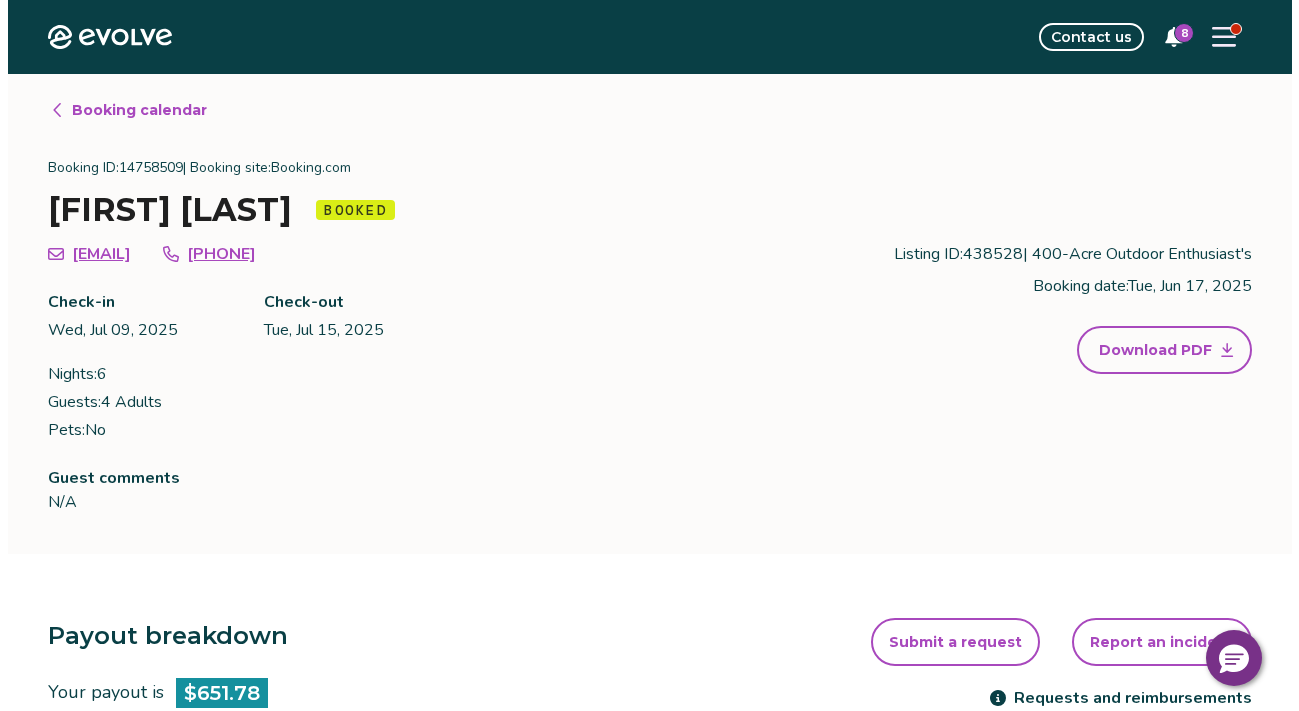 scroll, scrollTop: 0, scrollLeft: 0, axis: both 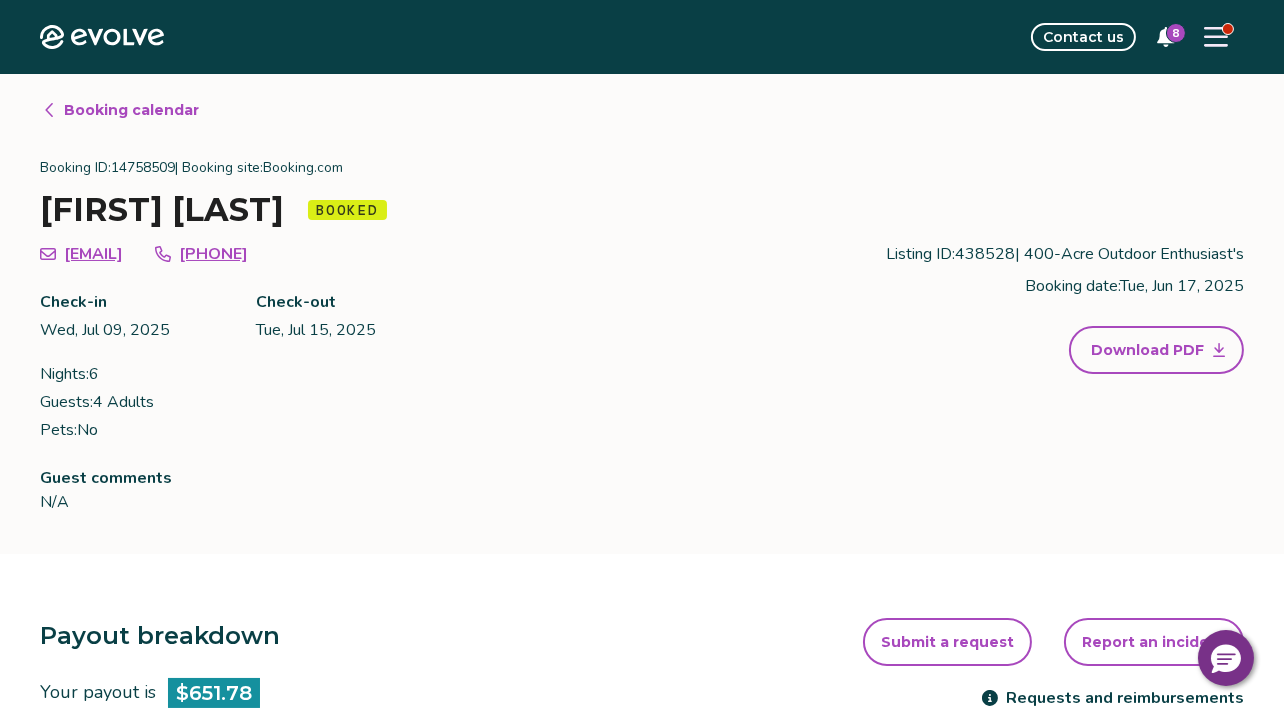 click 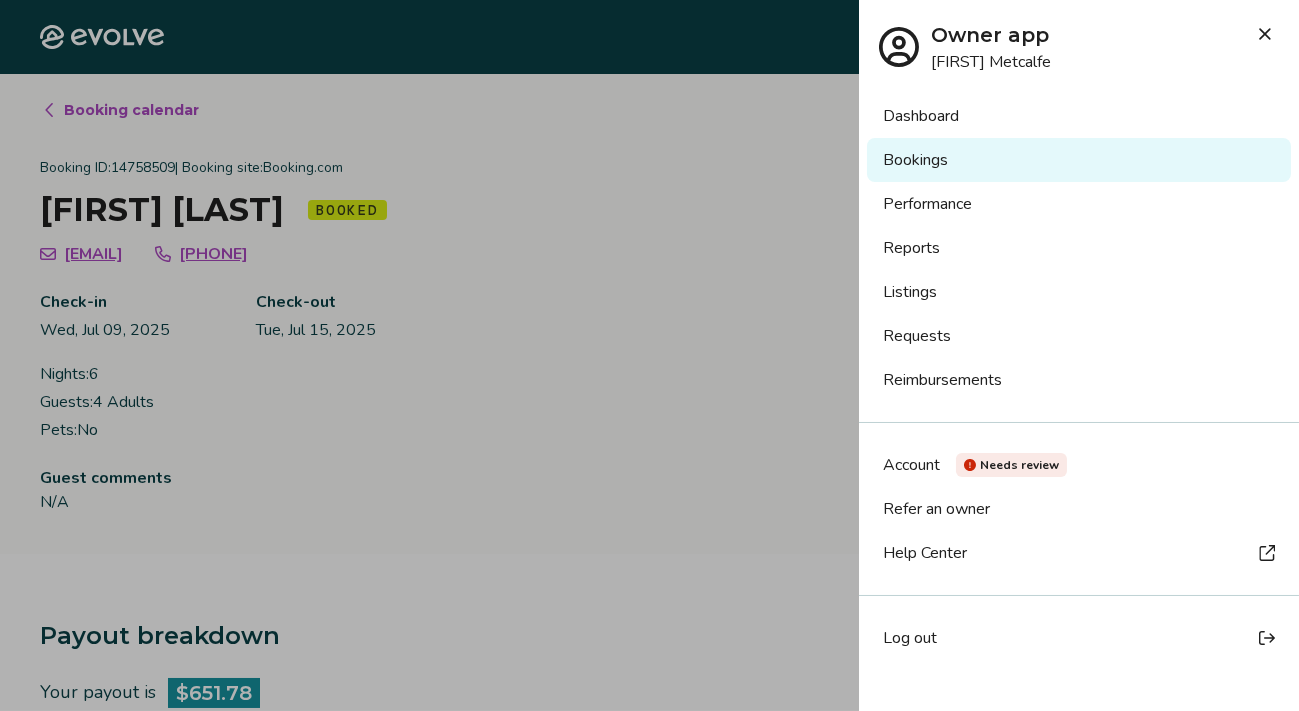 click on "Listings" at bounding box center [1079, 292] 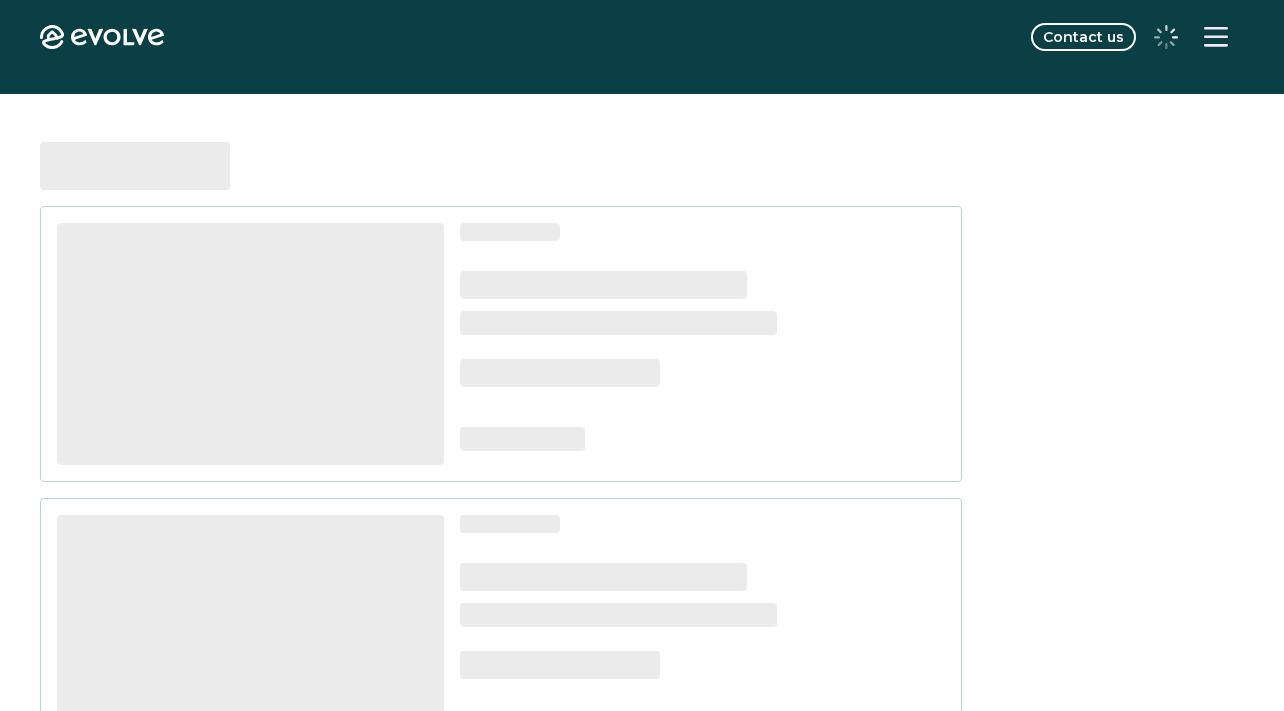 scroll, scrollTop: 0, scrollLeft: 0, axis: both 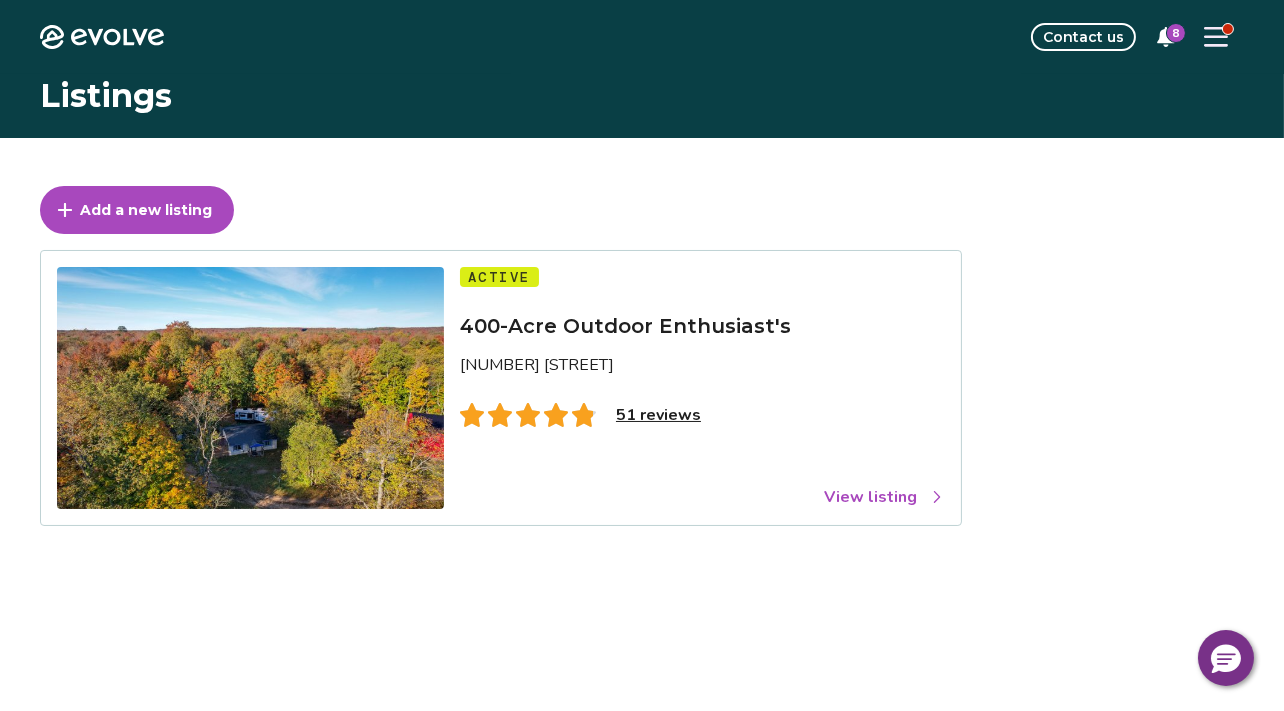click on "View listing" at bounding box center (884, 497) 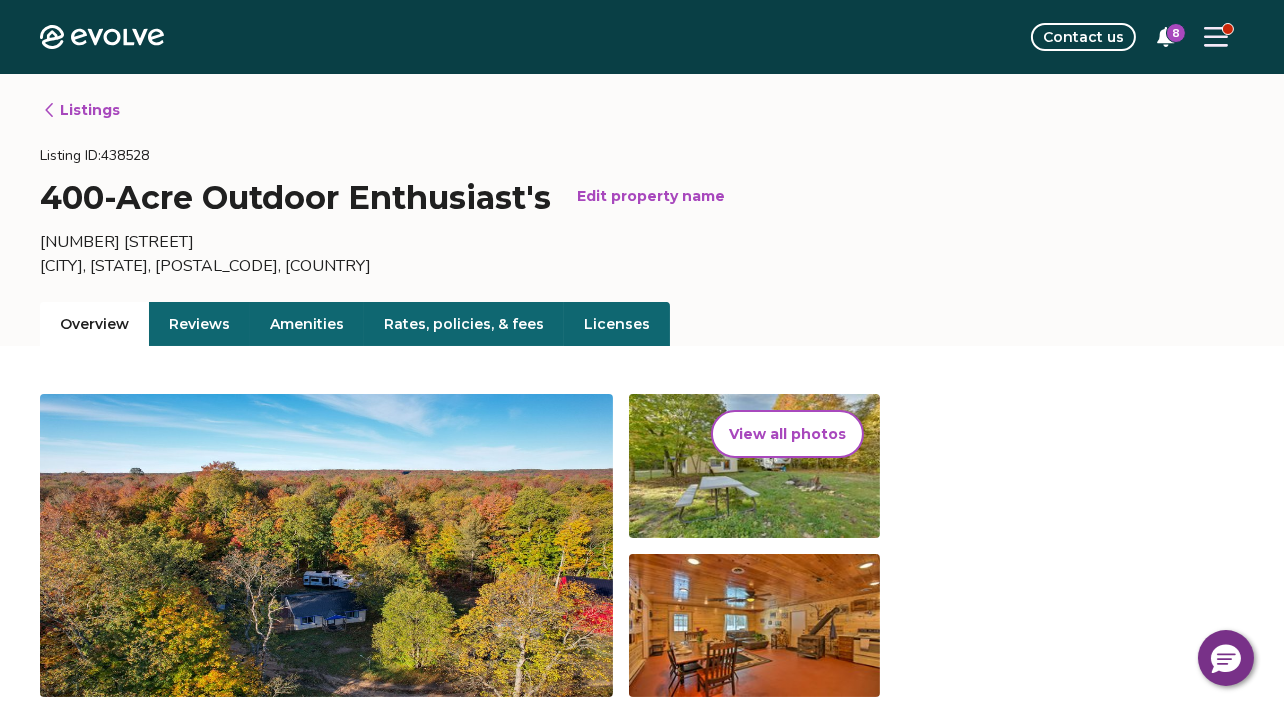 click on "Reviews" at bounding box center (199, 324) 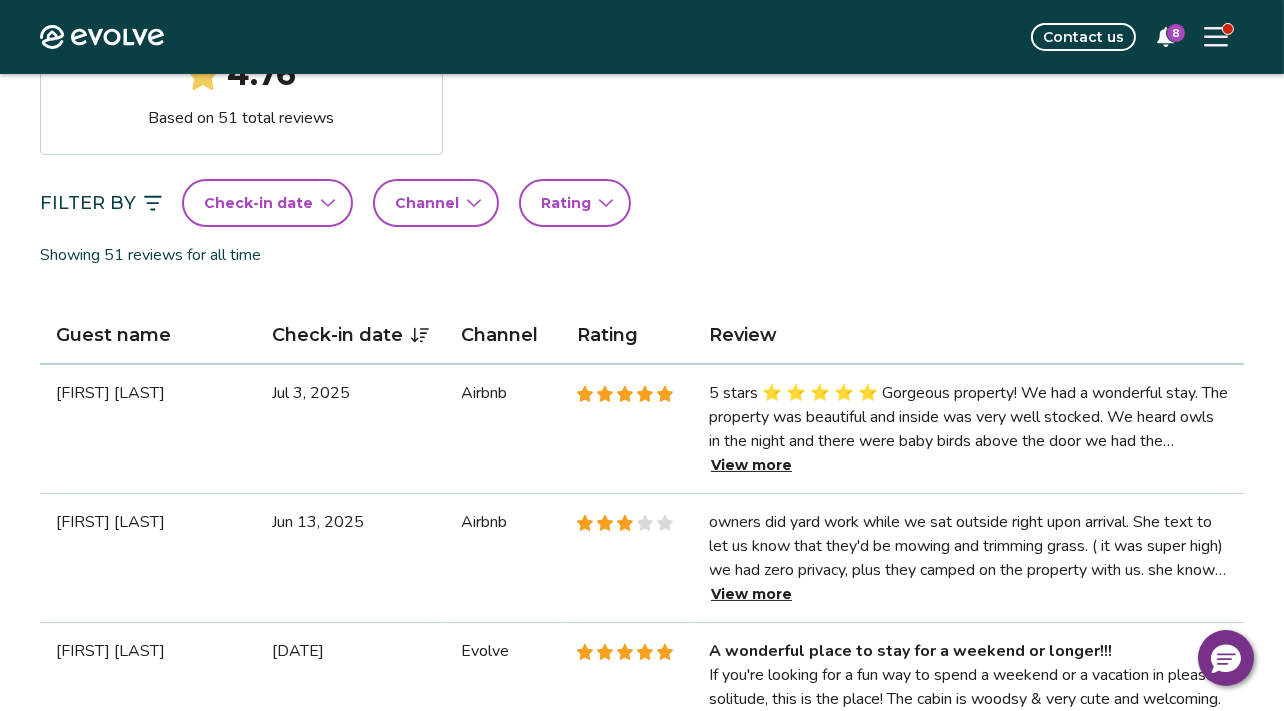 scroll, scrollTop: 499, scrollLeft: 0, axis: vertical 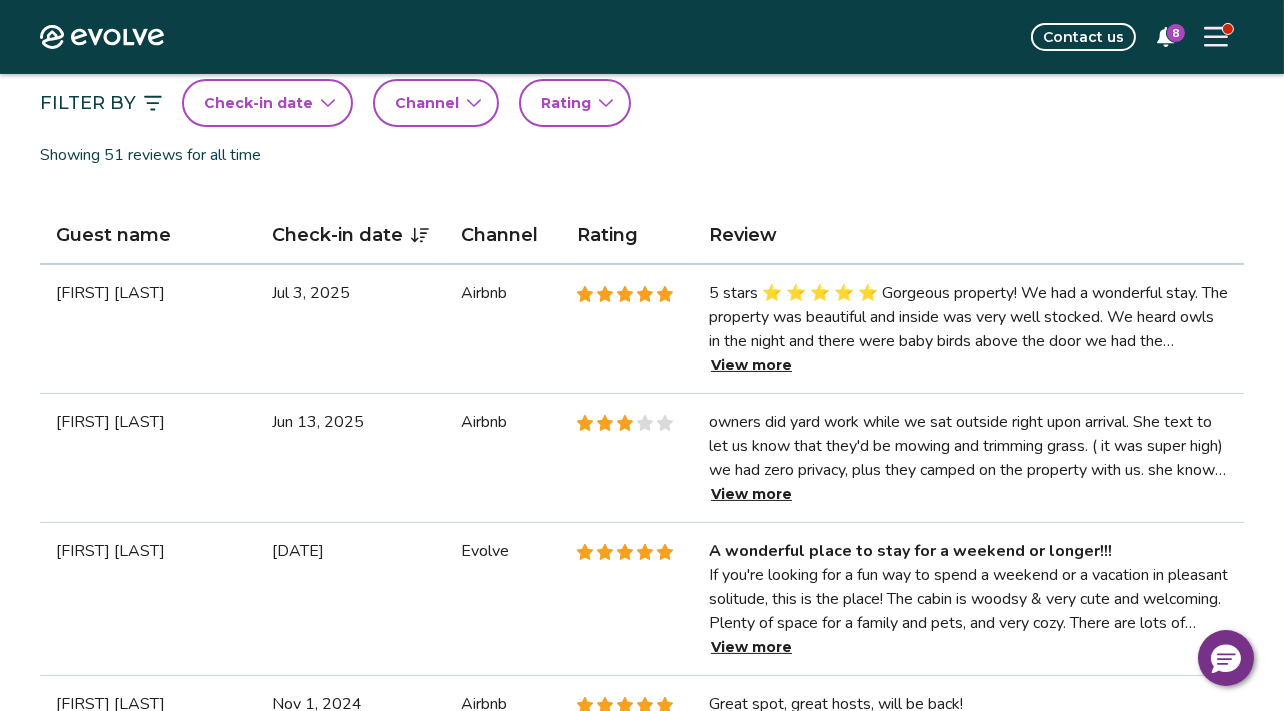 click on "View more" at bounding box center [751, 494] 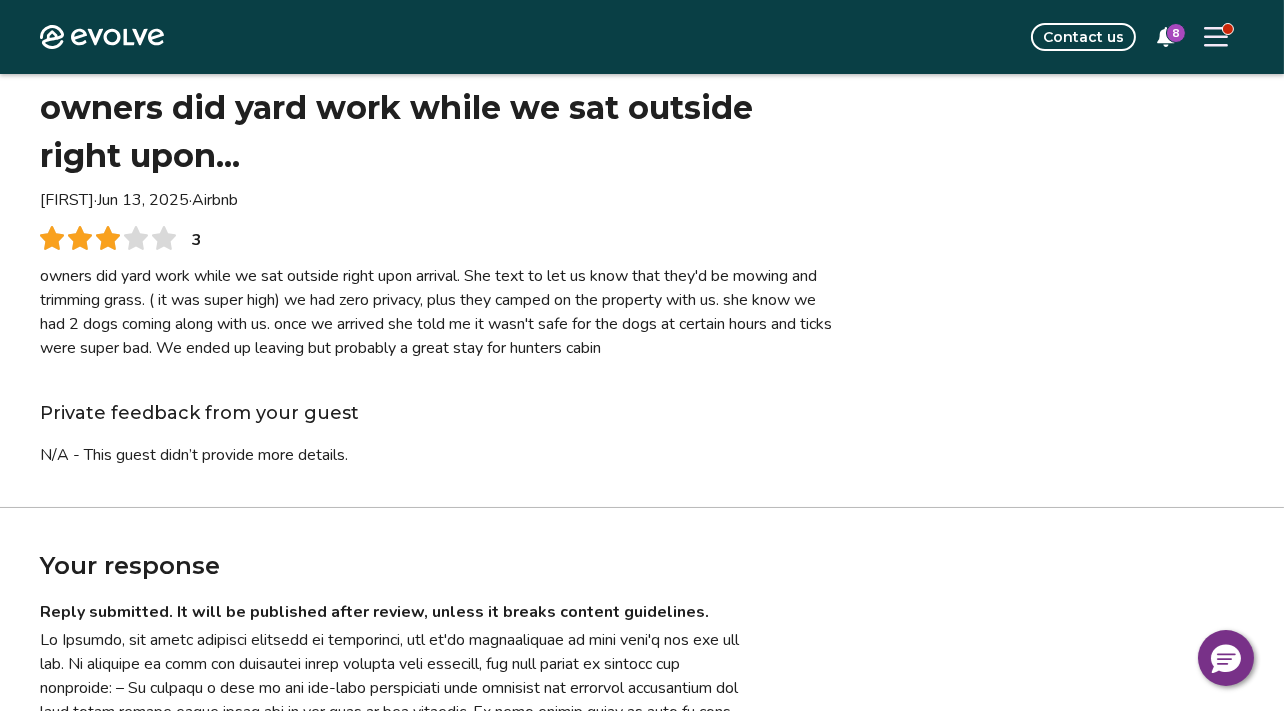 scroll, scrollTop: 0, scrollLeft: 0, axis: both 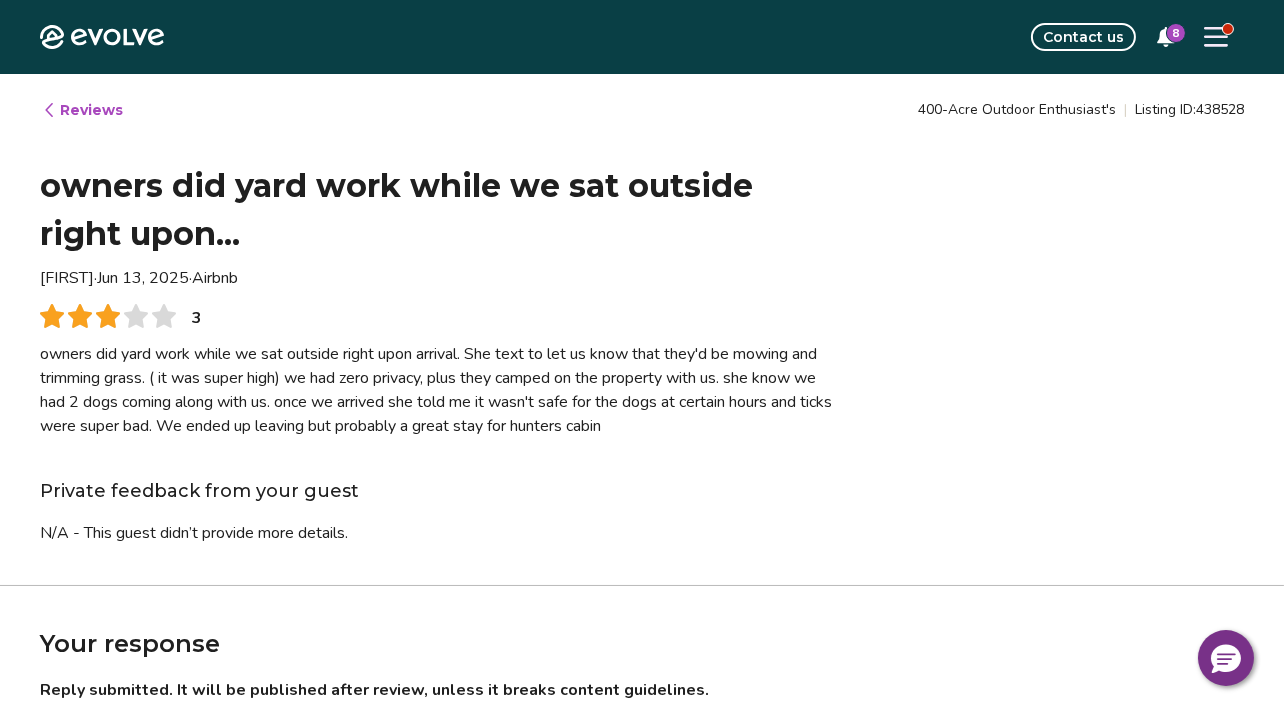 click on "Reviews" at bounding box center [82, 110] 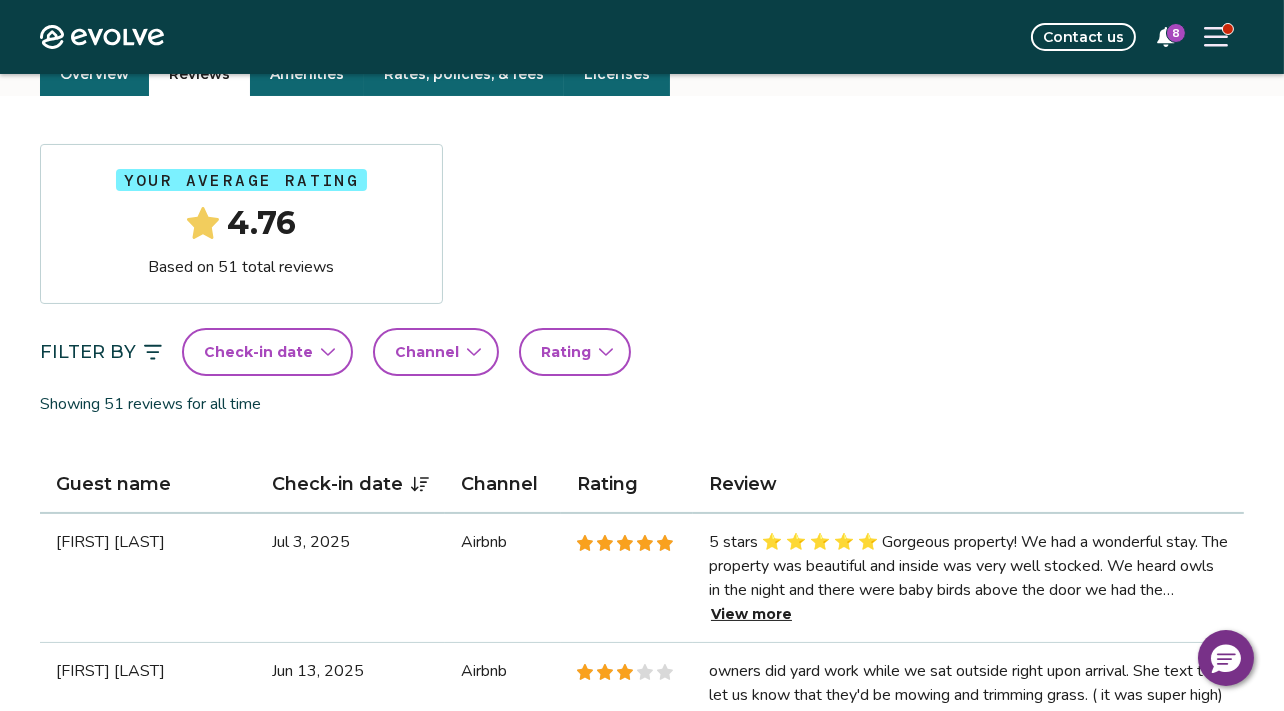 scroll, scrollTop: 300, scrollLeft: 0, axis: vertical 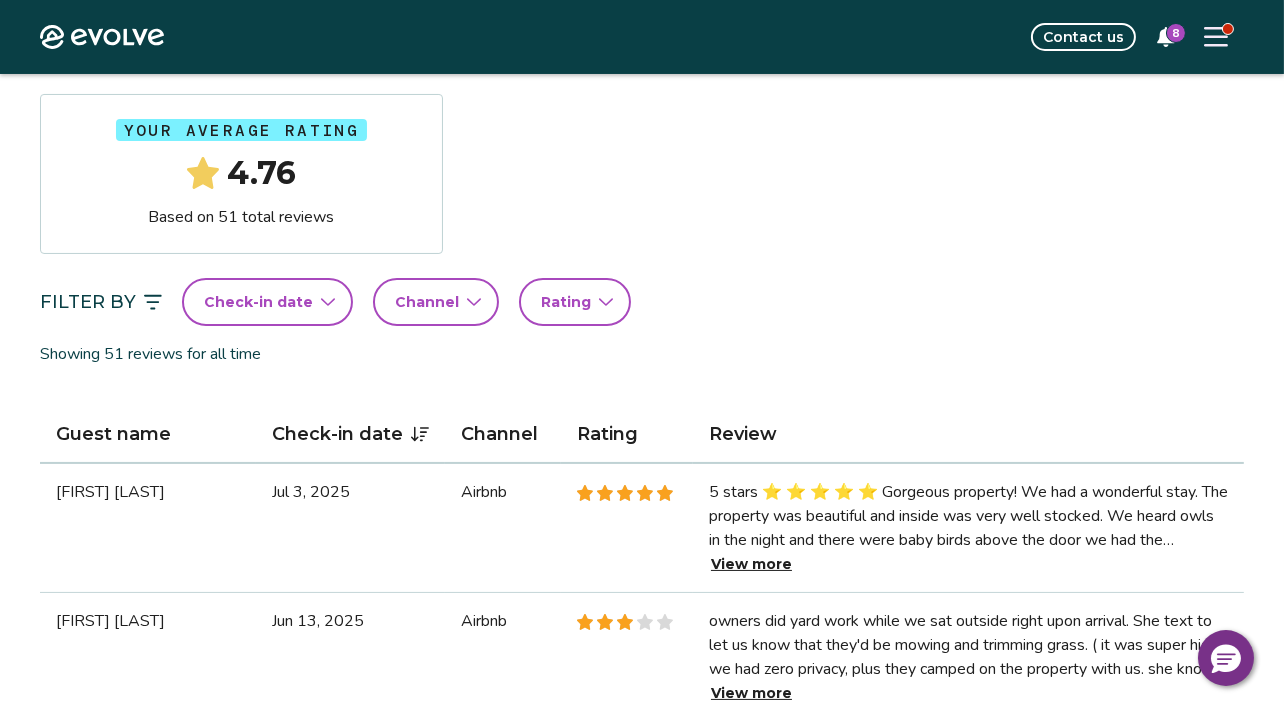 click on "View more" at bounding box center (751, 564) 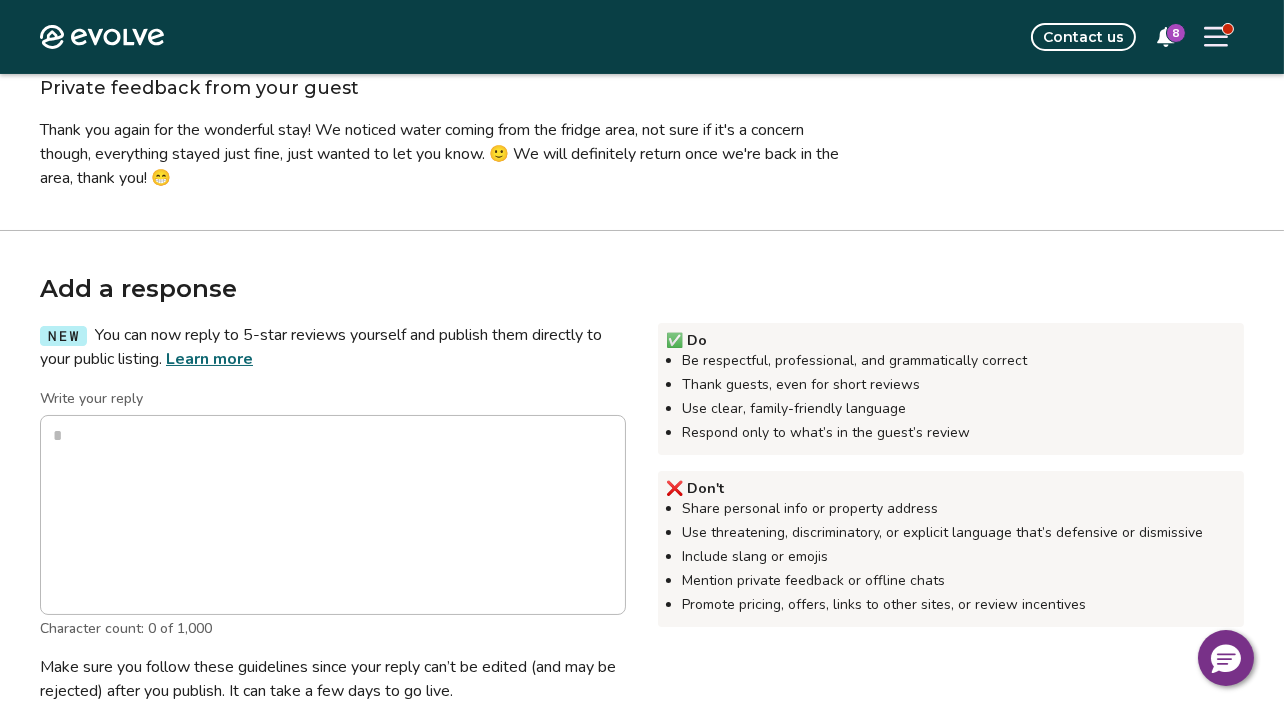 scroll, scrollTop: 600, scrollLeft: 0, axis: vertical 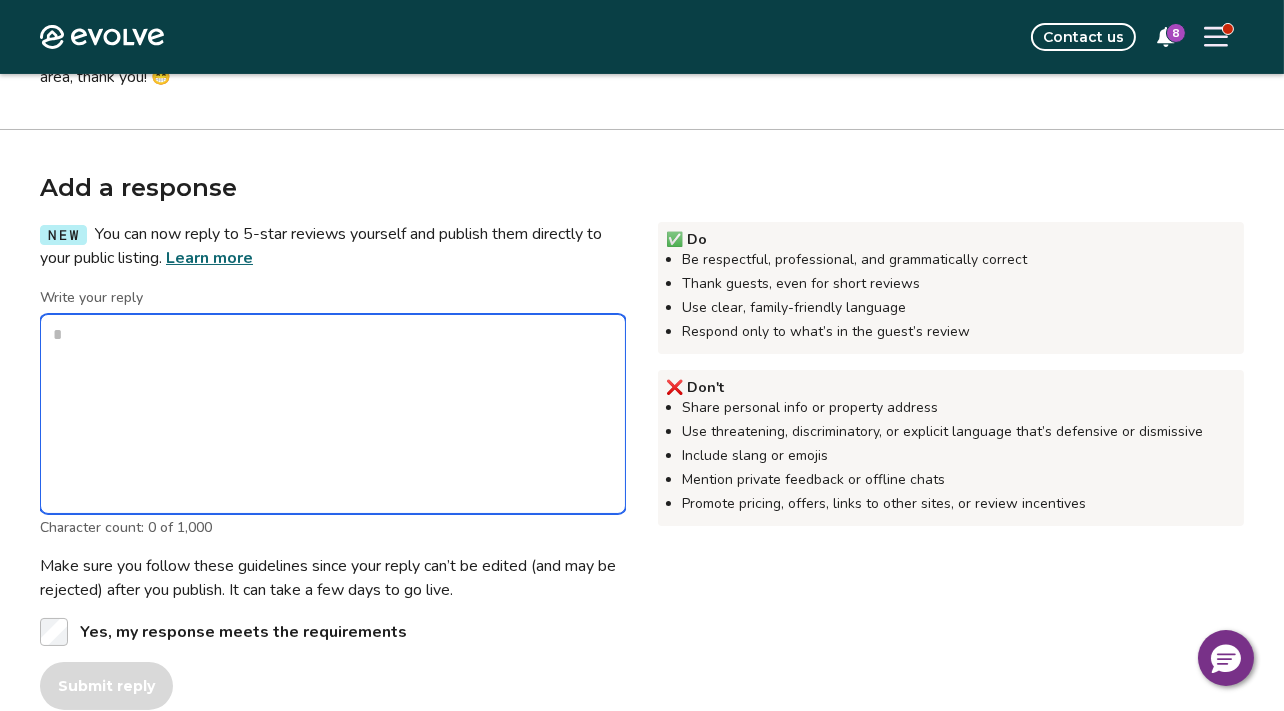 click on "Write your reply" at bounding box center (333, 414) 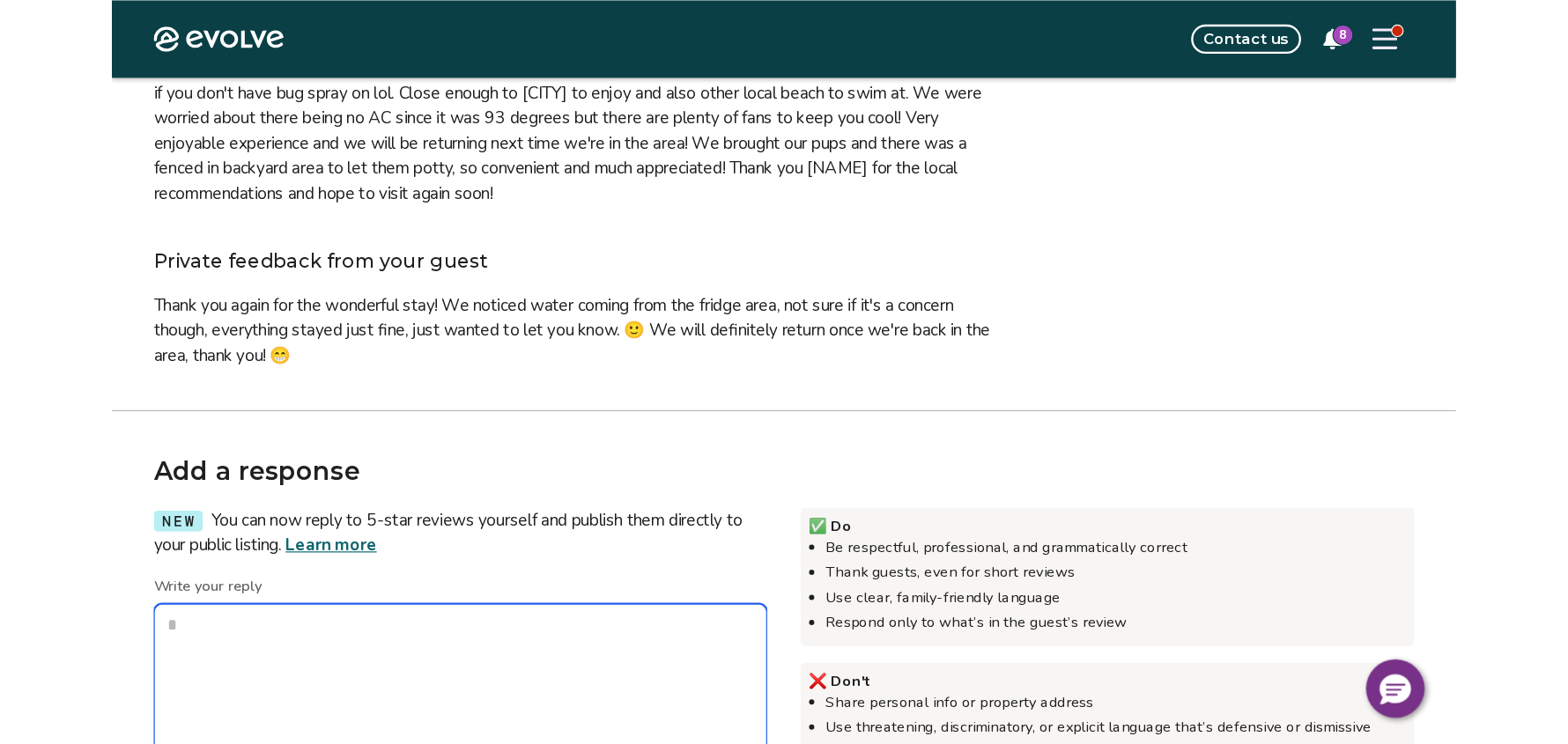 scroll, scrollTop: 264, scrollLeft: 0, axis: vertical 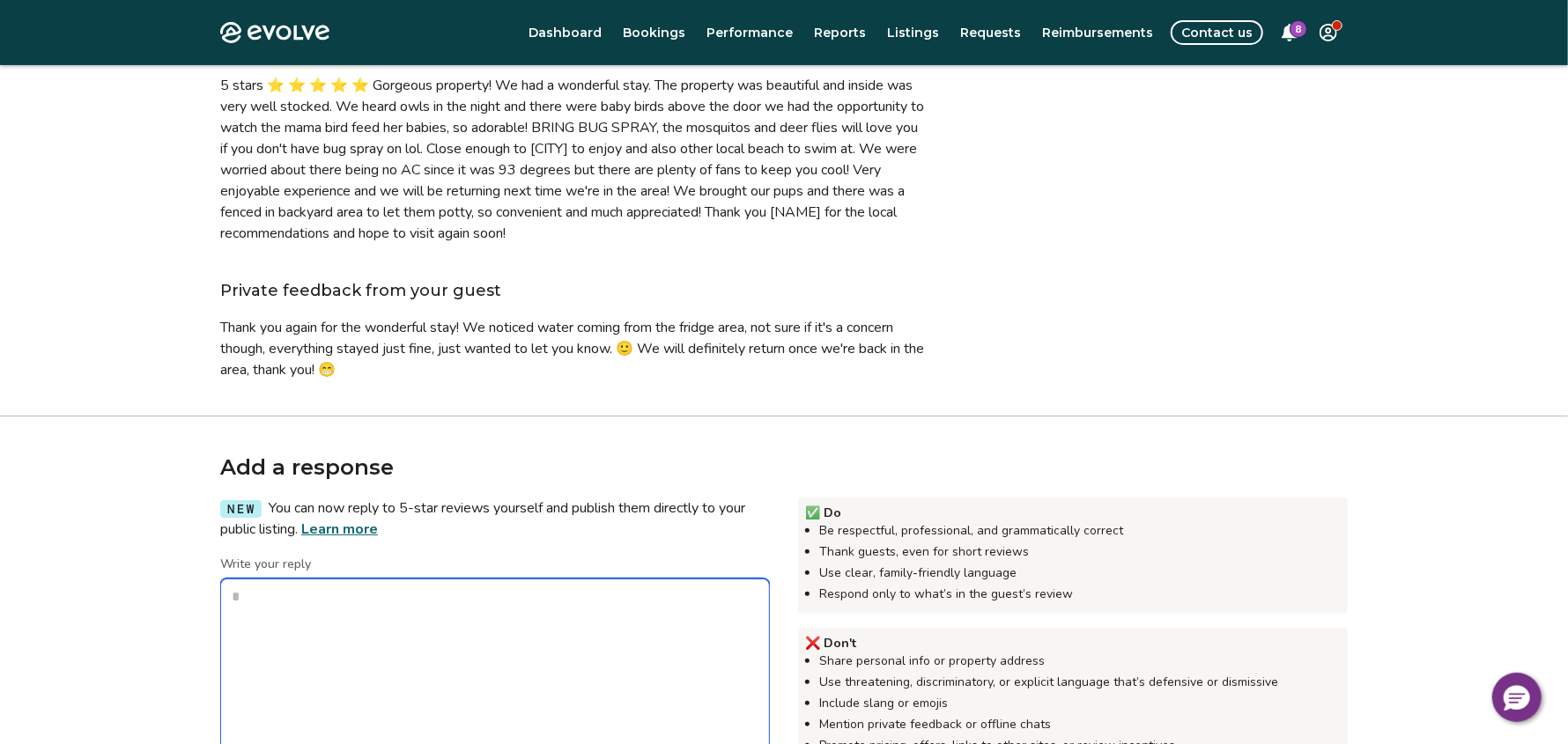 click on "Write your reply" at bounding box center [495, 667] 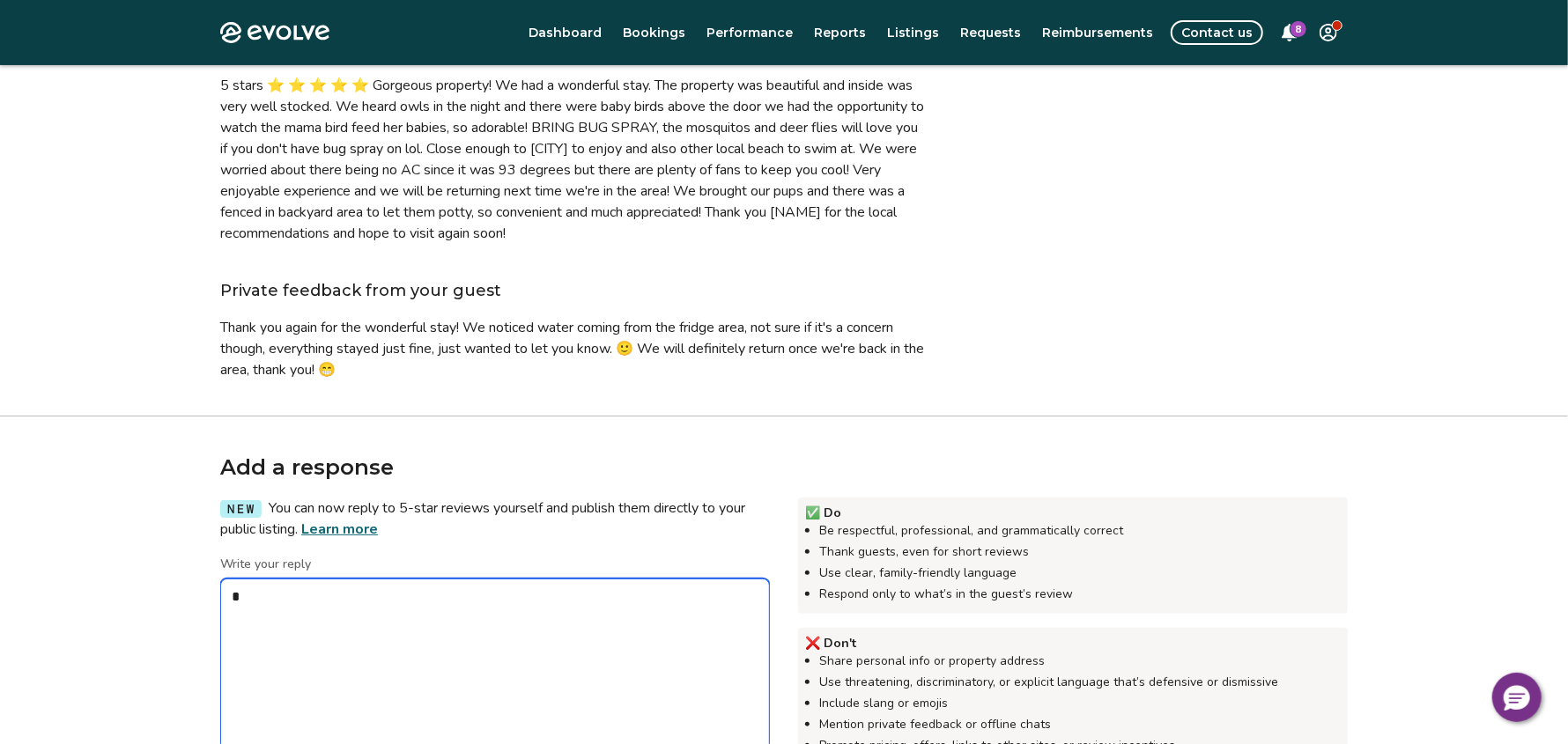type on "*" 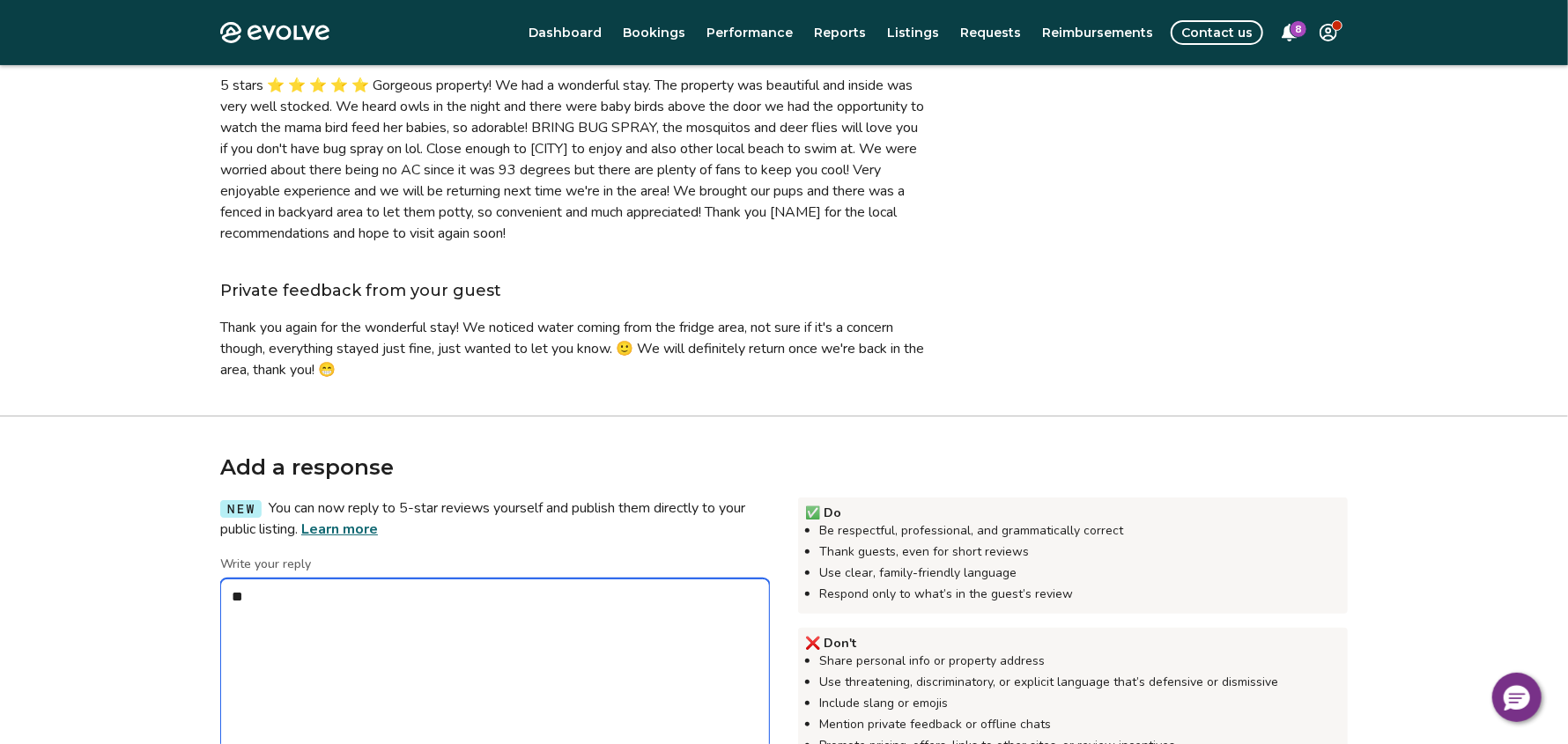 type on "*" 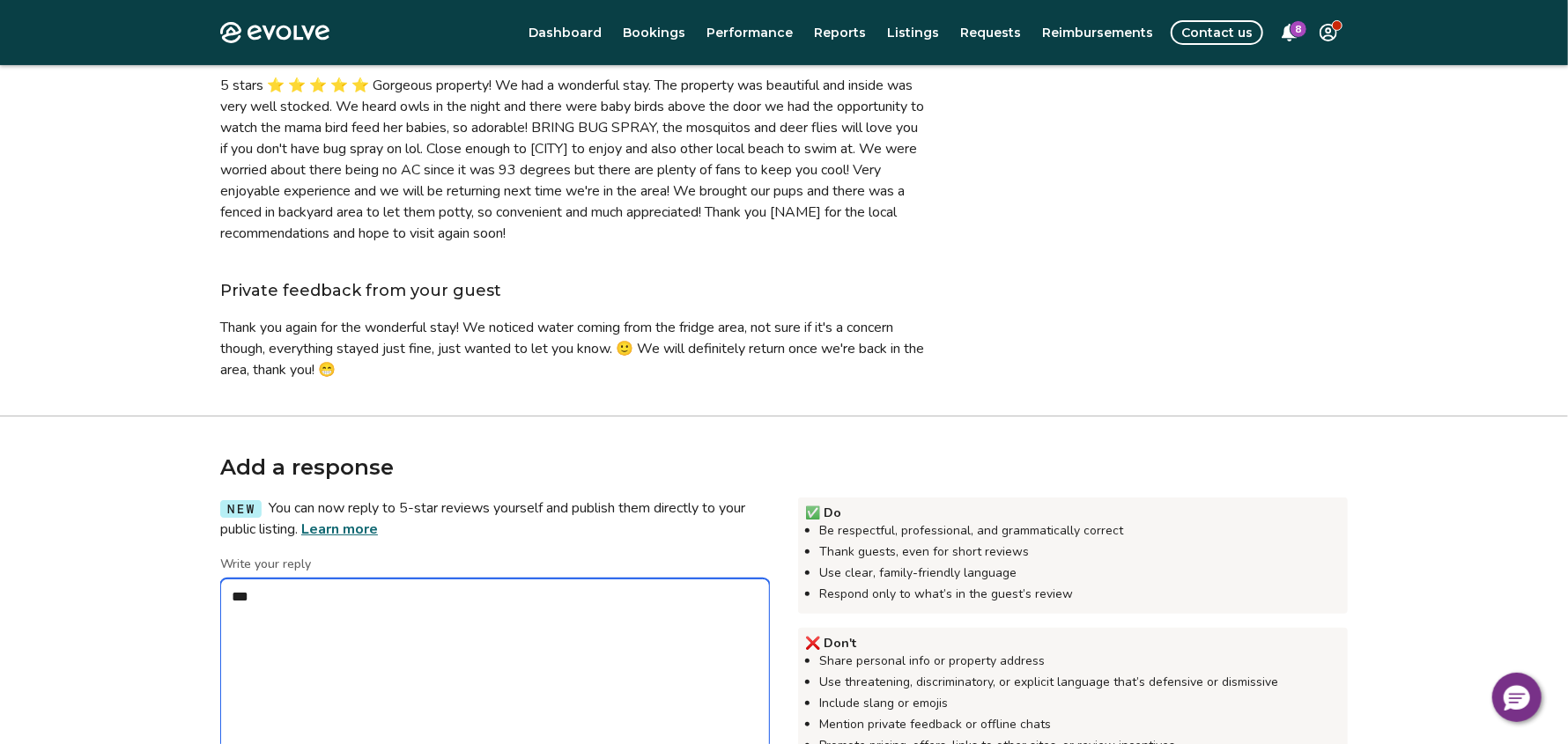 type on "*" 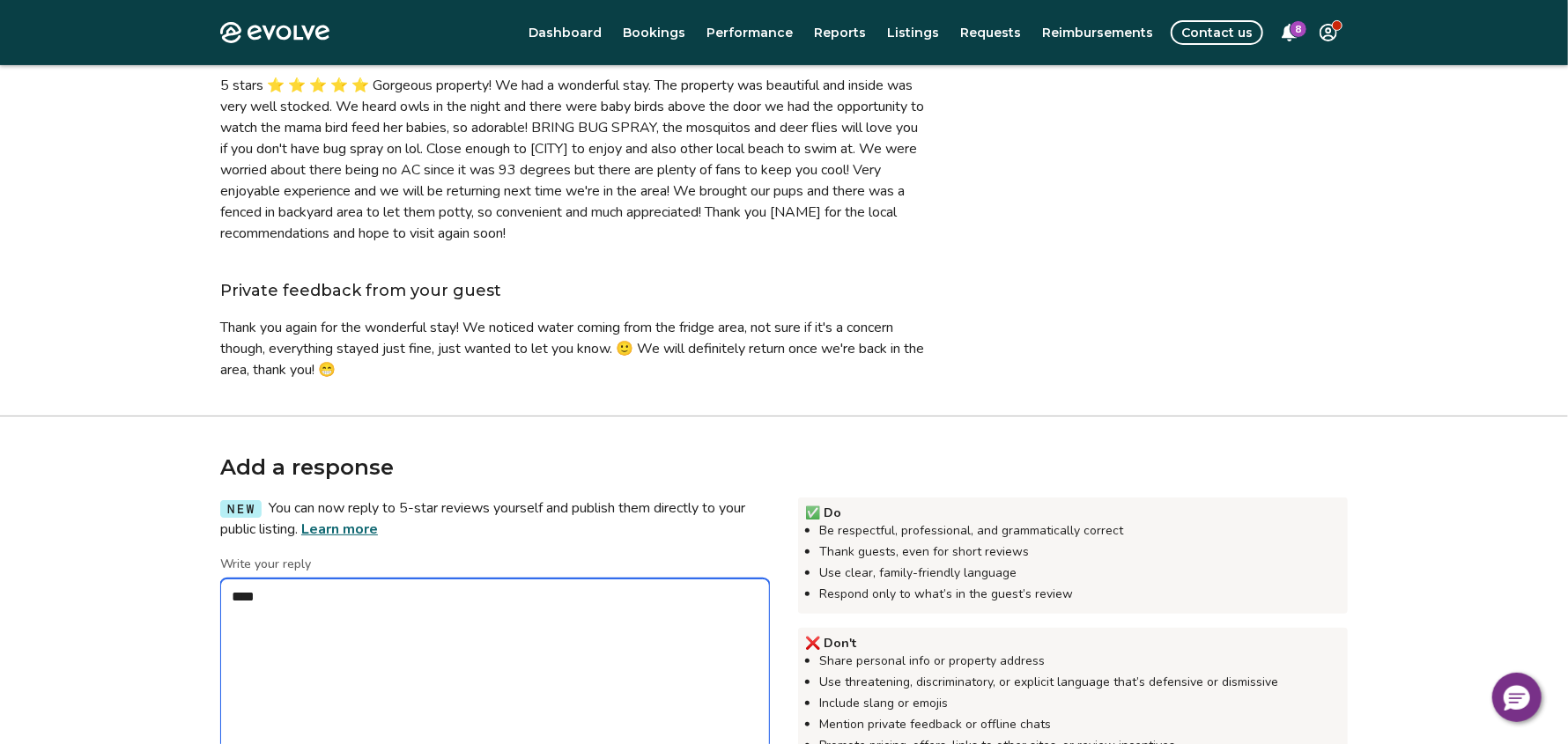 type on "*" 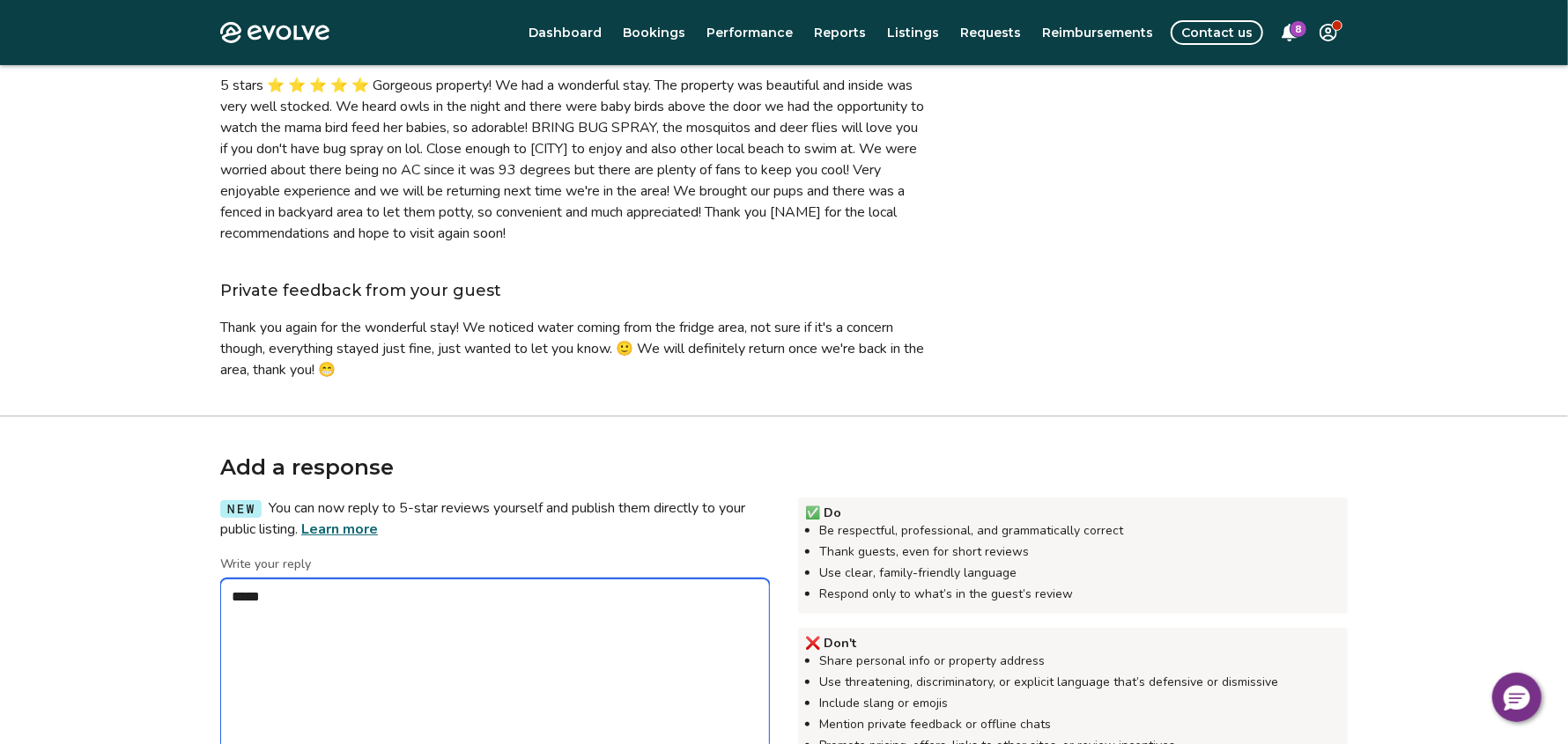 type on "*" 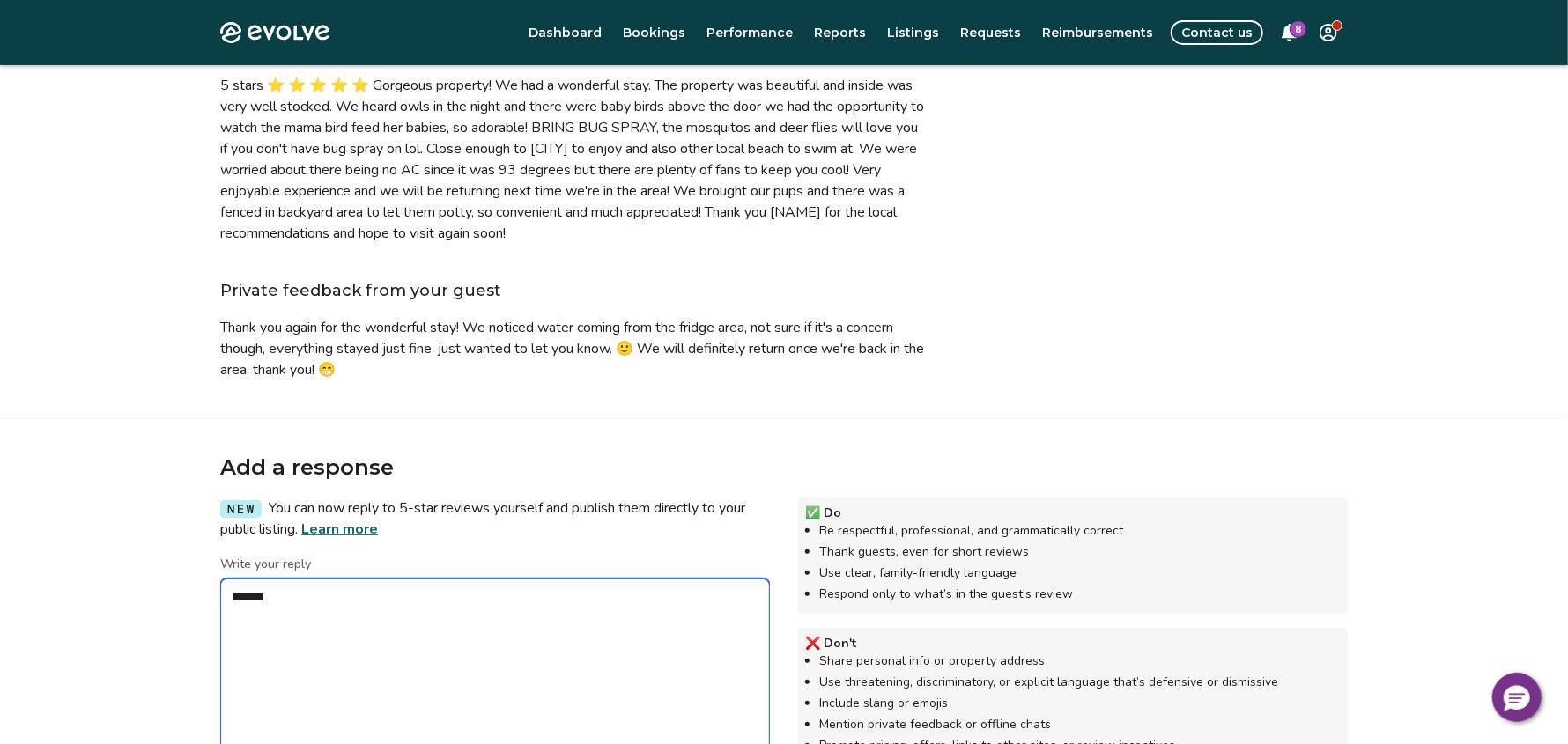 type on "*" 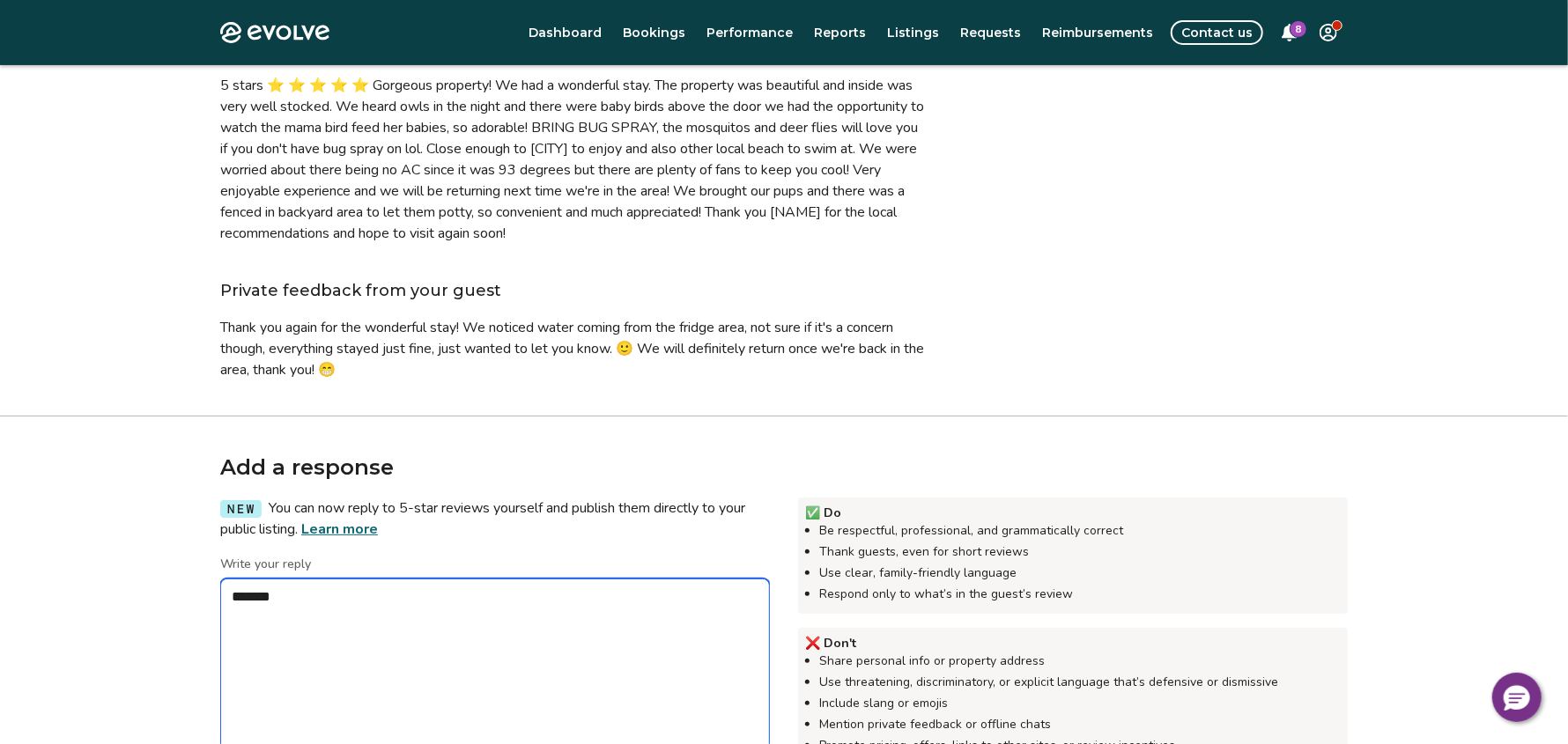 type on "*" 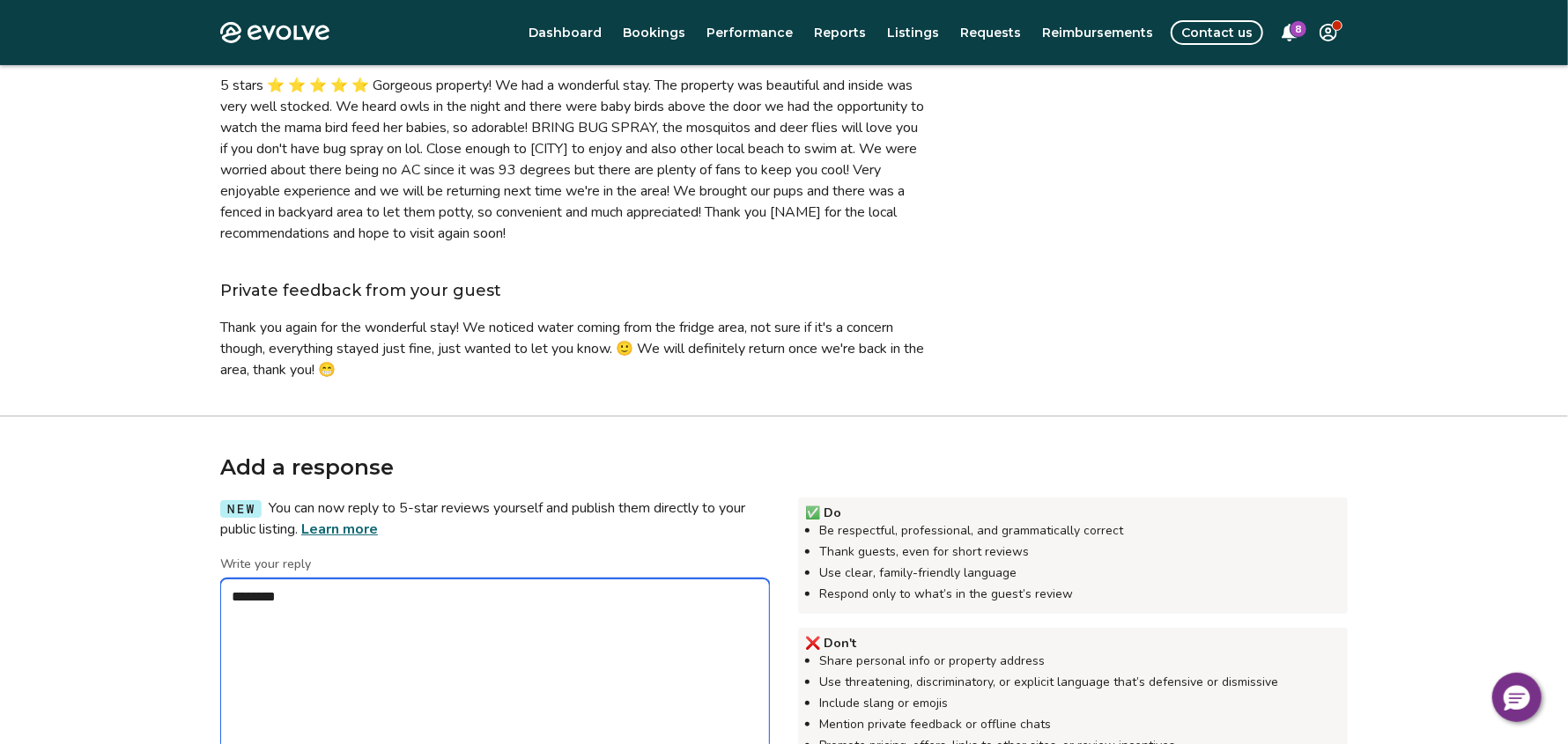 type on "*" 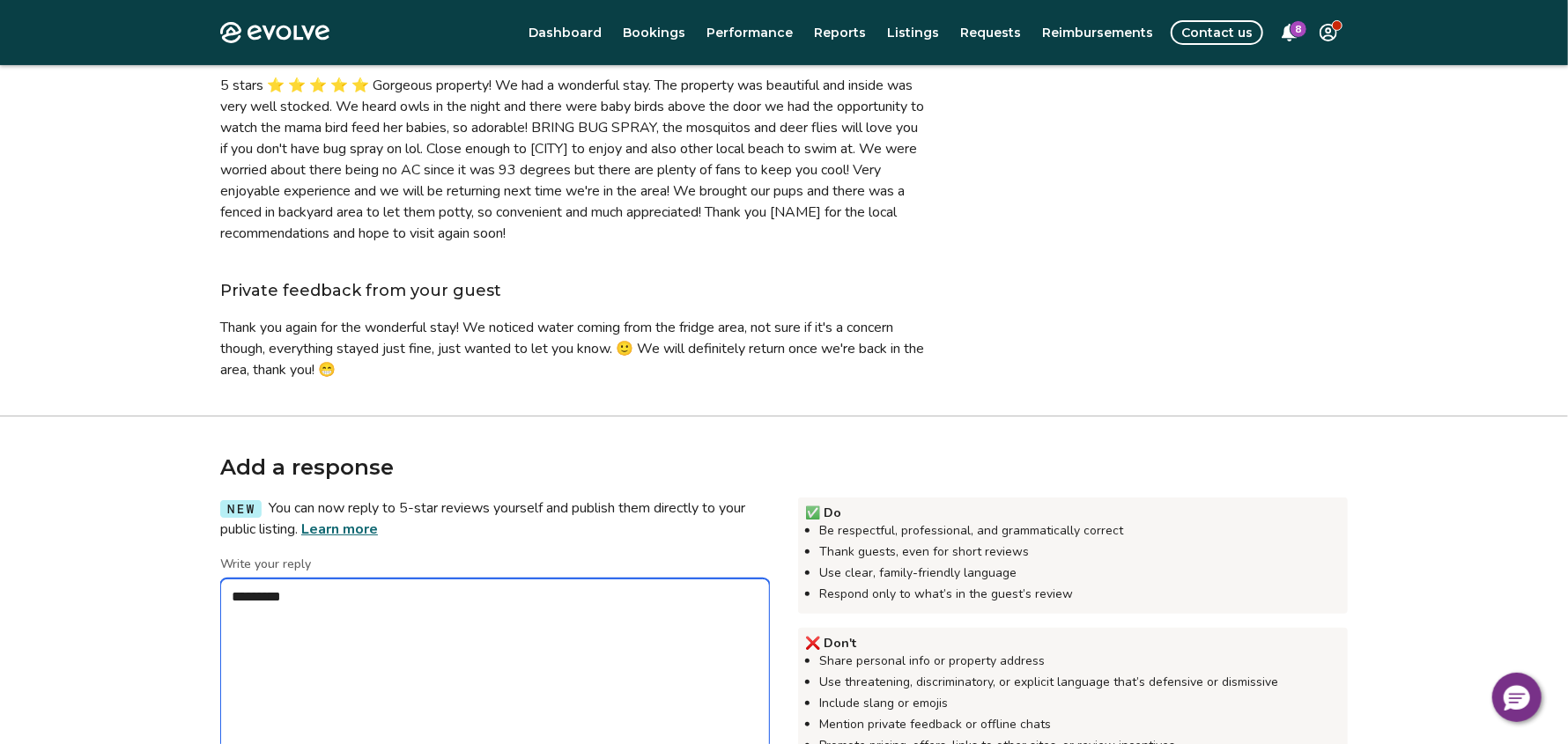 type on "*" 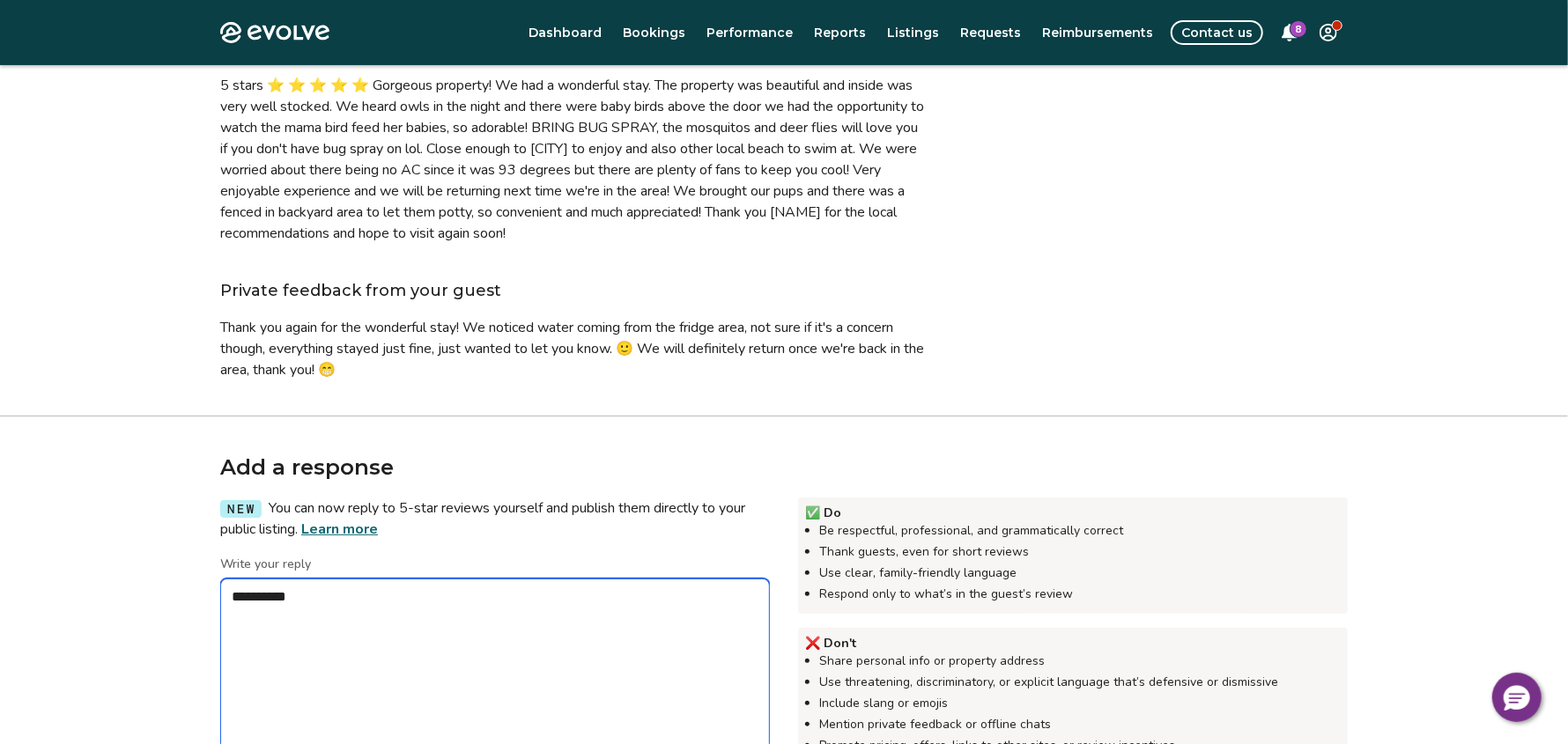 type on "*" 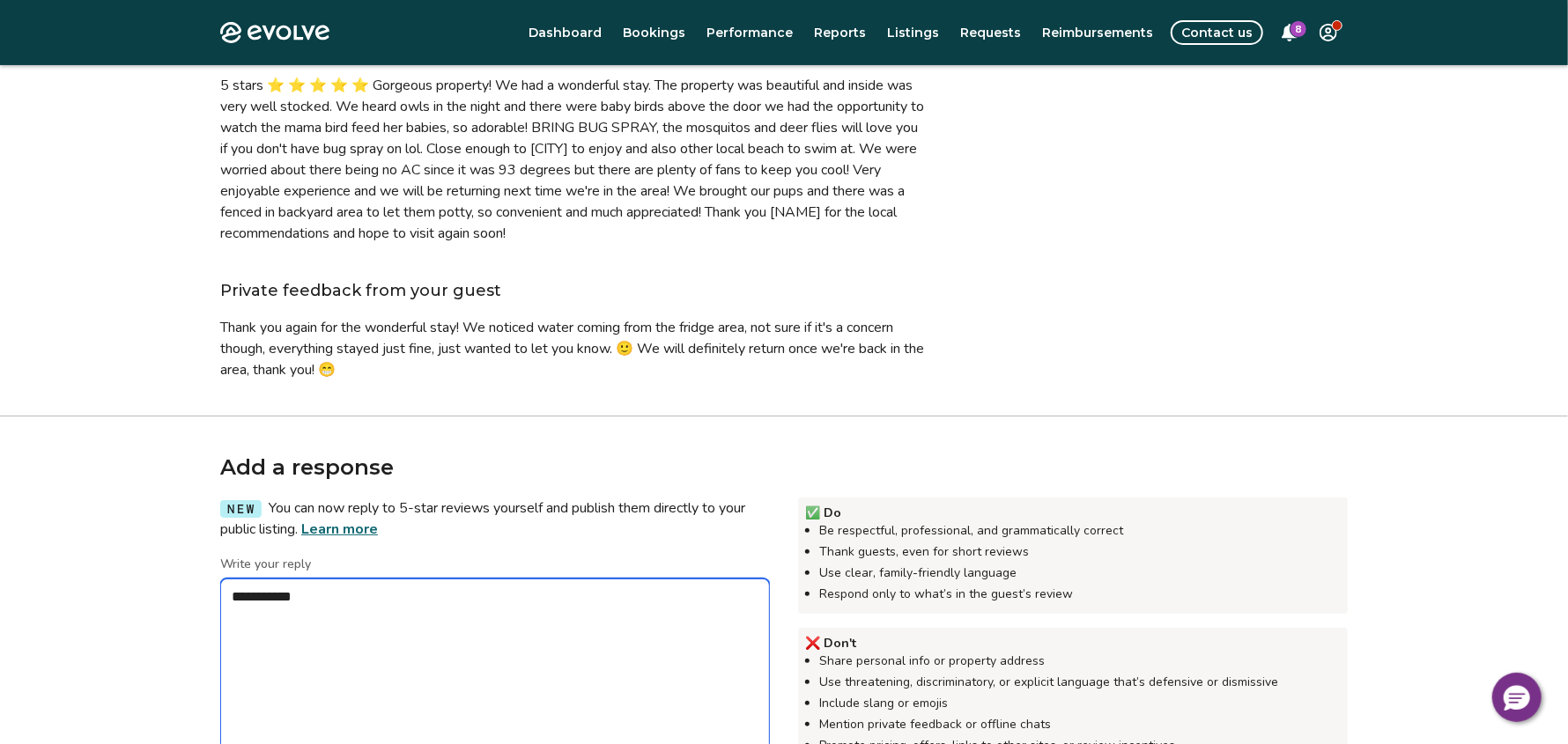 type on "*" 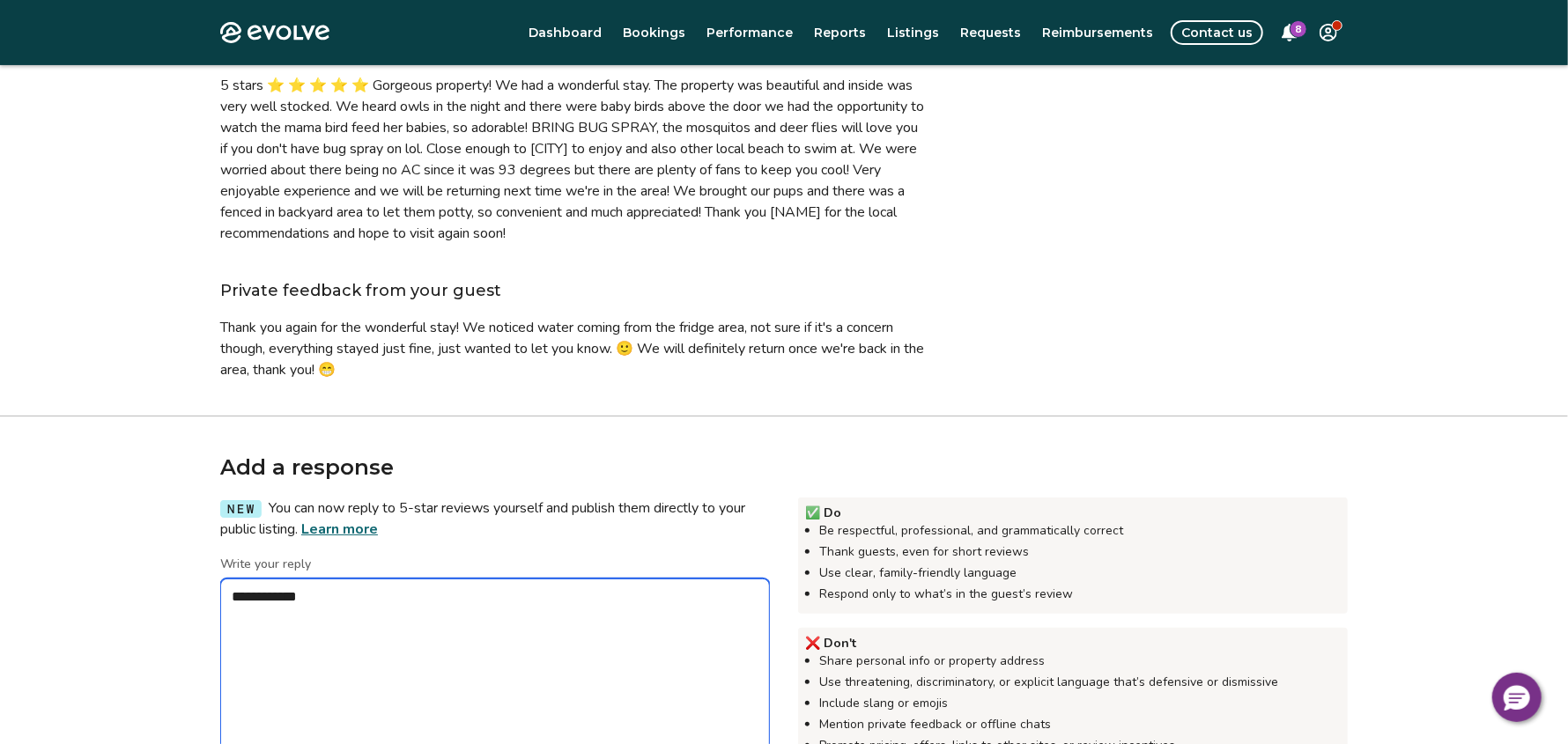 type on "*" 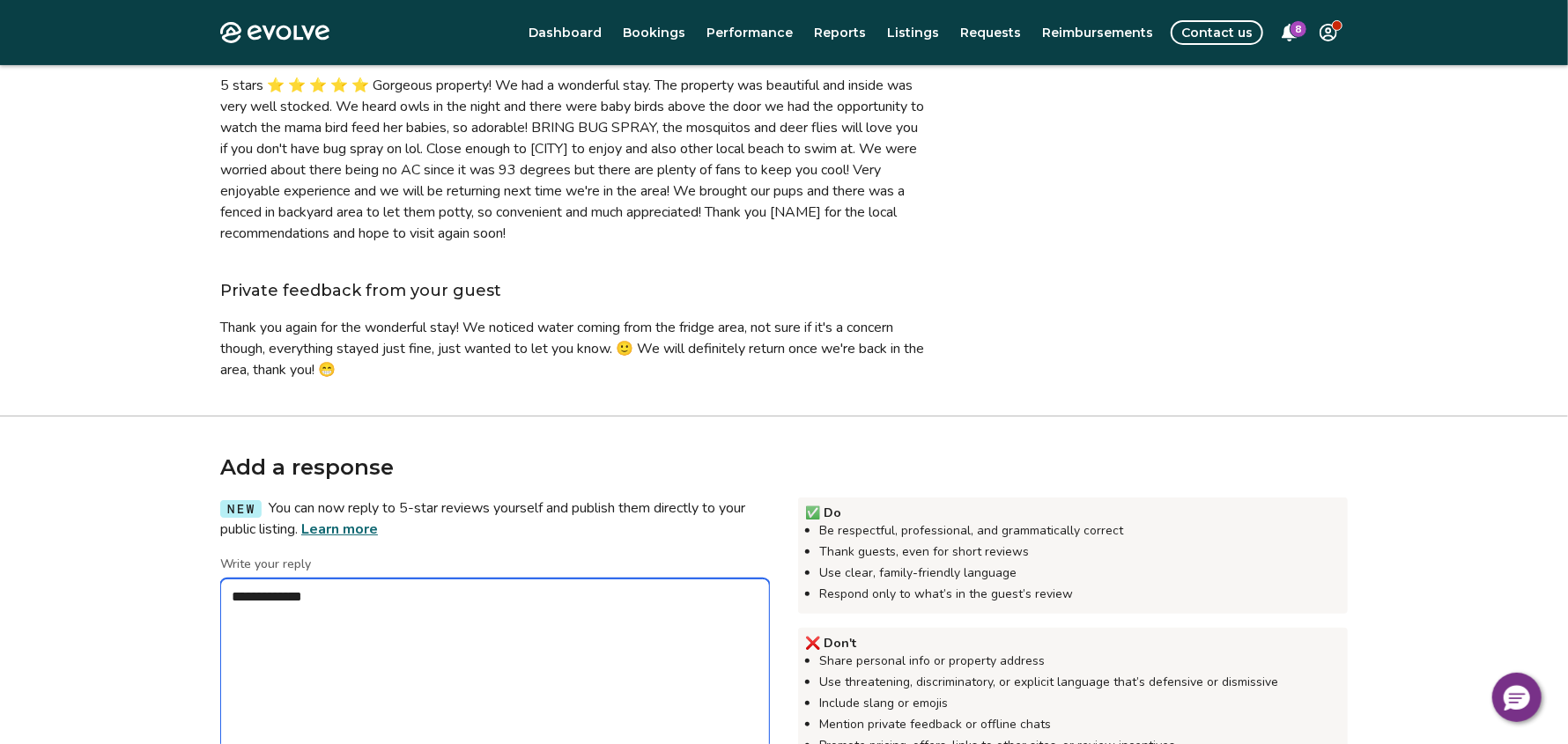 type on "*" 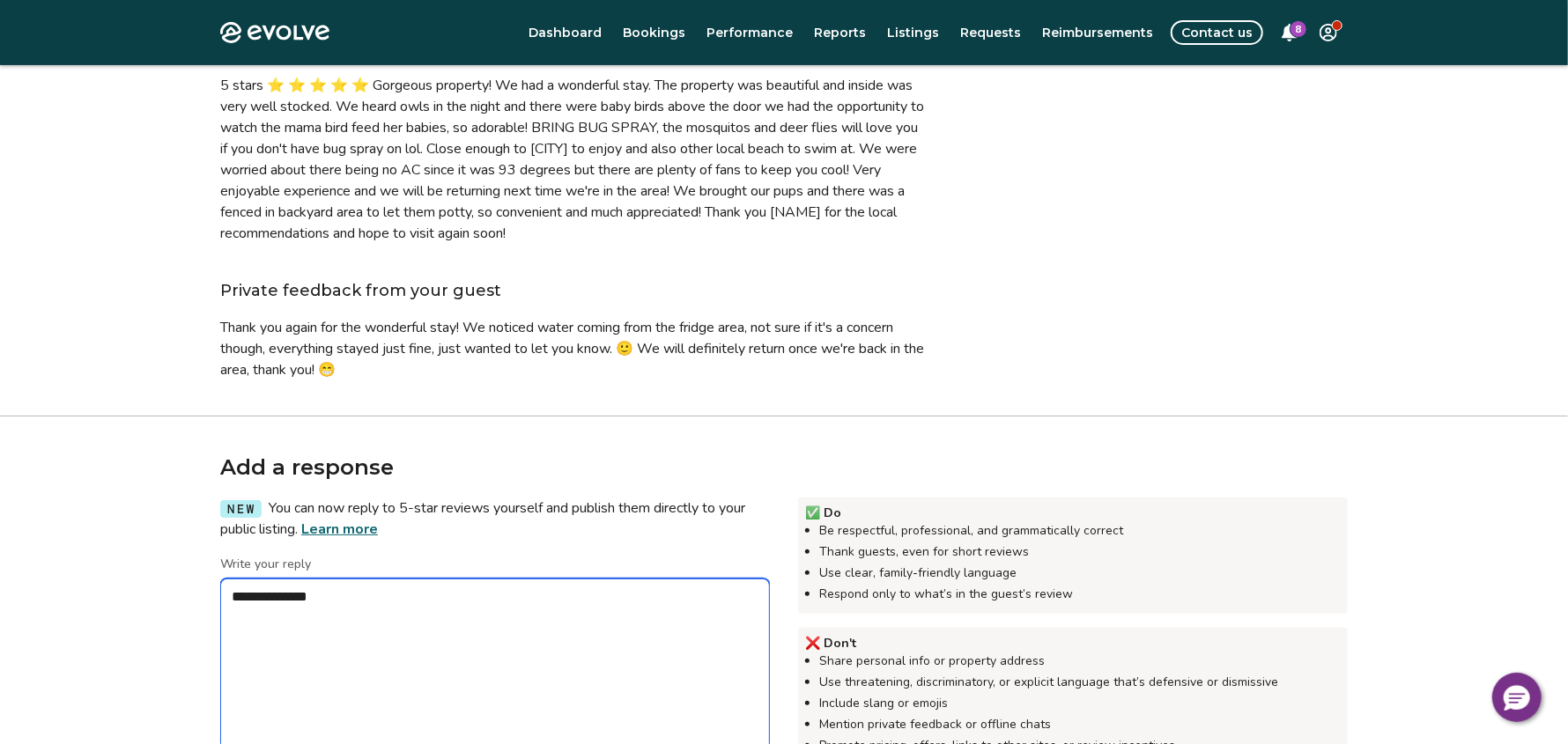 type on "*" 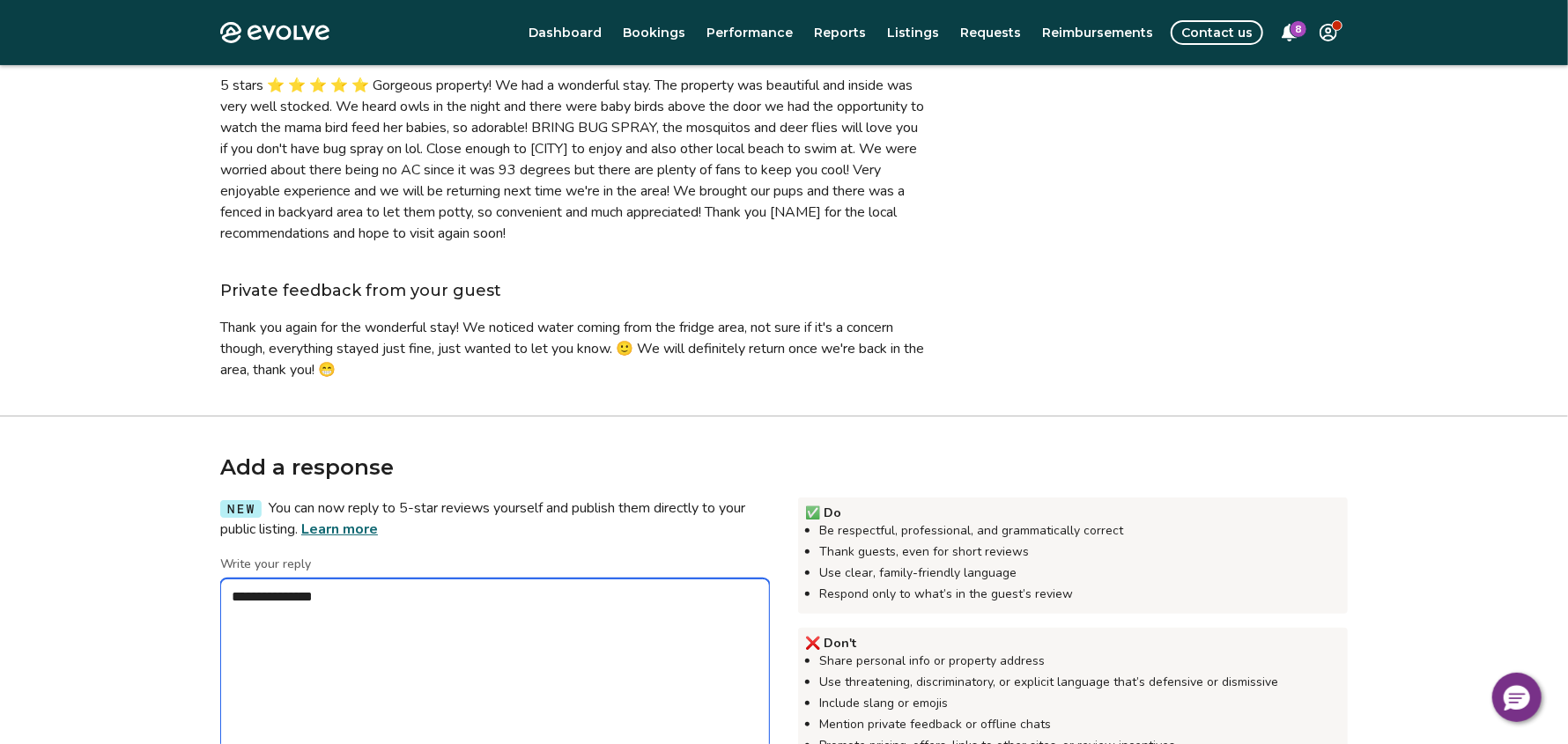 type on "*" 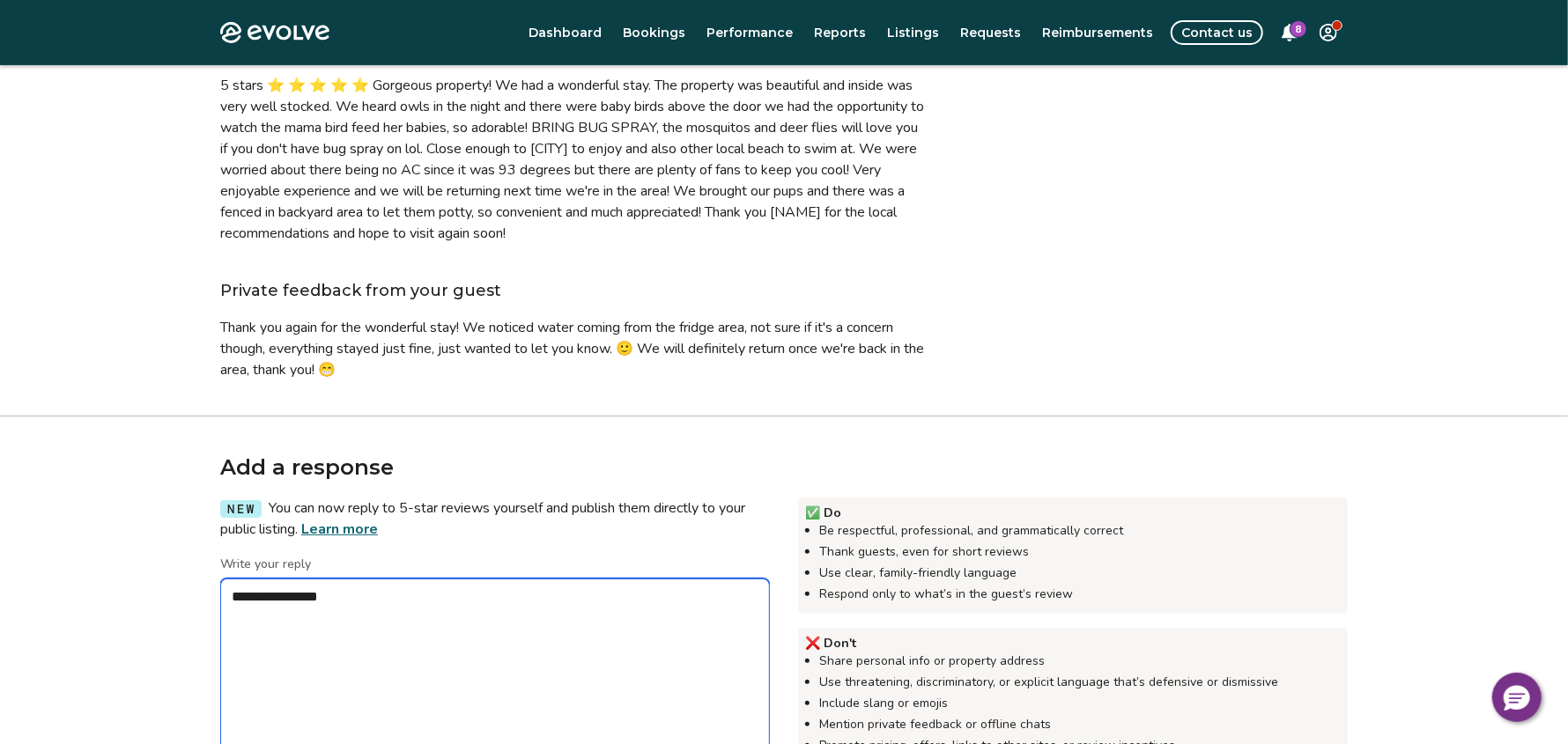 type on "*" 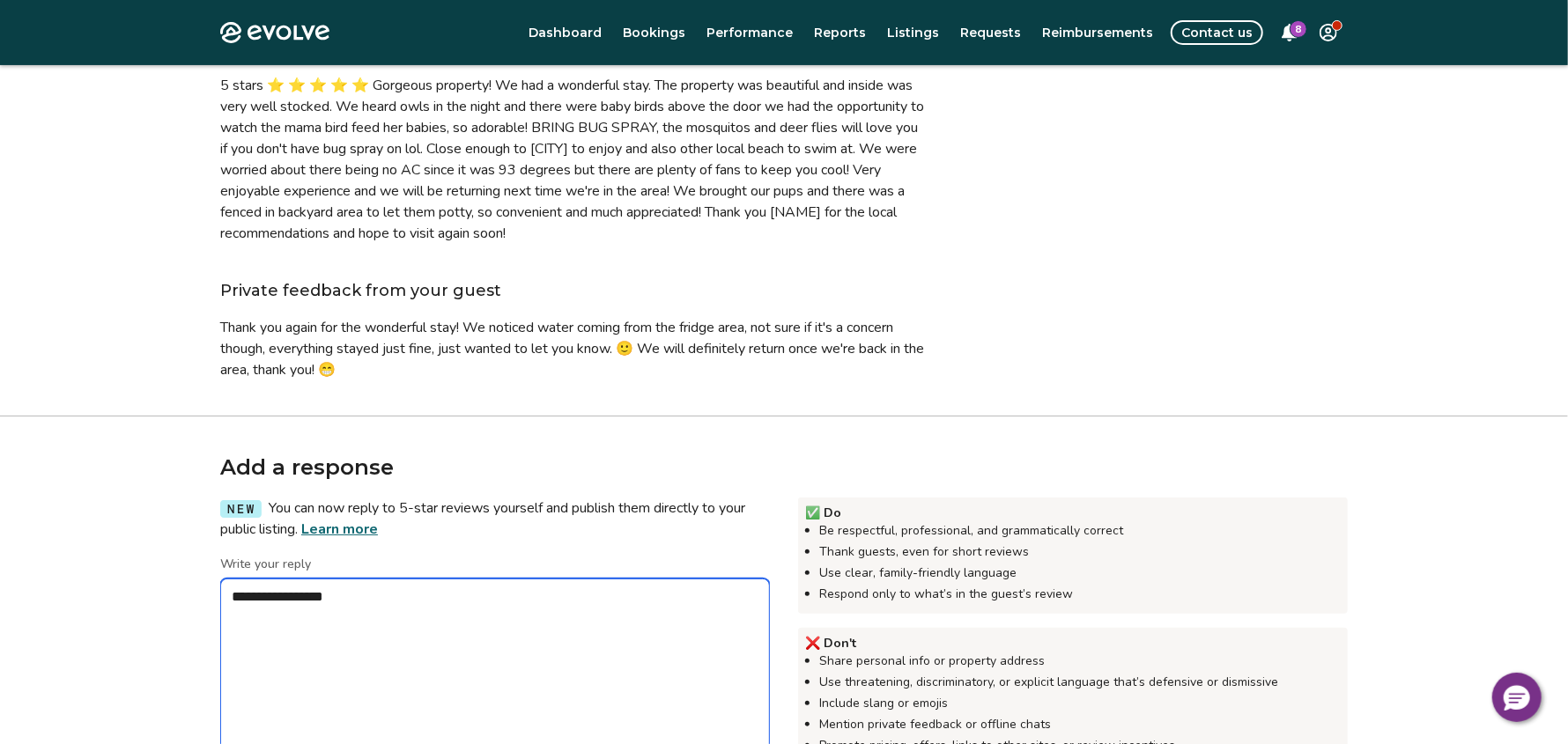 type on "*" 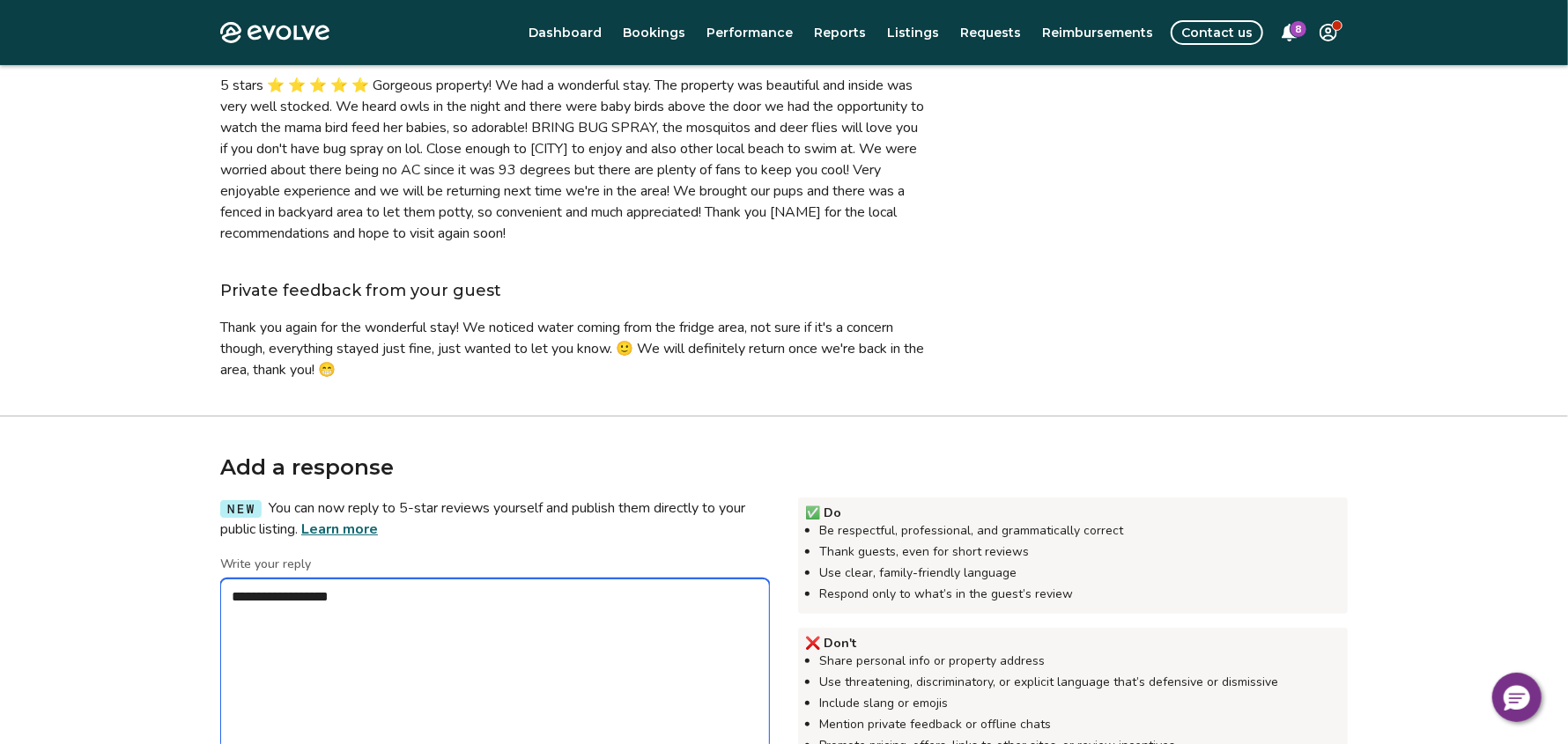 type on "*" 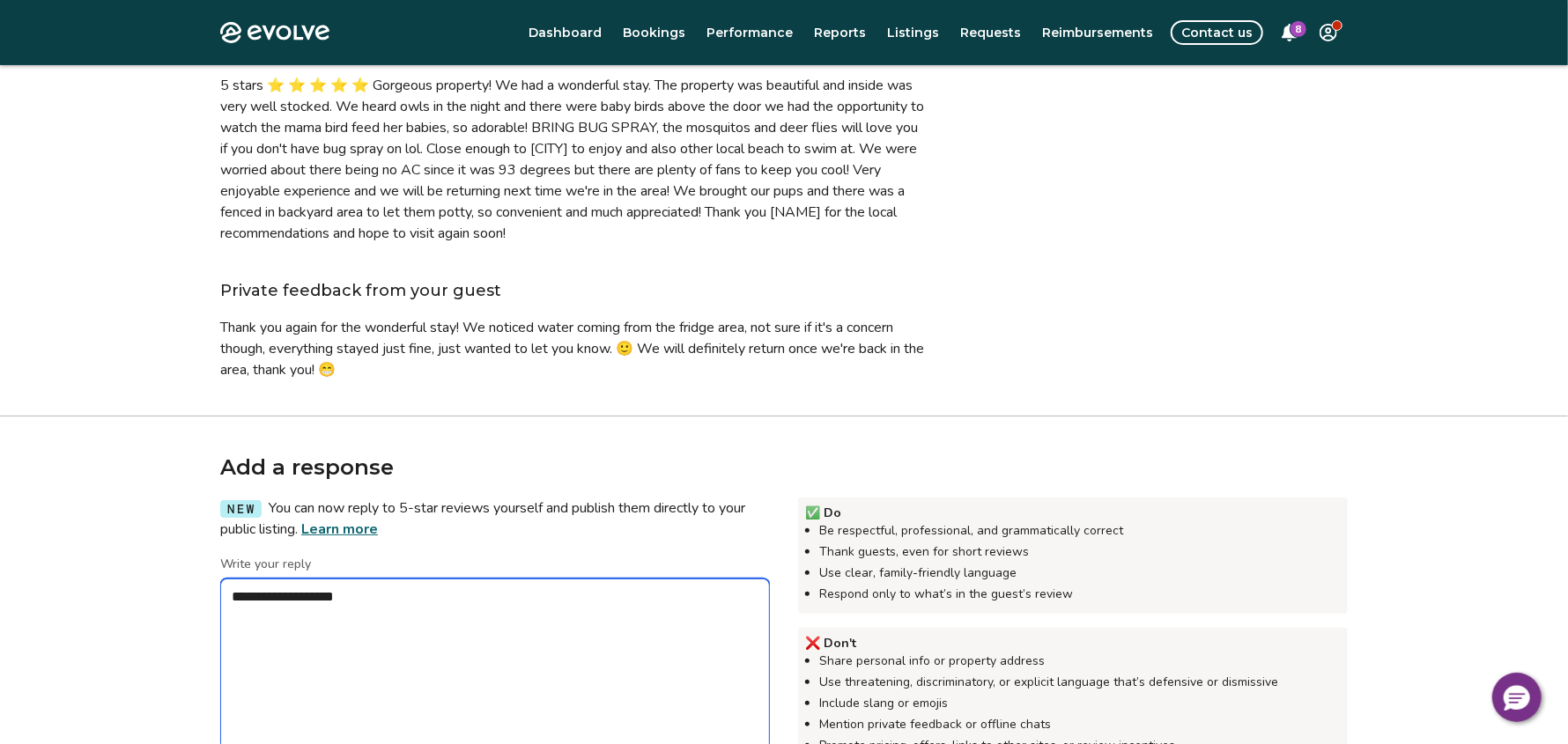 type on "*" 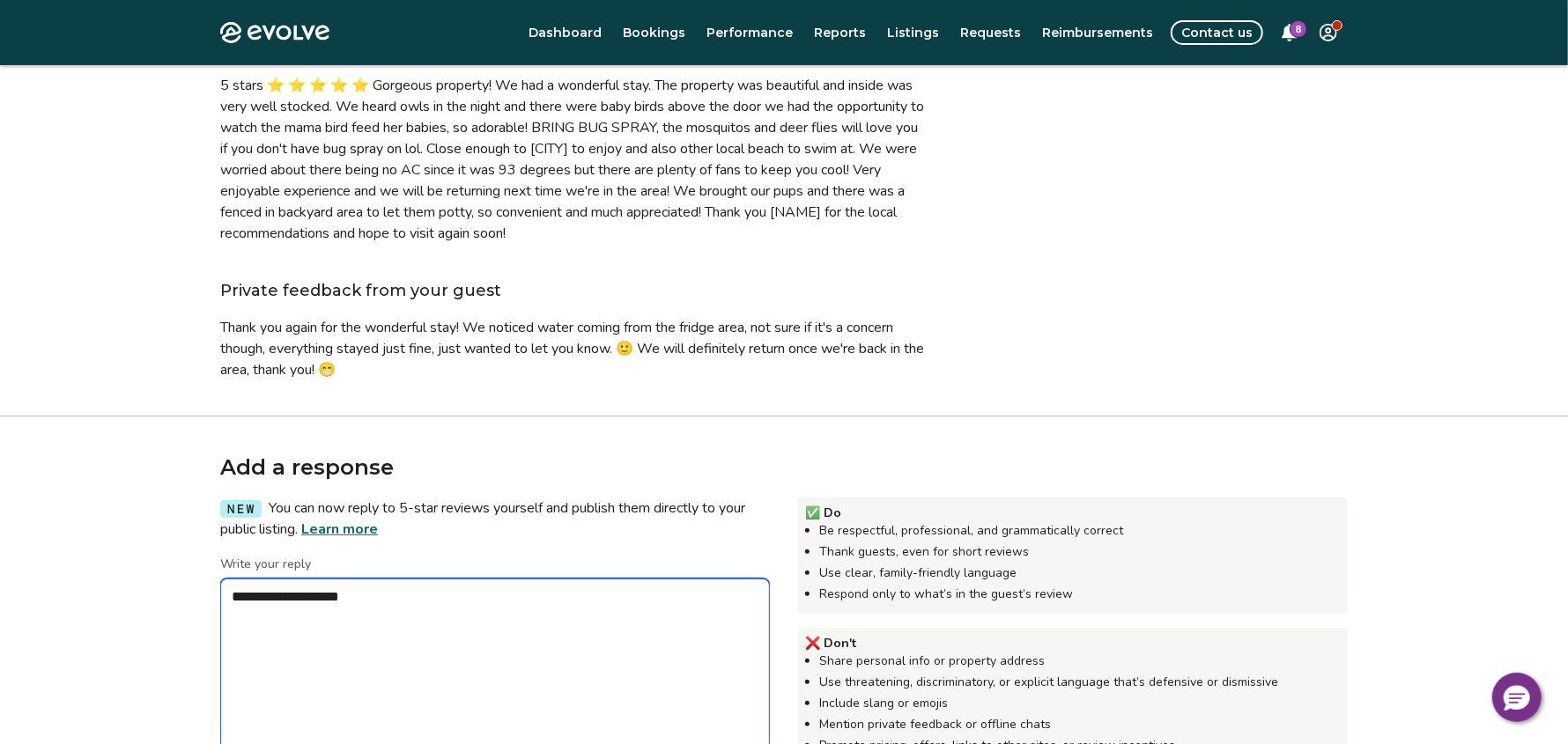 type on "*" 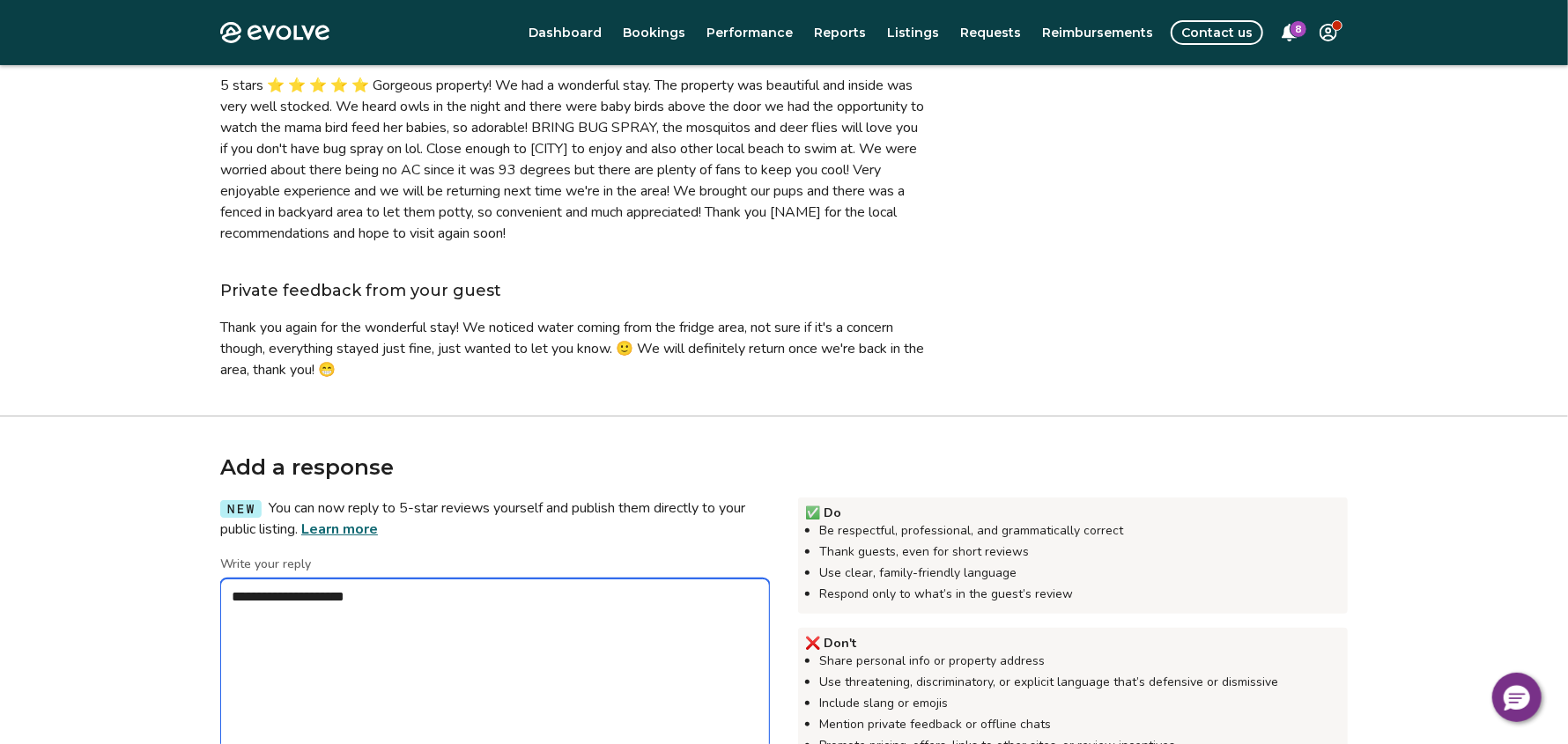 type on "*" 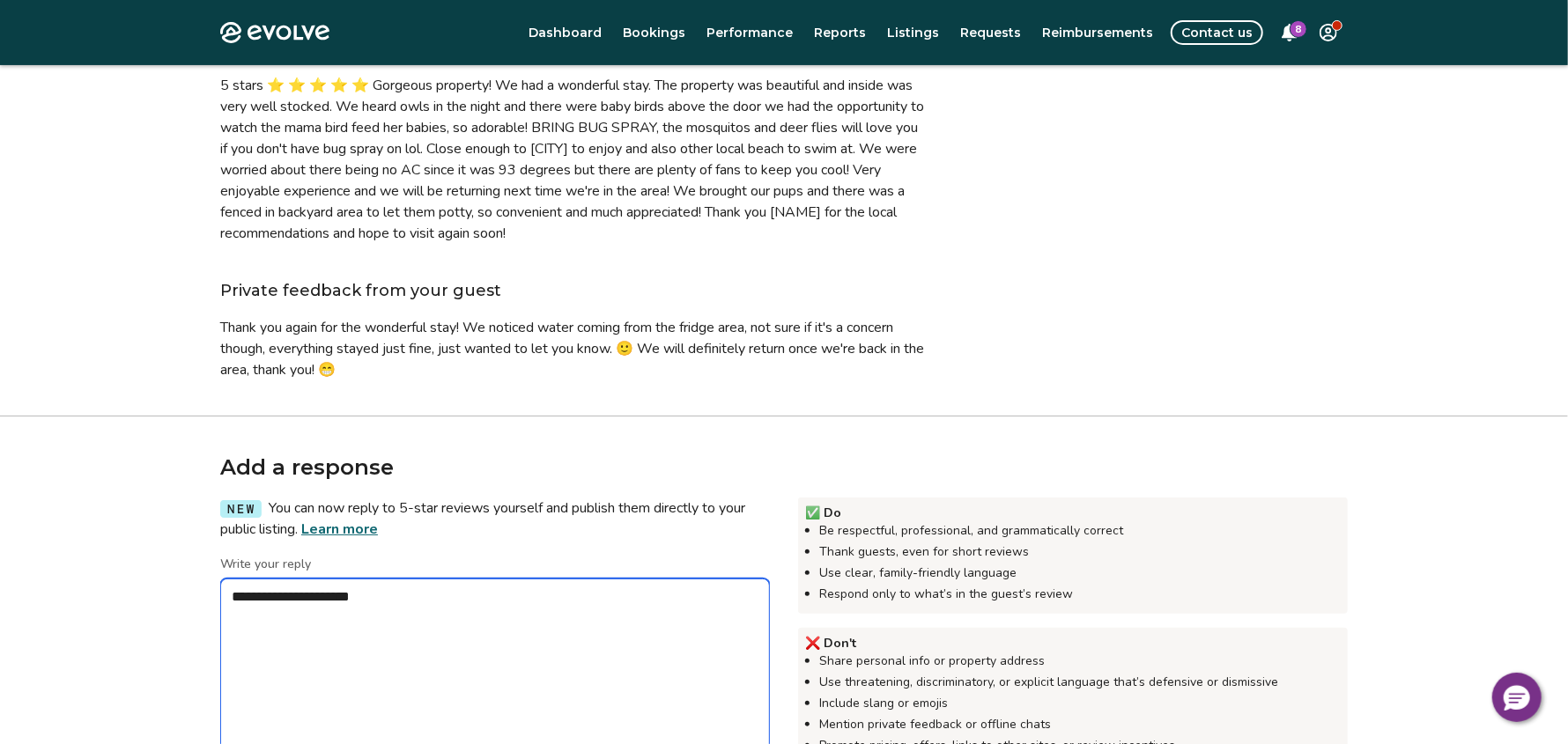 type on "*" 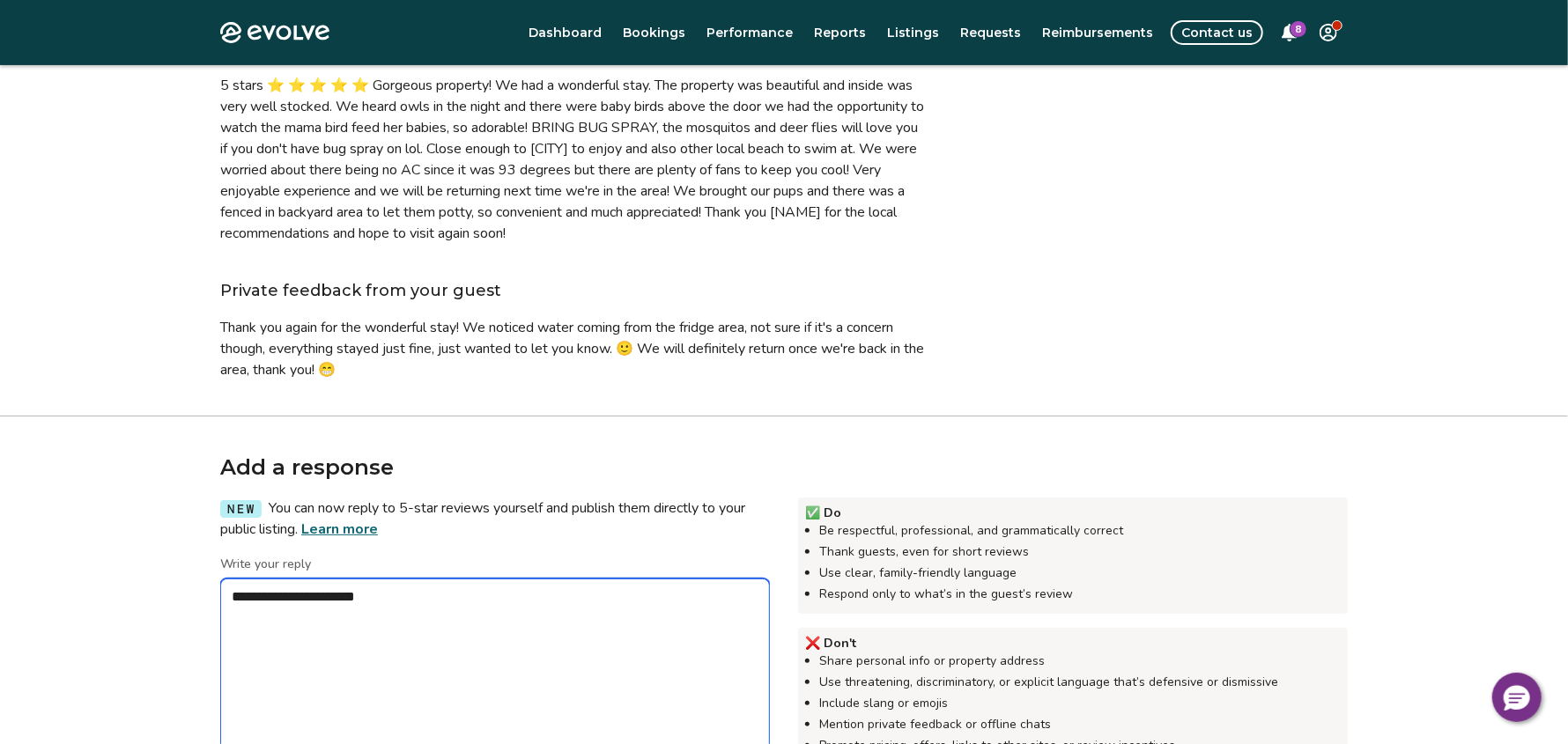 type on "*" 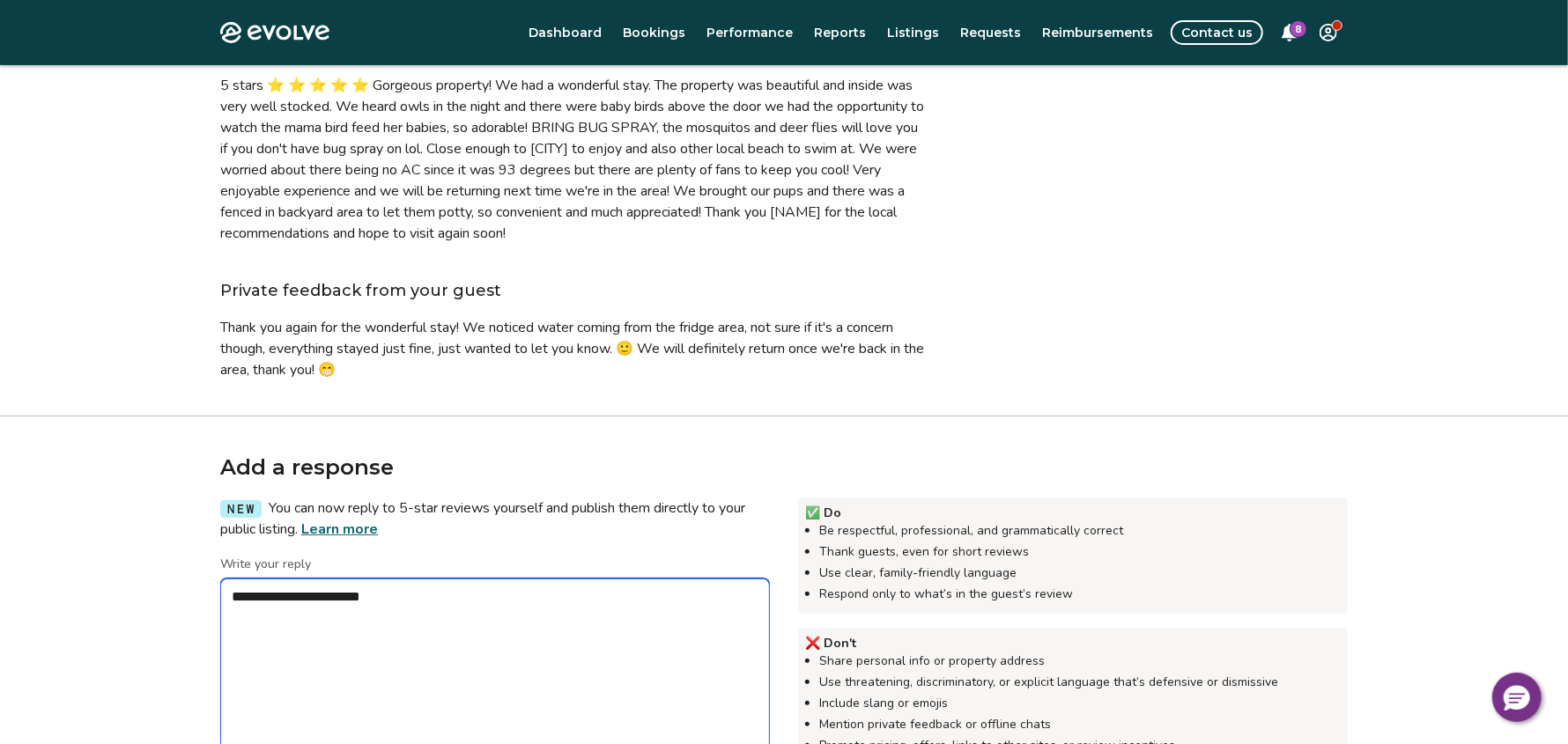 type on "*" 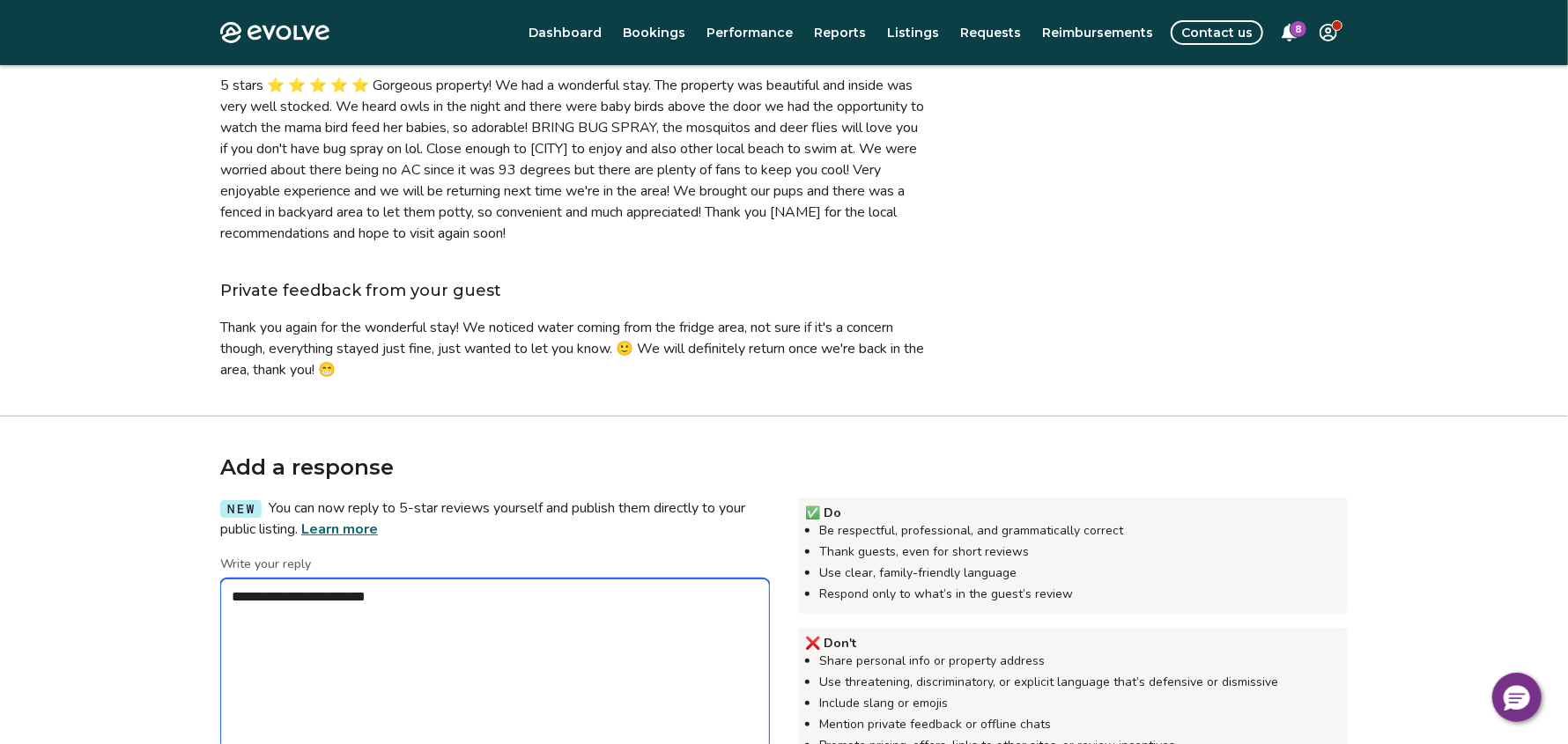 type on "*" 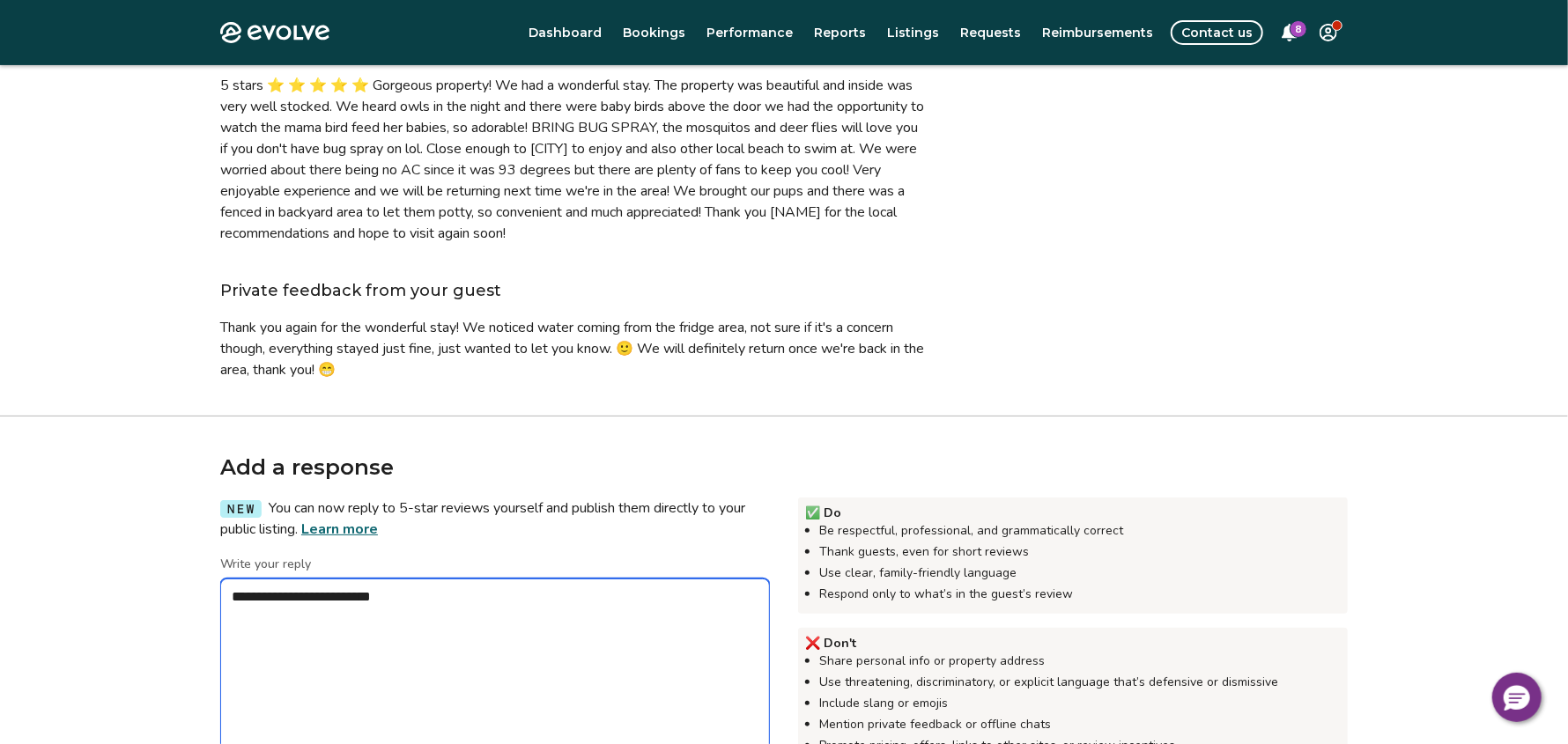 type on "*" 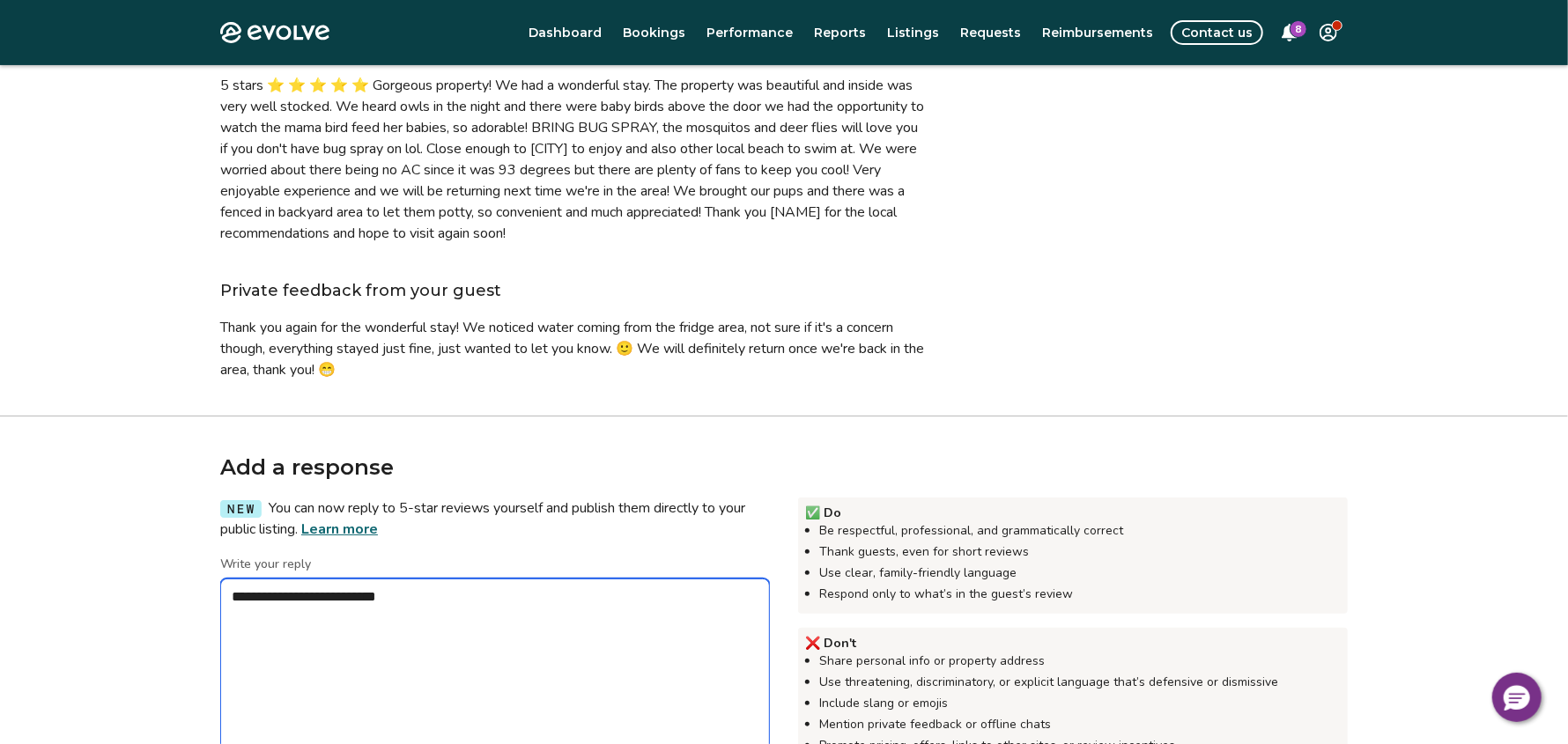 type on "*" 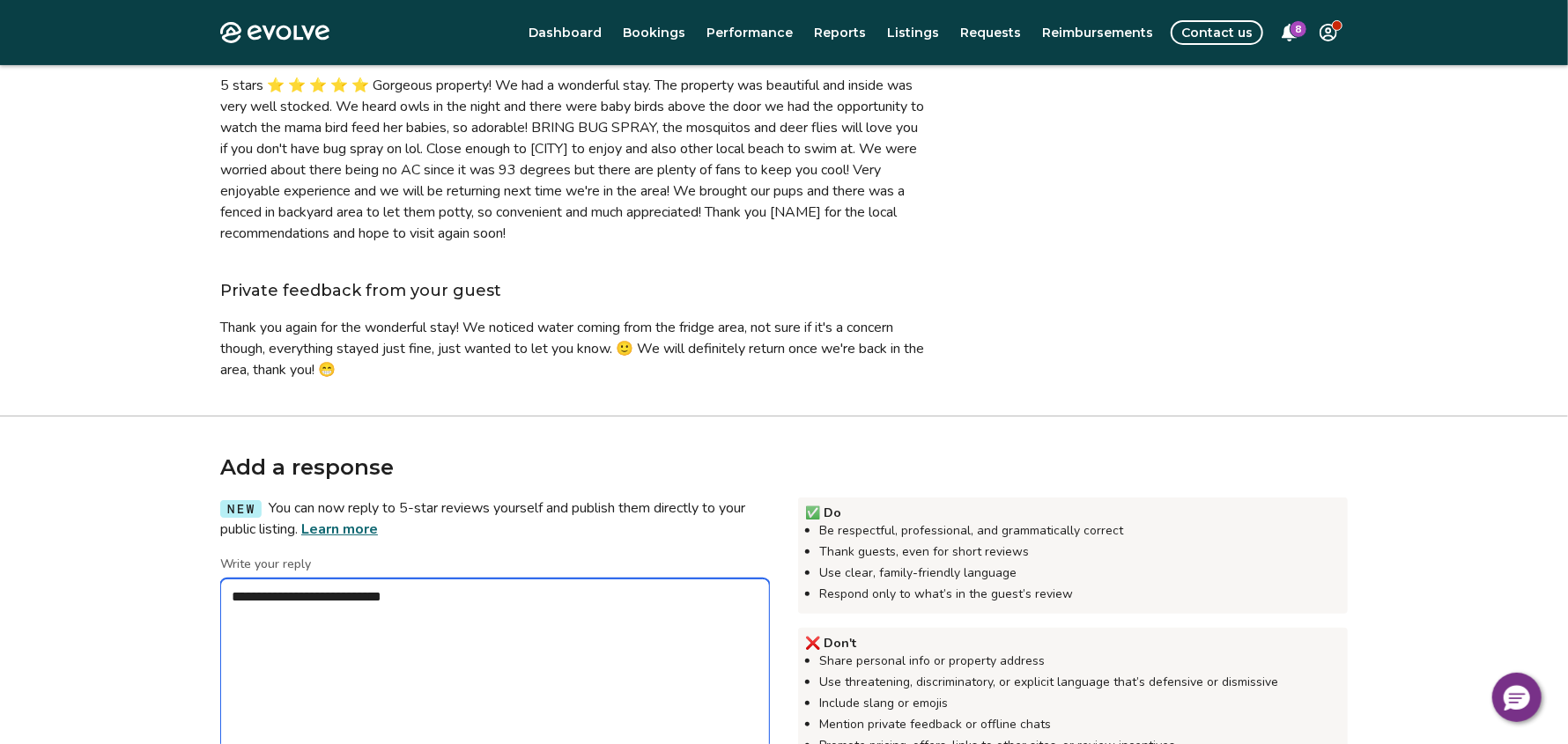 type on "*" 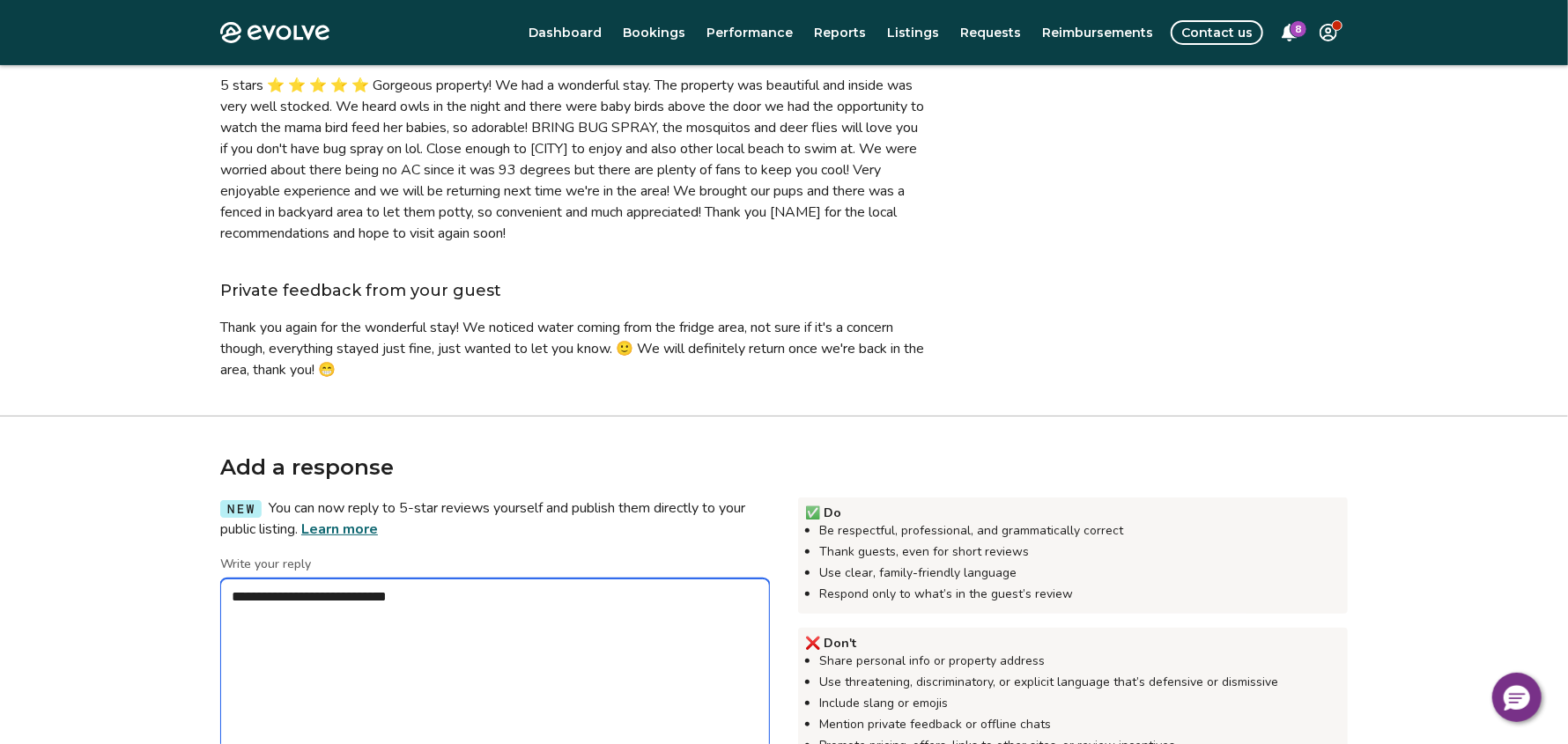 type on "*" 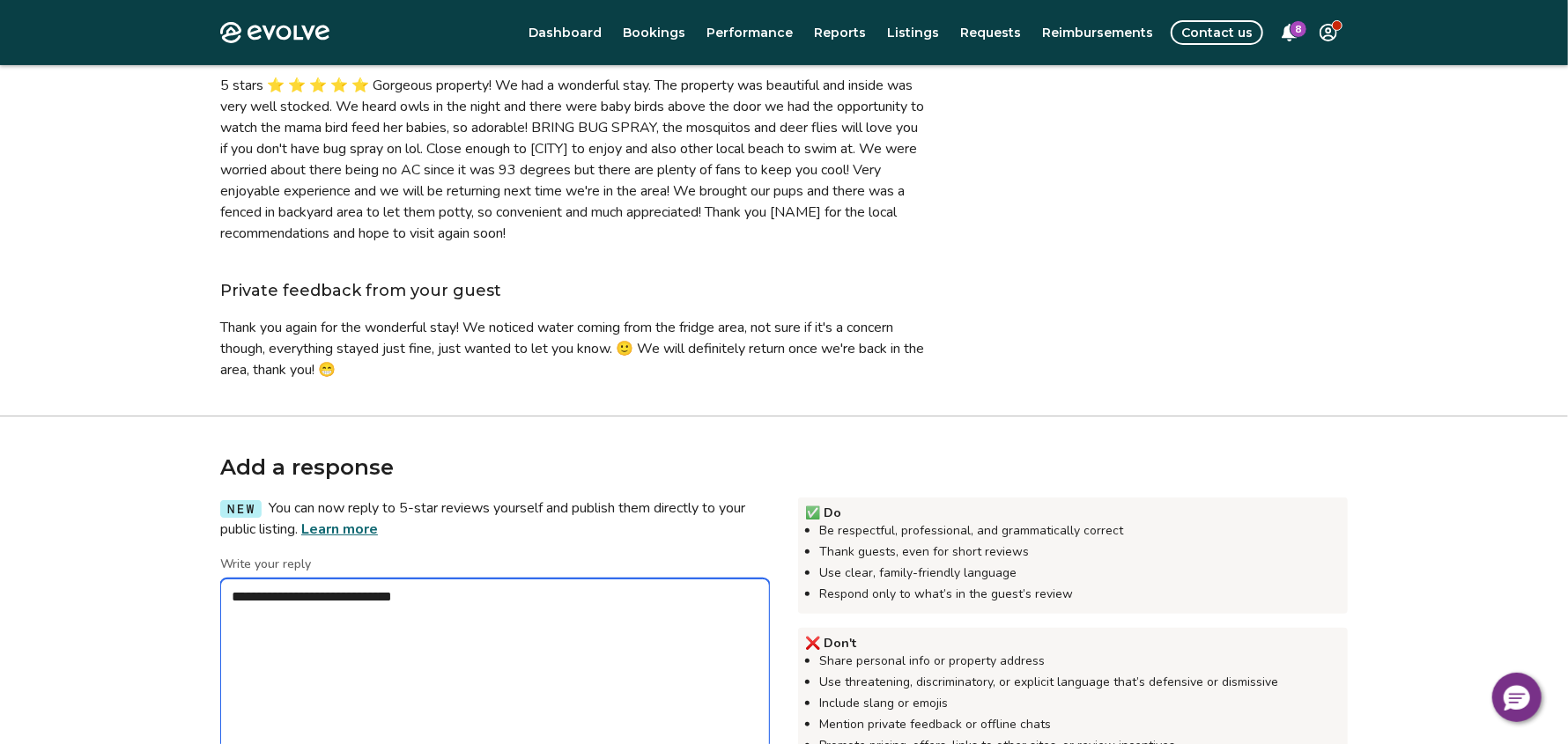 type on "*" 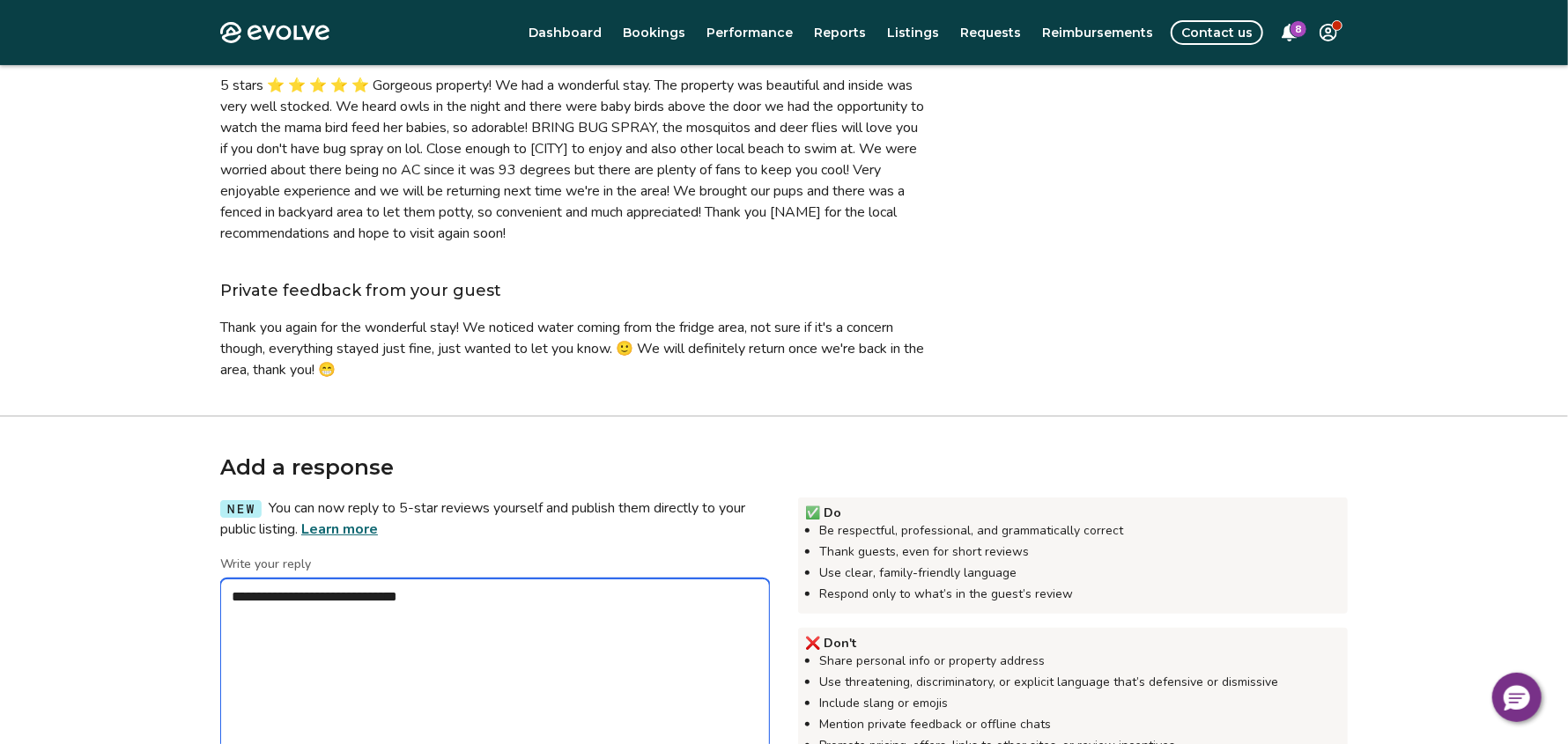 type on "*" 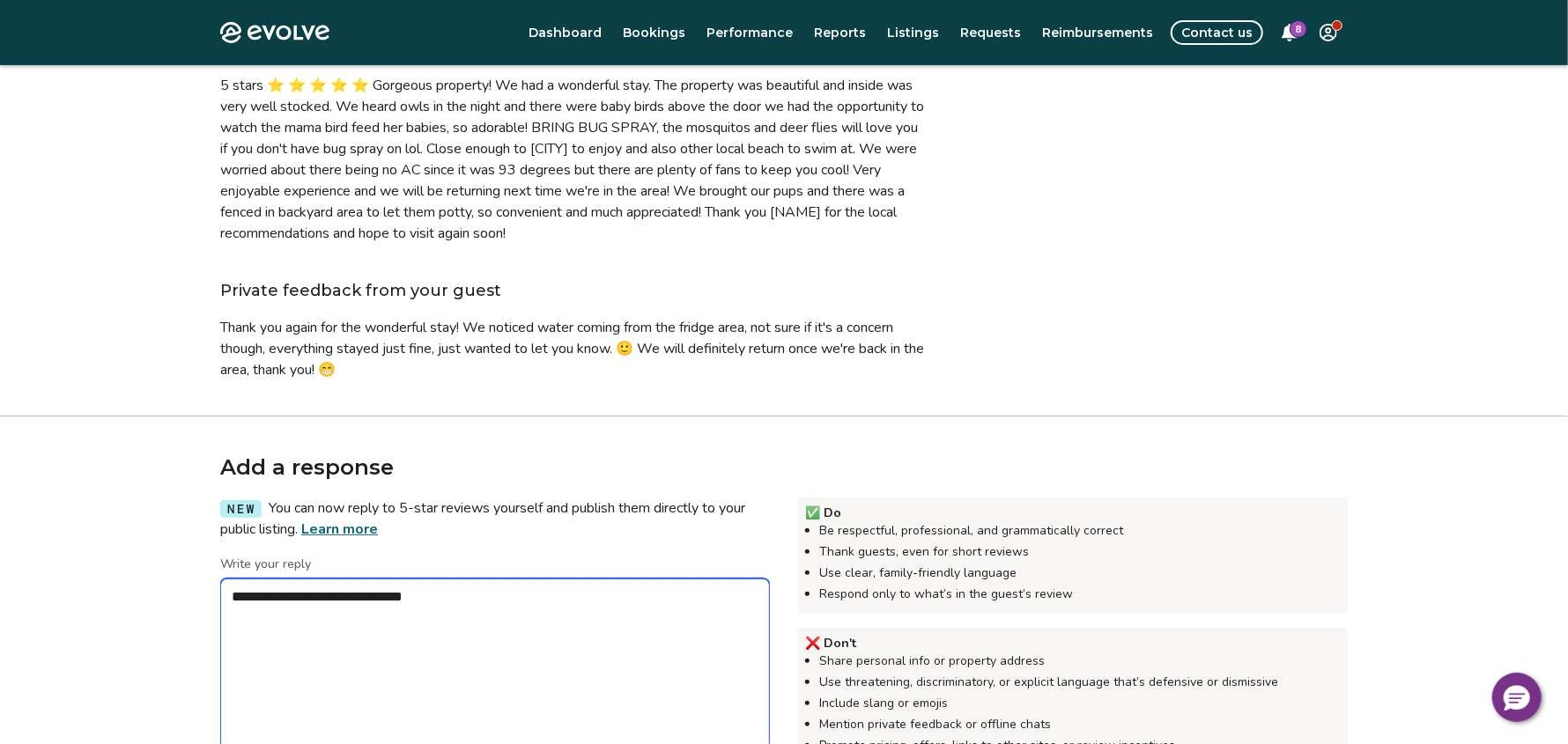 type on "*" 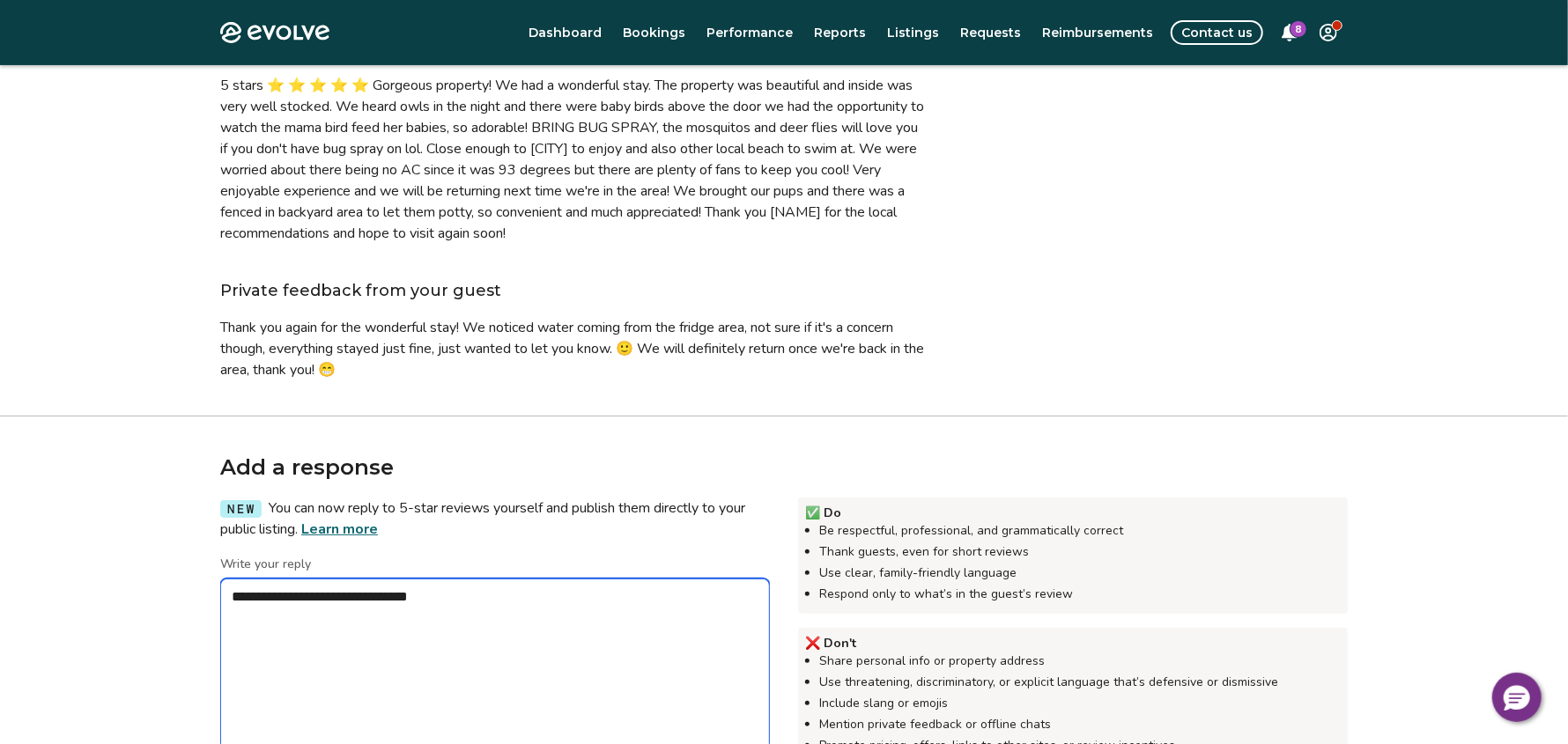 type on "*" 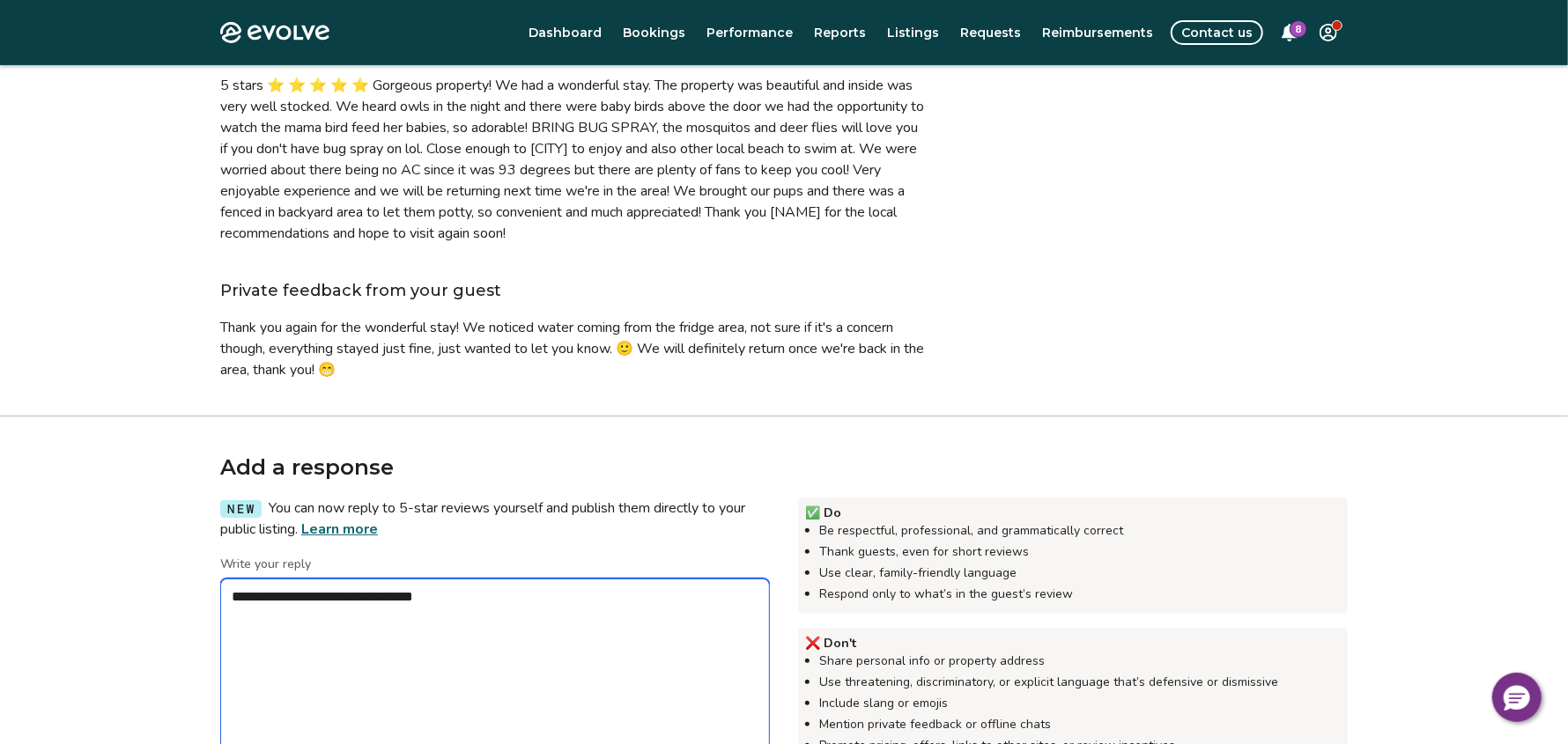 type on "*" 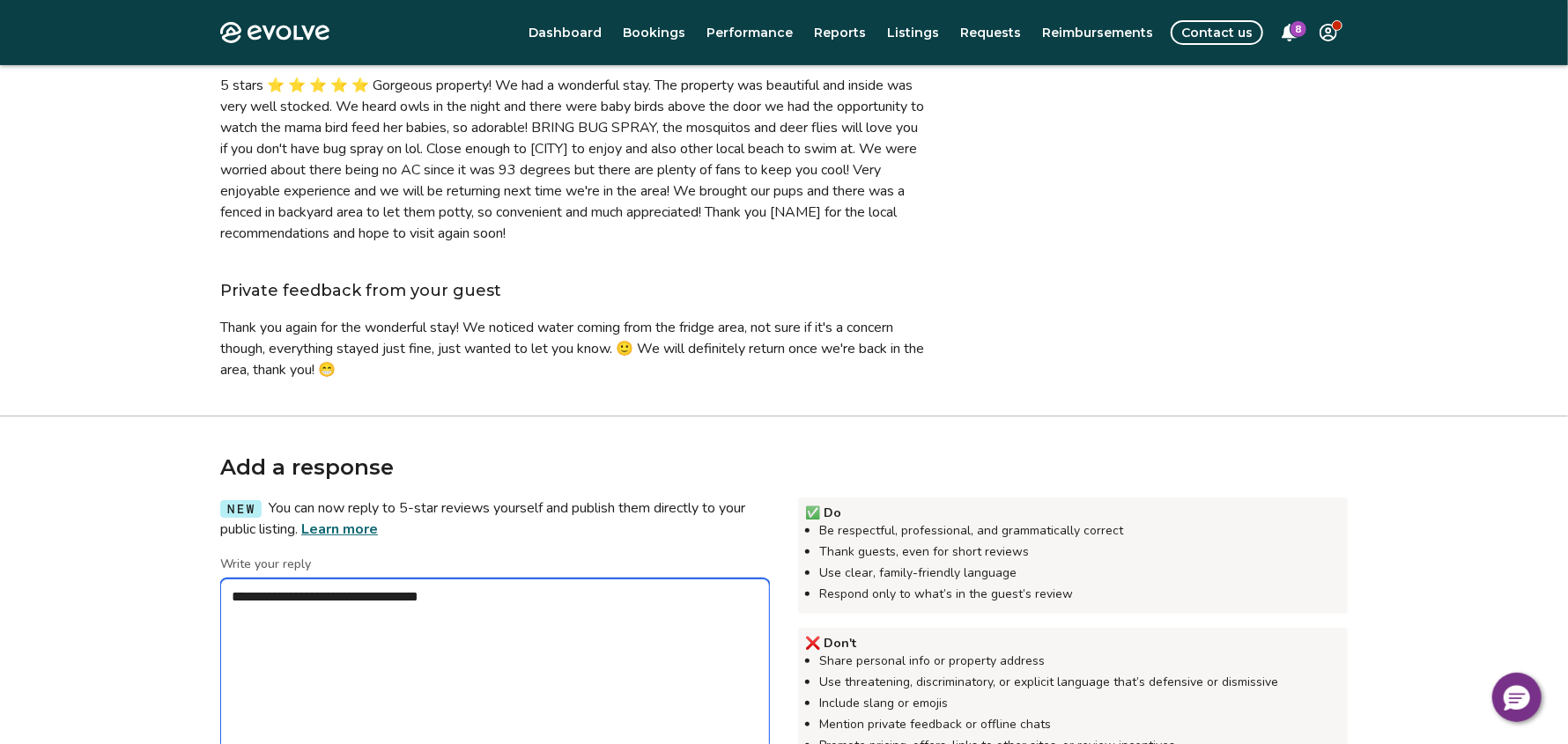 type on "*" 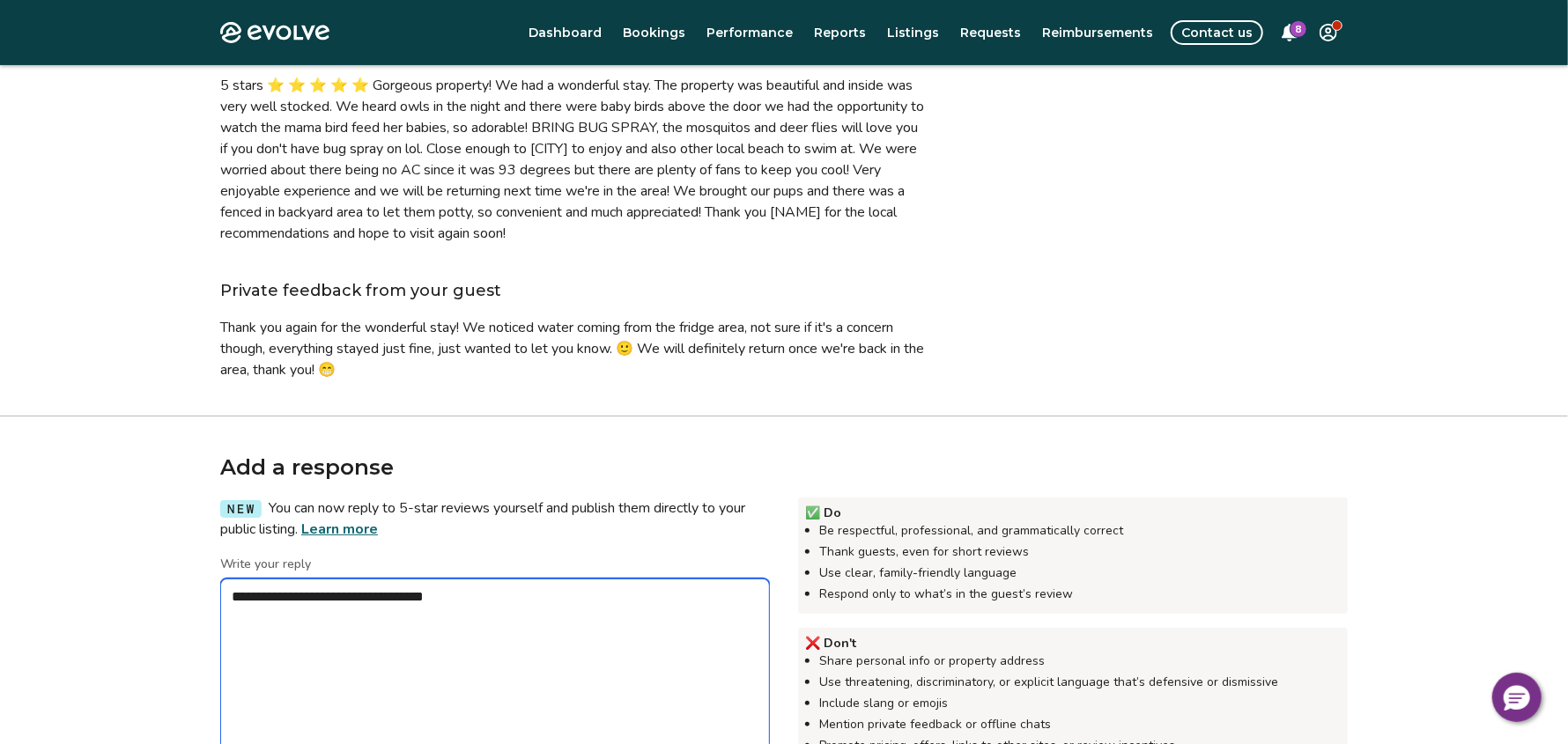 type on "*" 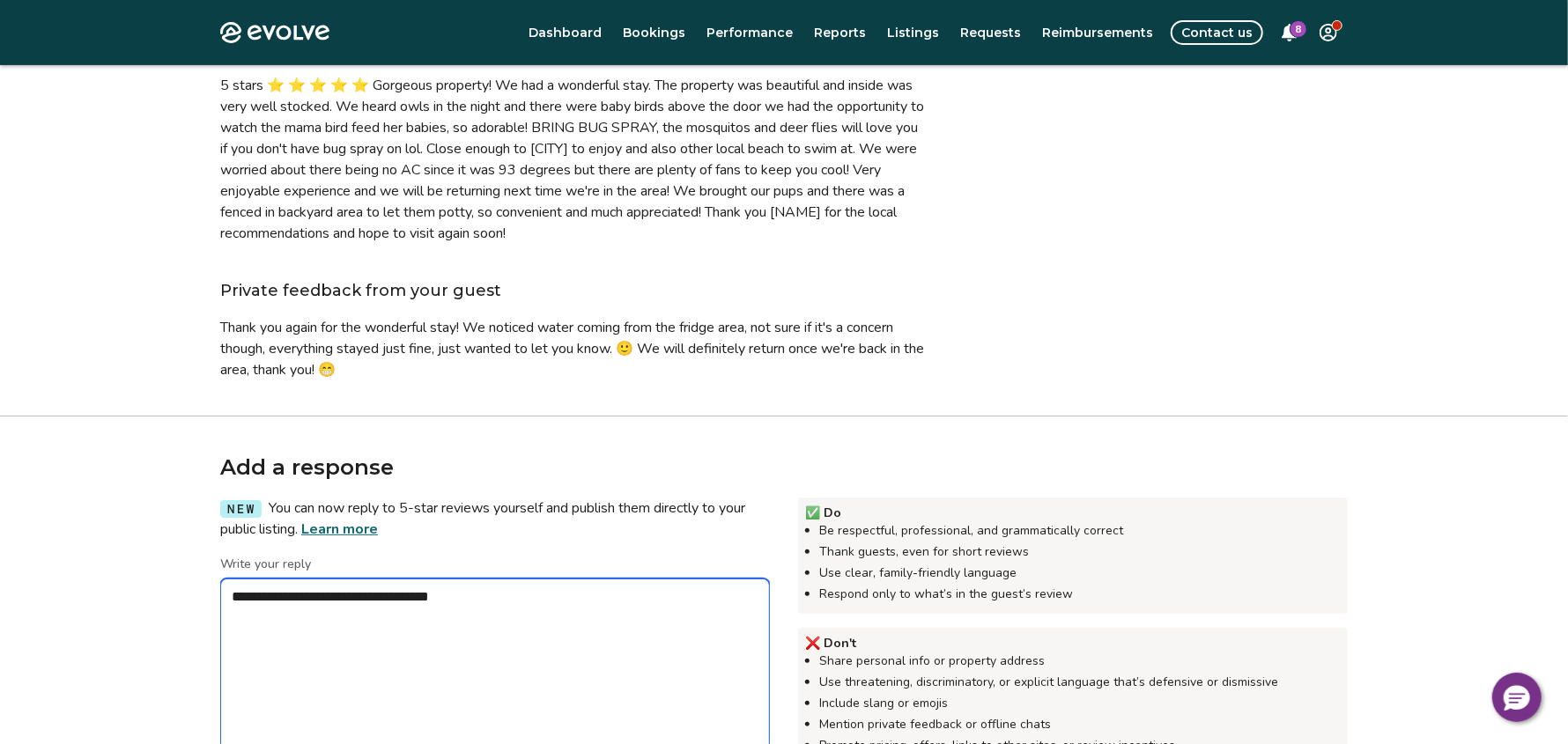 type on "*" 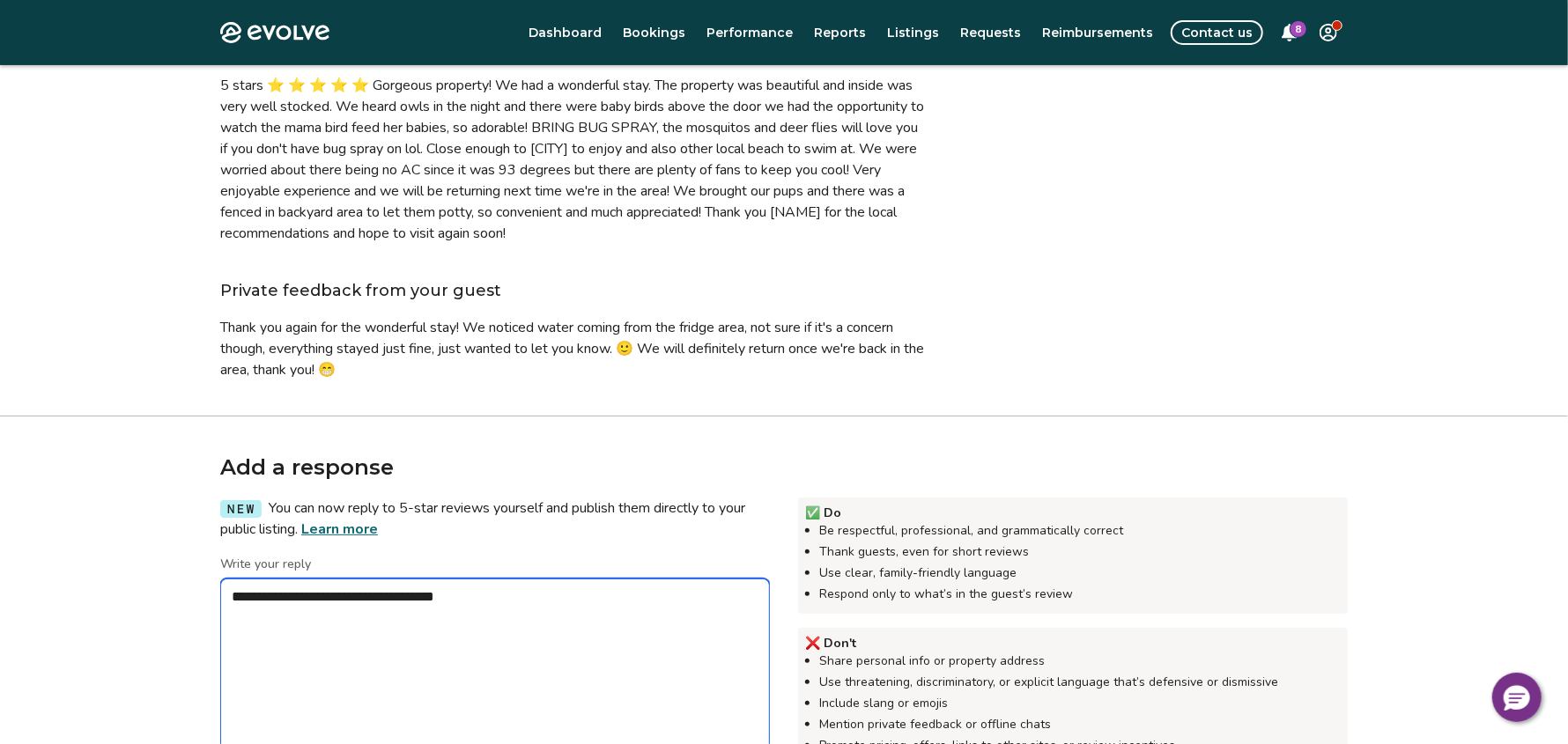 type on "*" 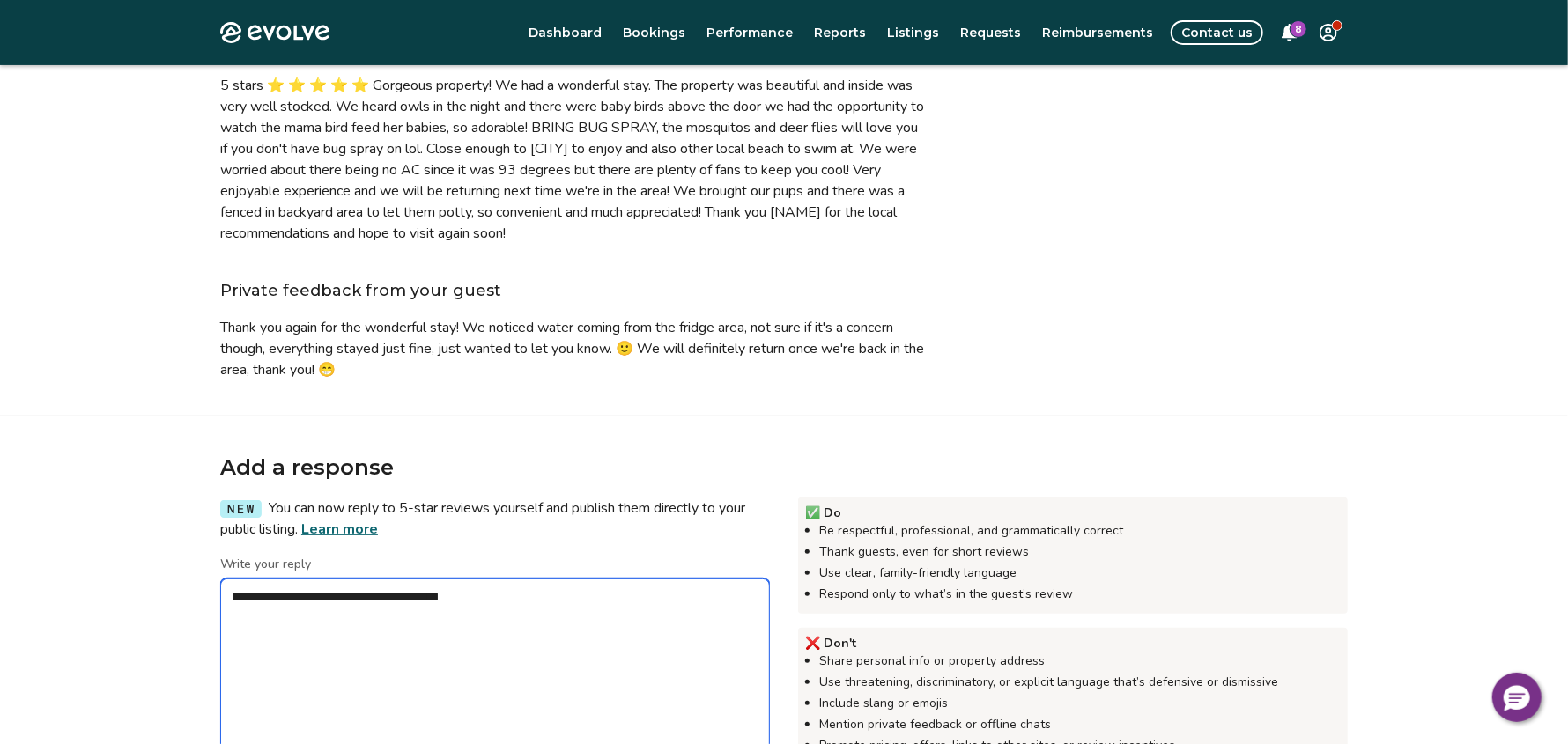 type on "*" 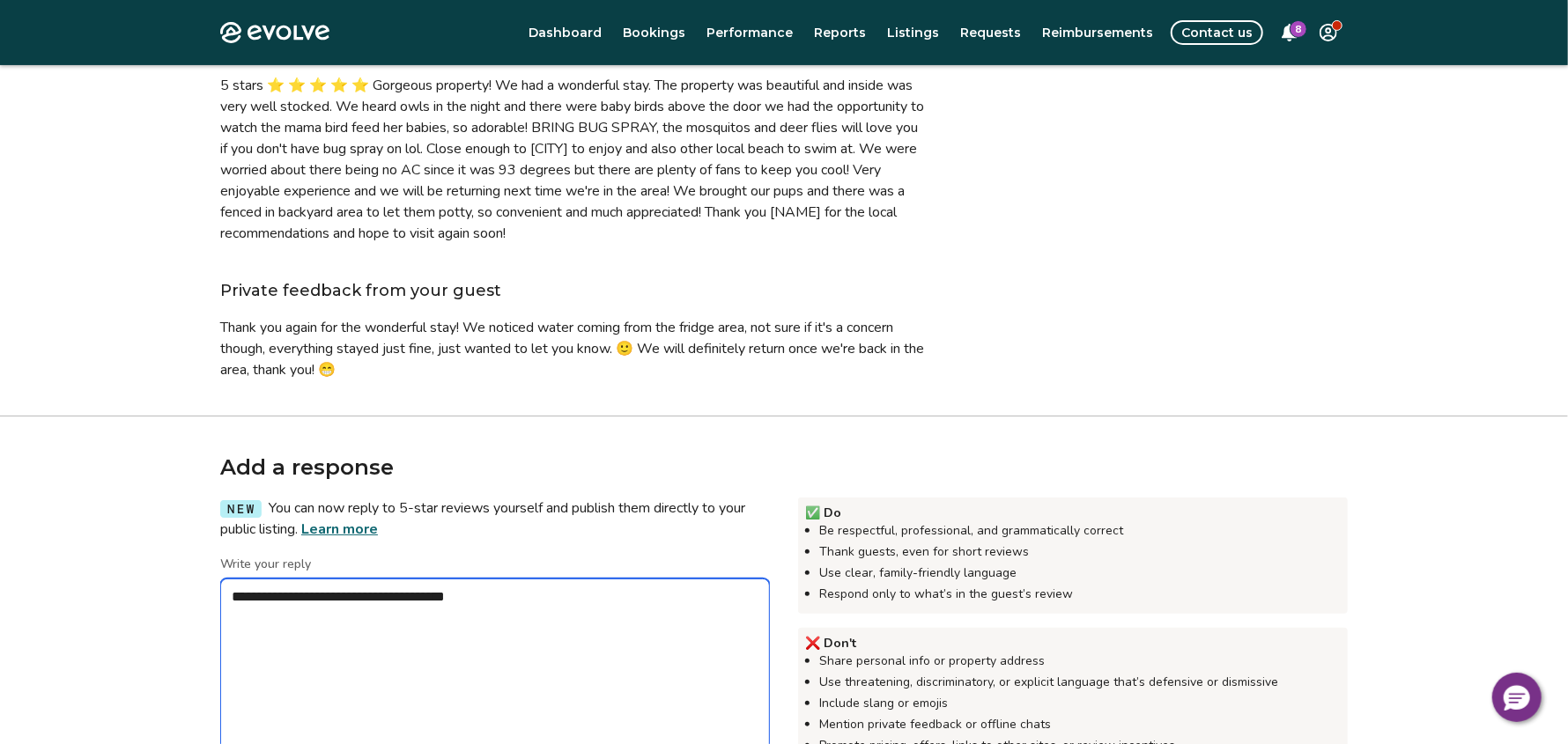 type on "*" 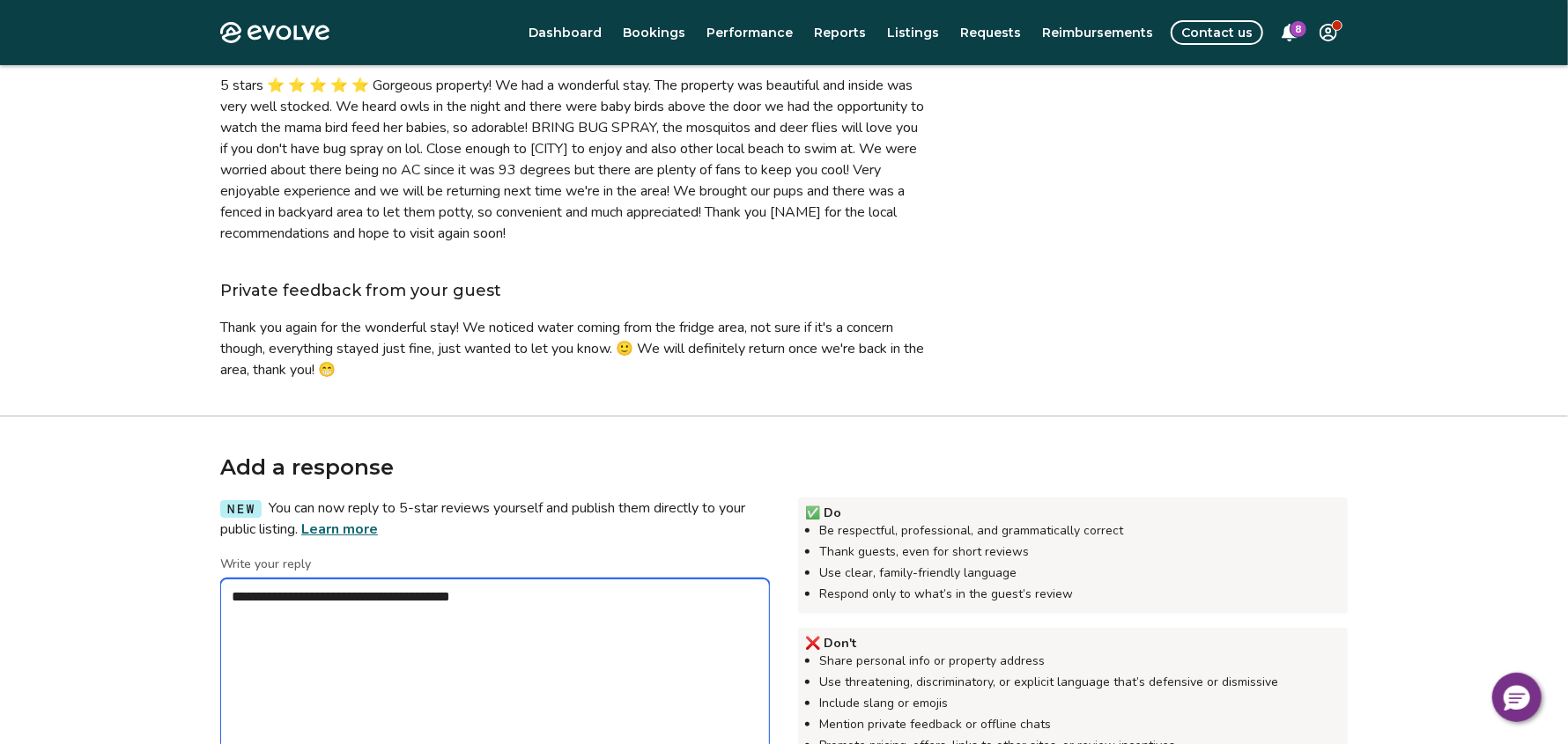 type on "*" 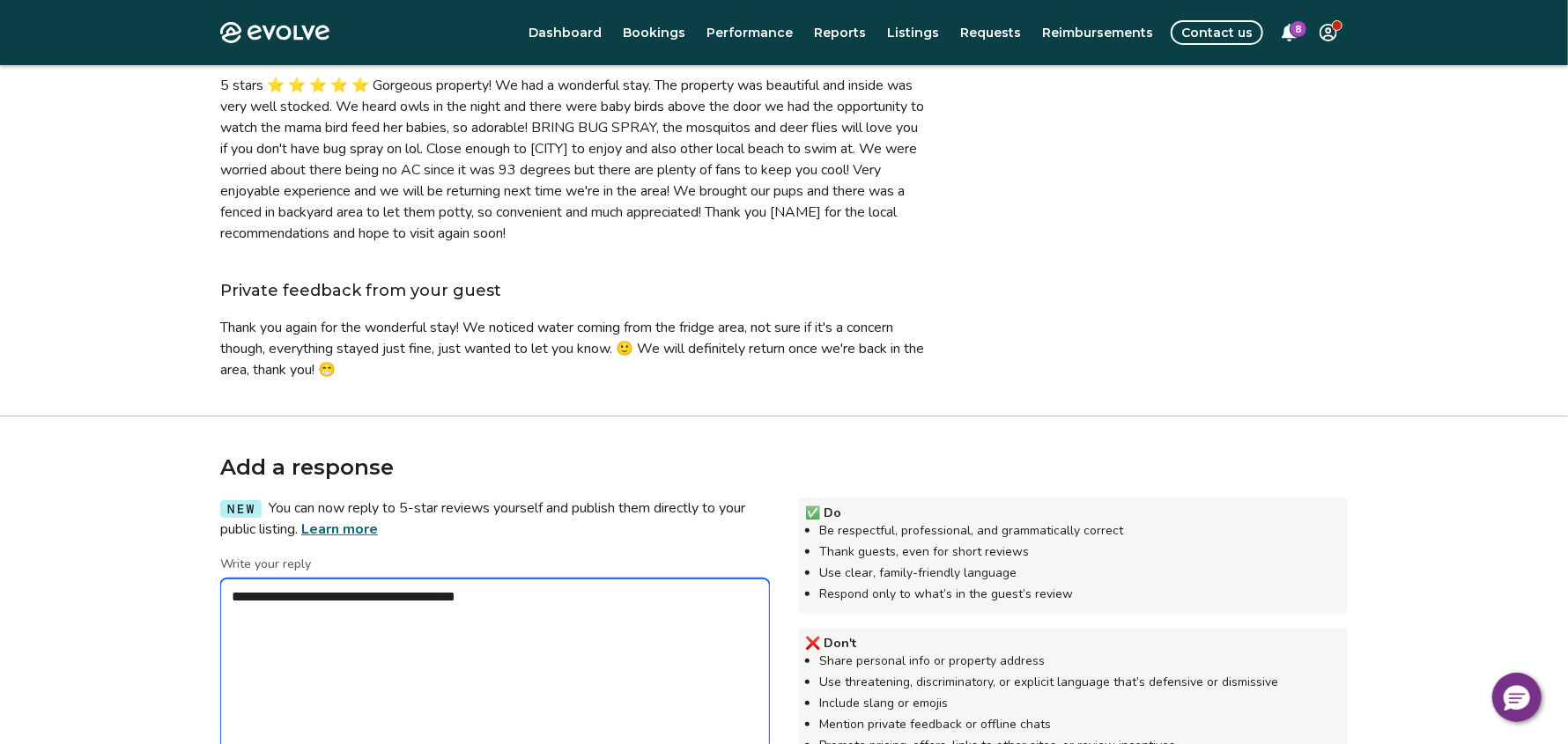 type on "*" 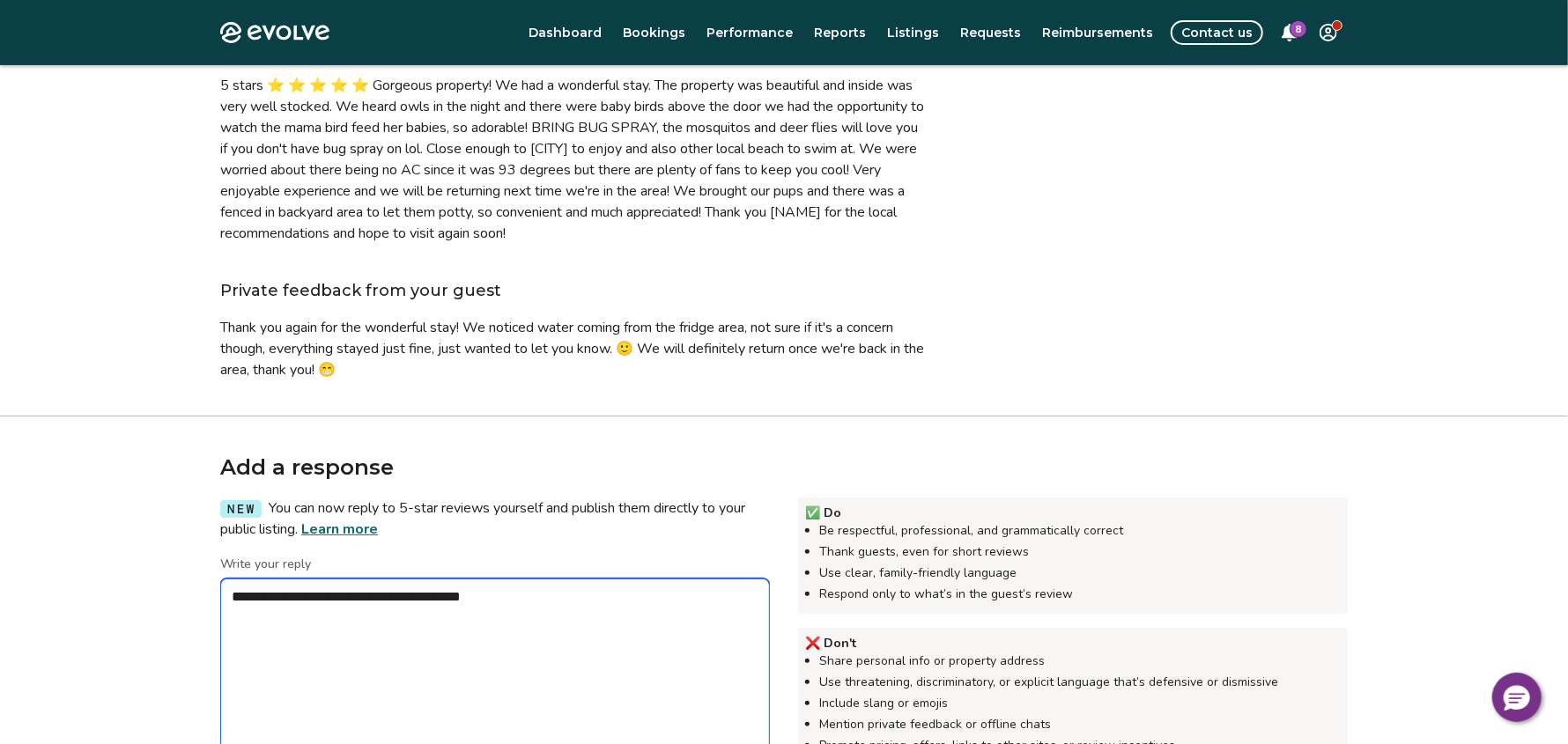 type on "*" 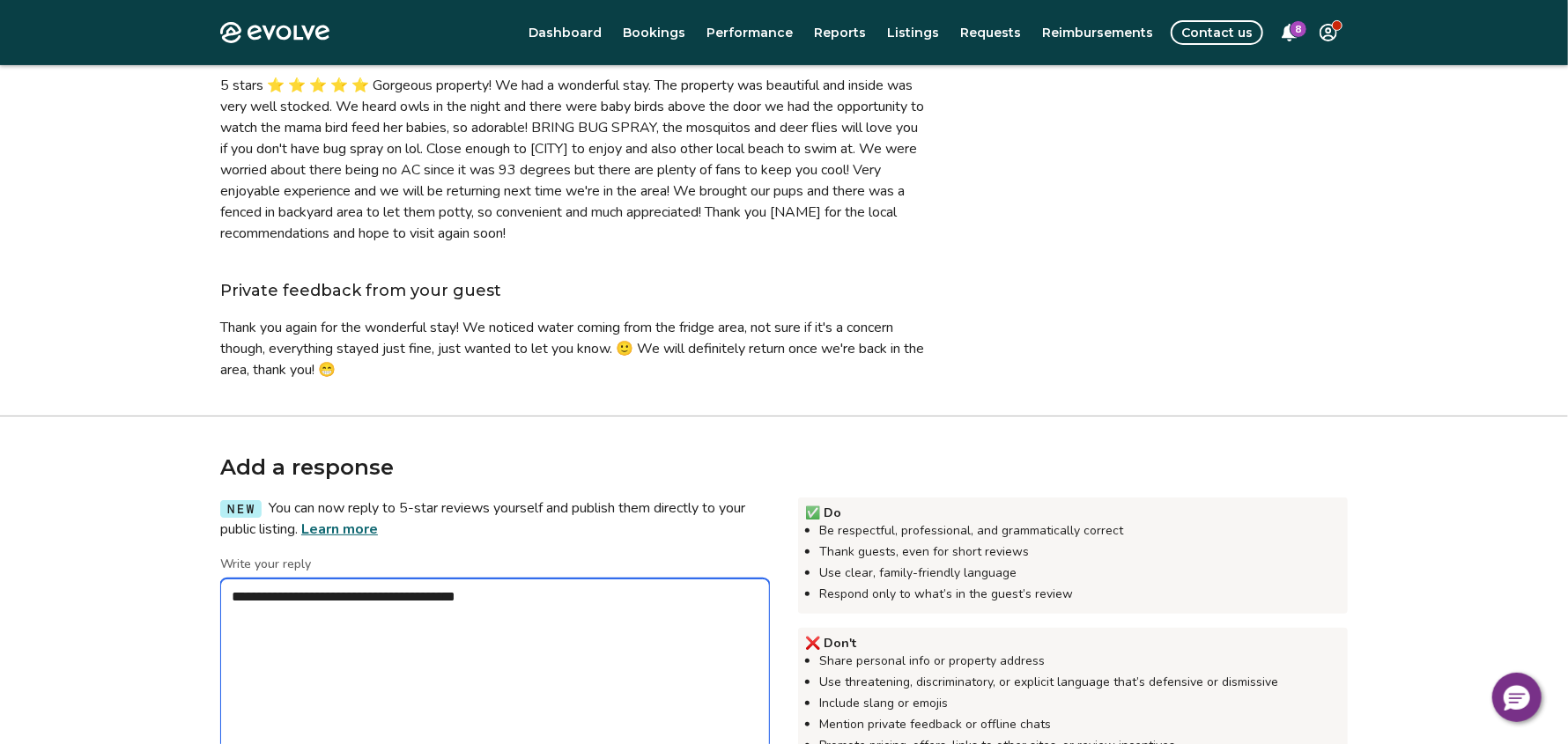 type on "*" 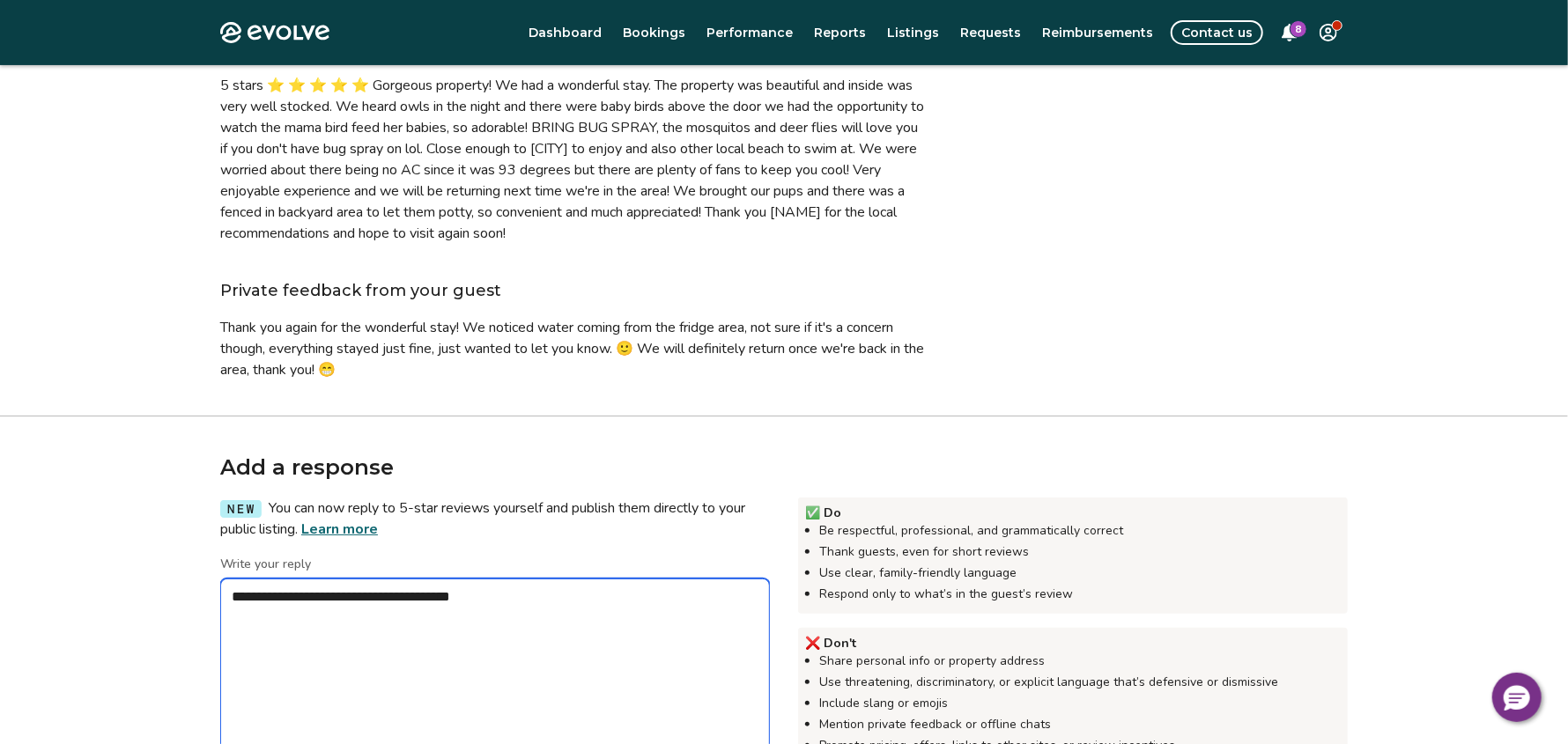 type on "*" 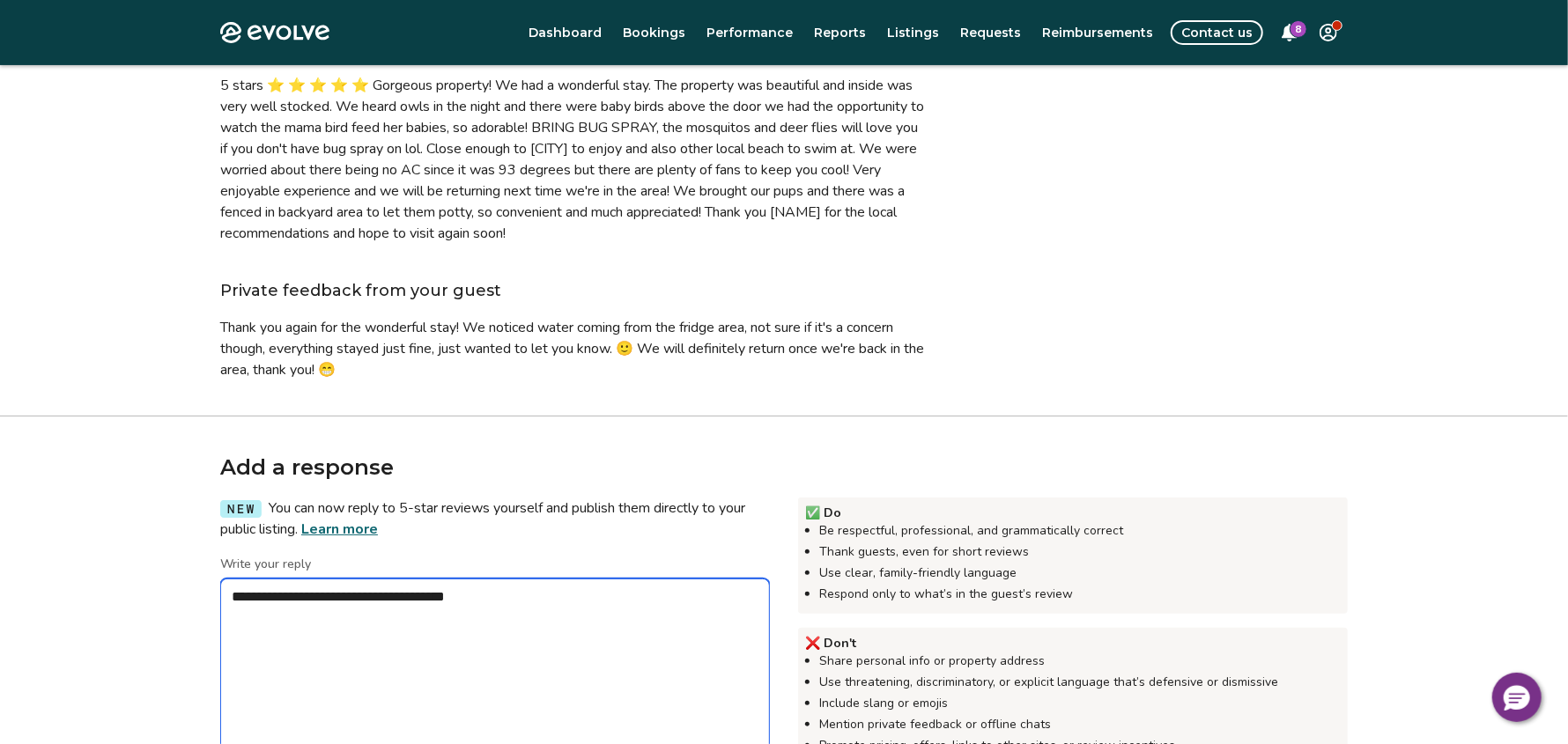 type on "*" 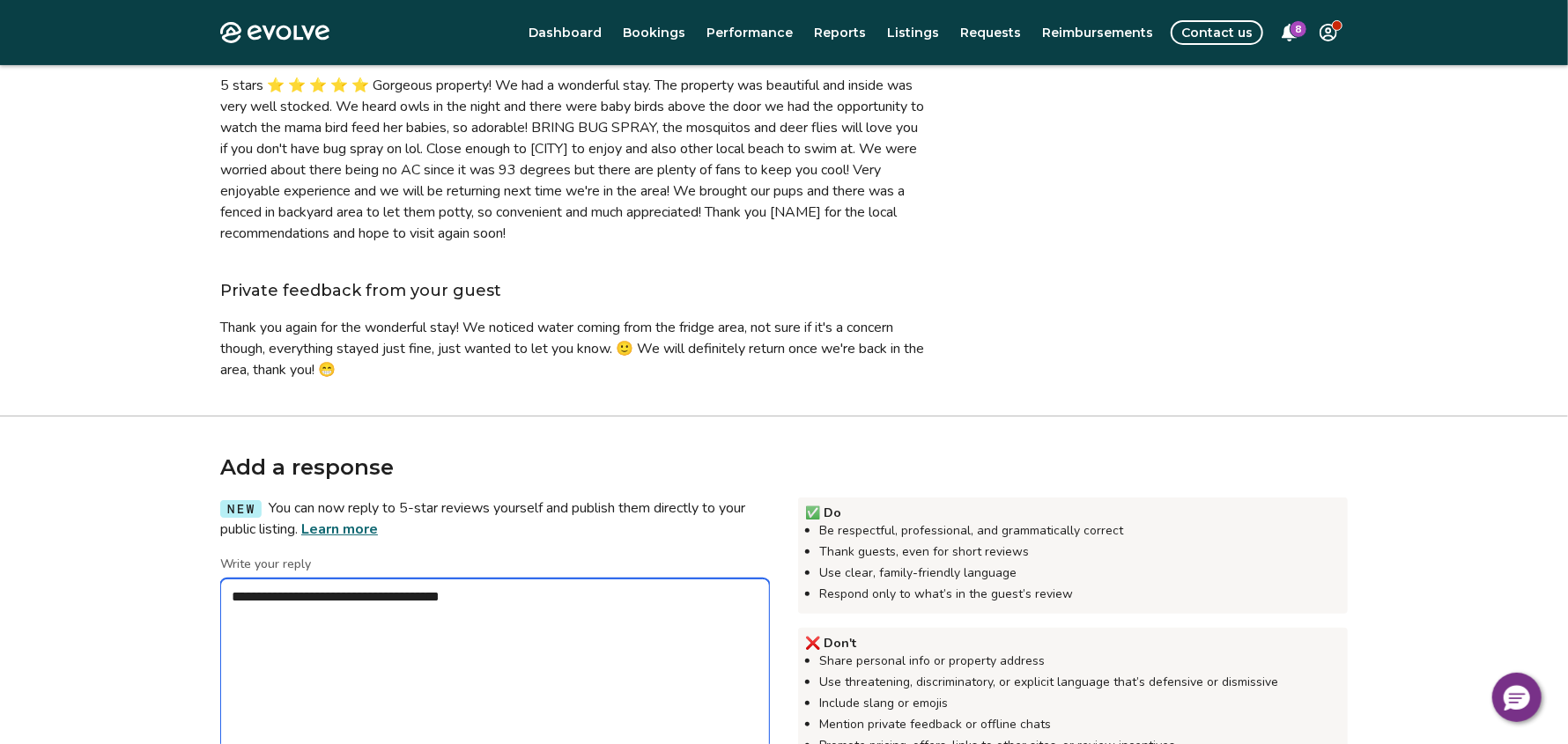 type on "*" 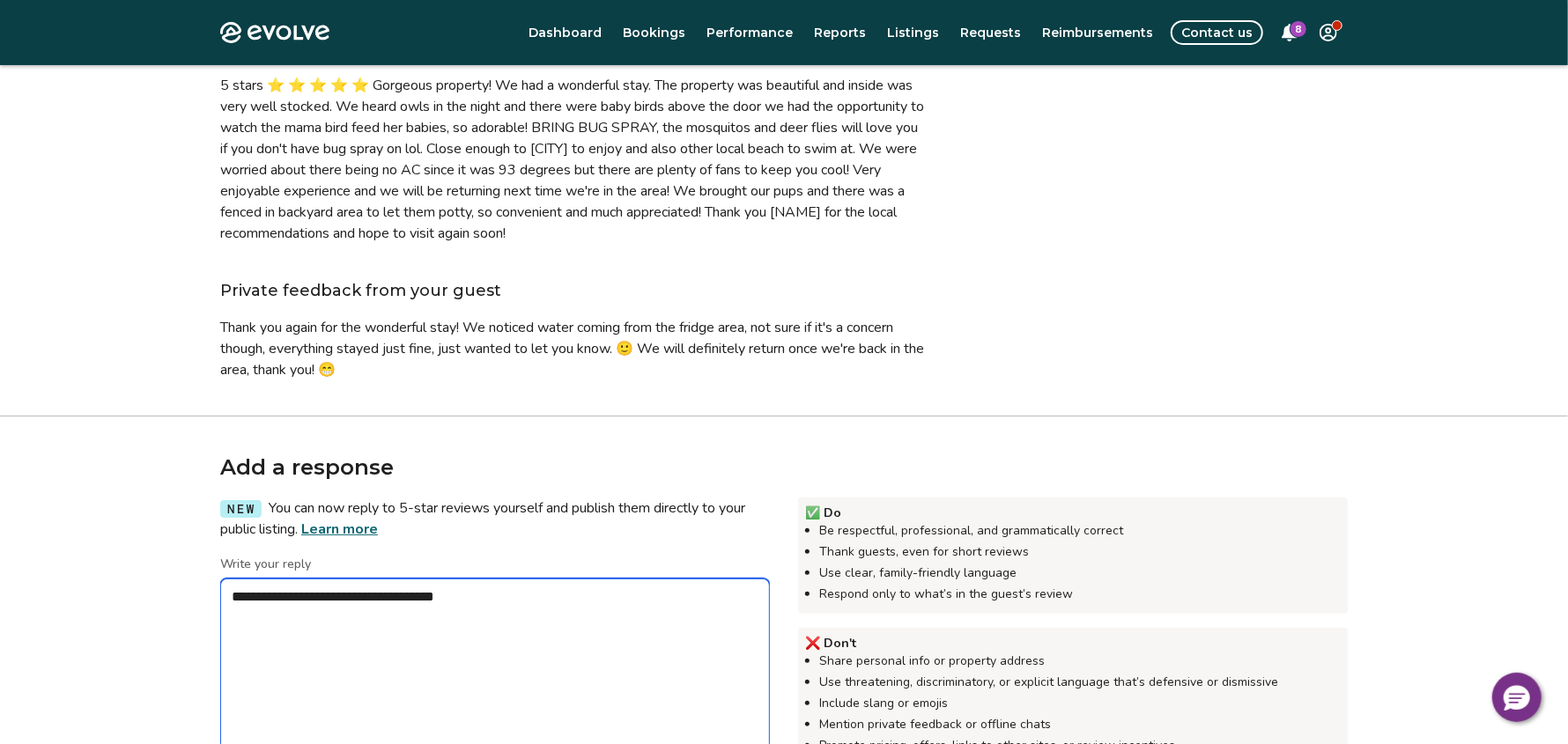 type on "*" 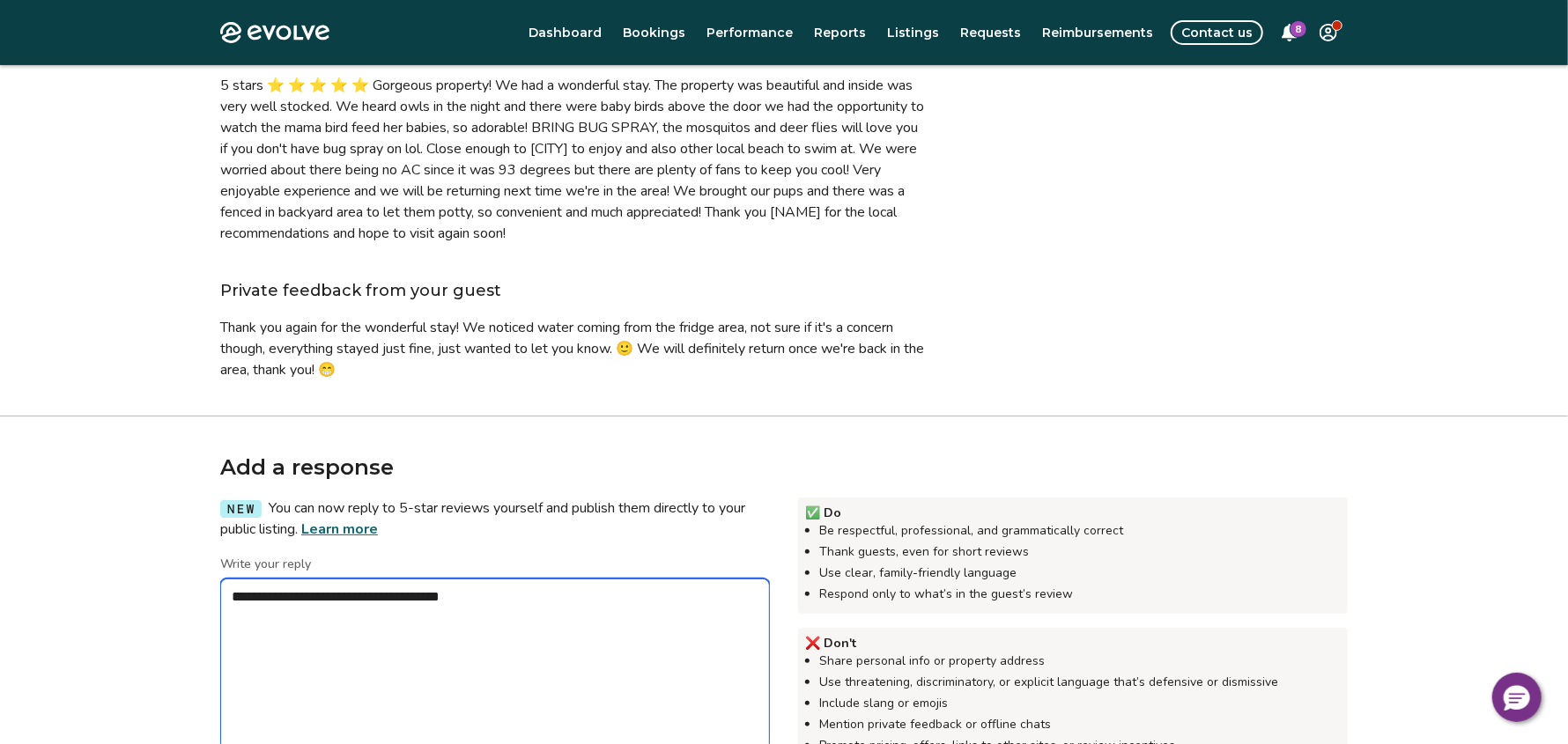 type on "*" 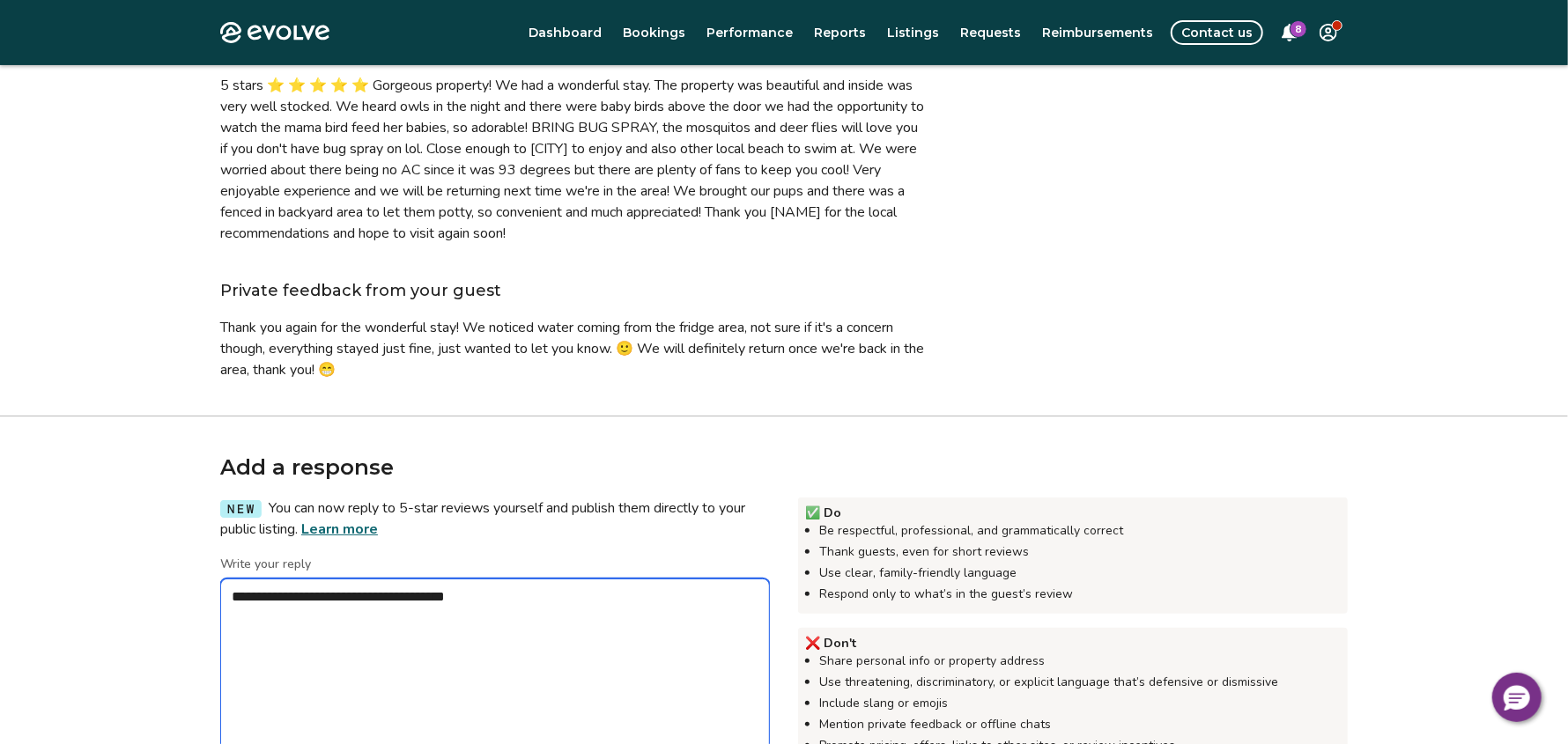 type on "*" 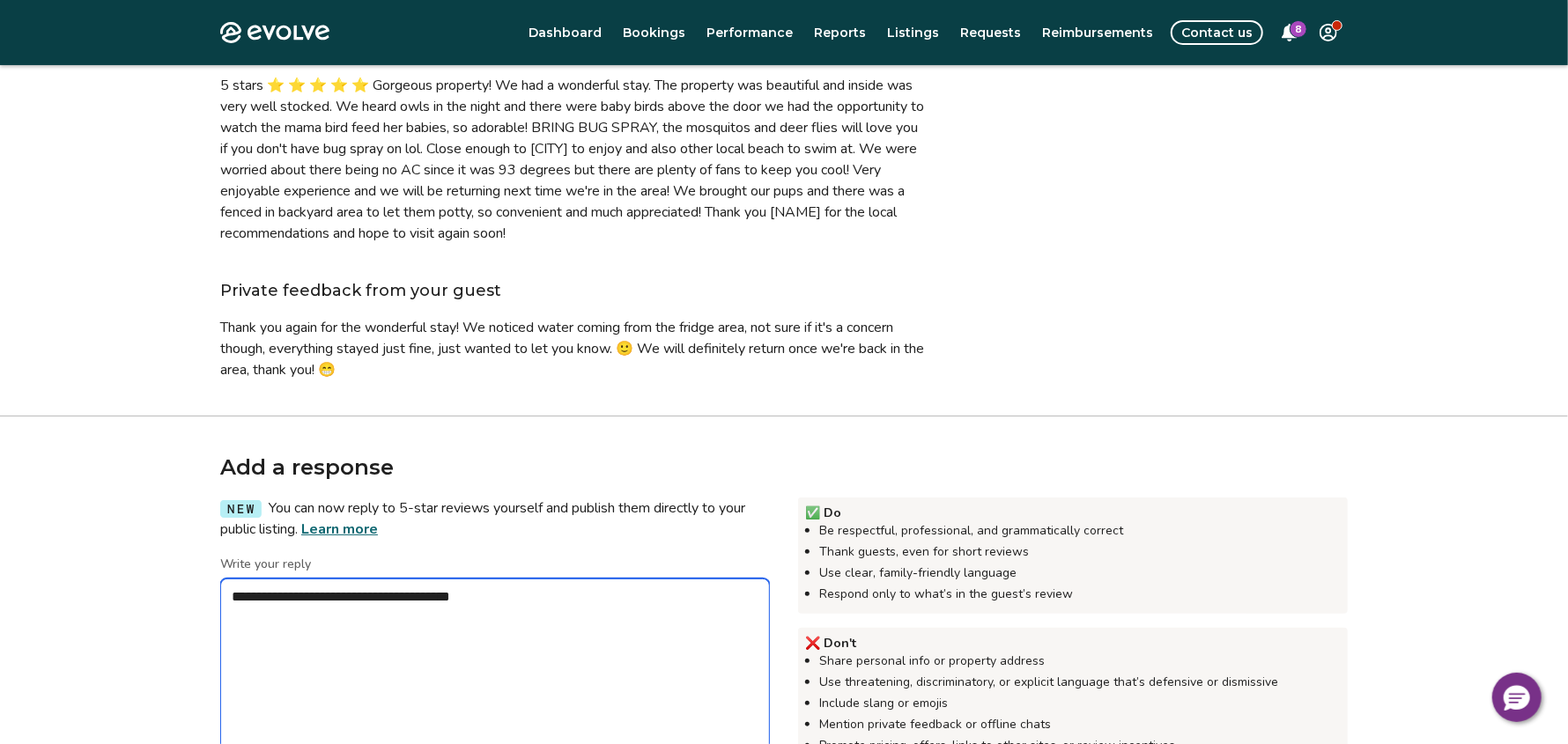 type on "*" 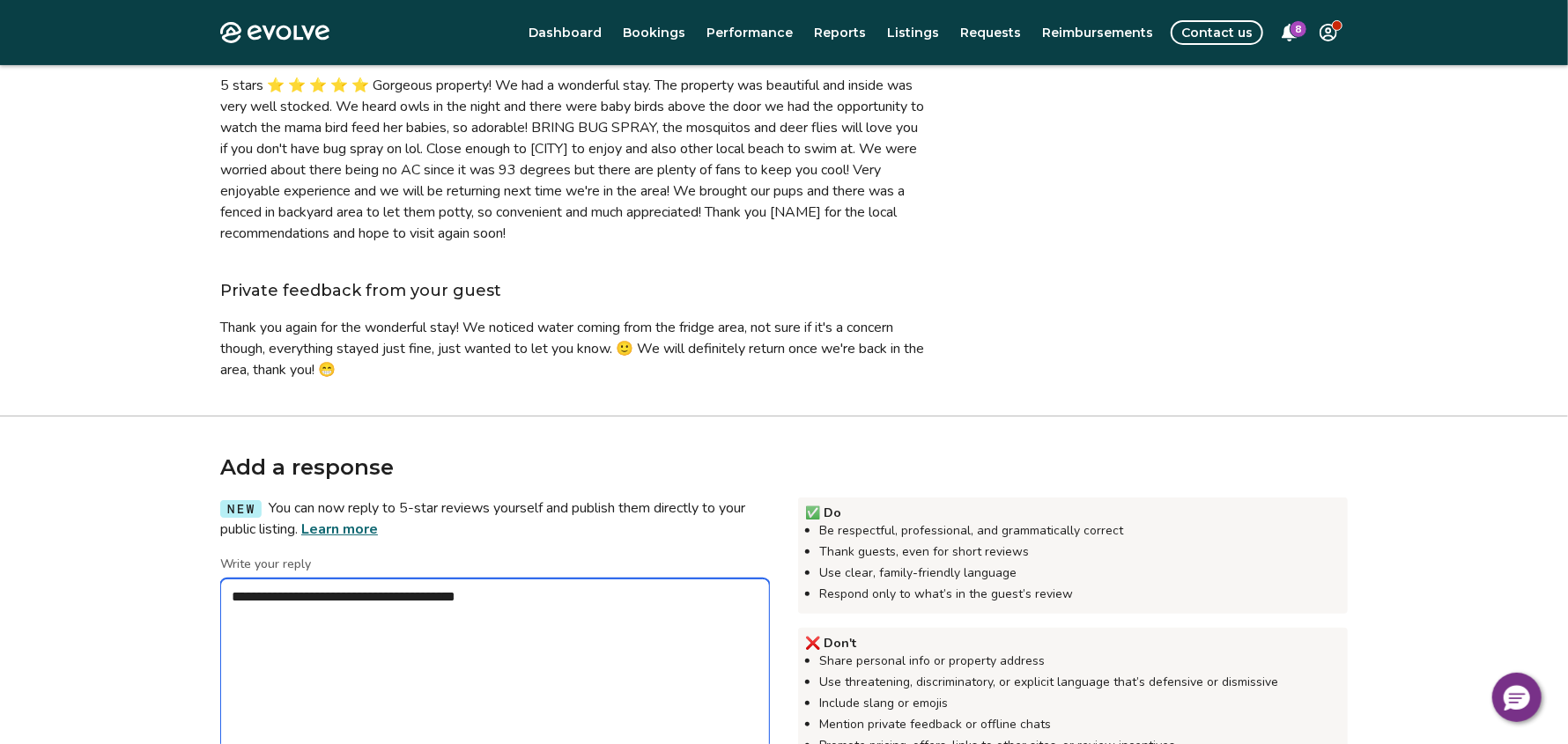 type on "*" 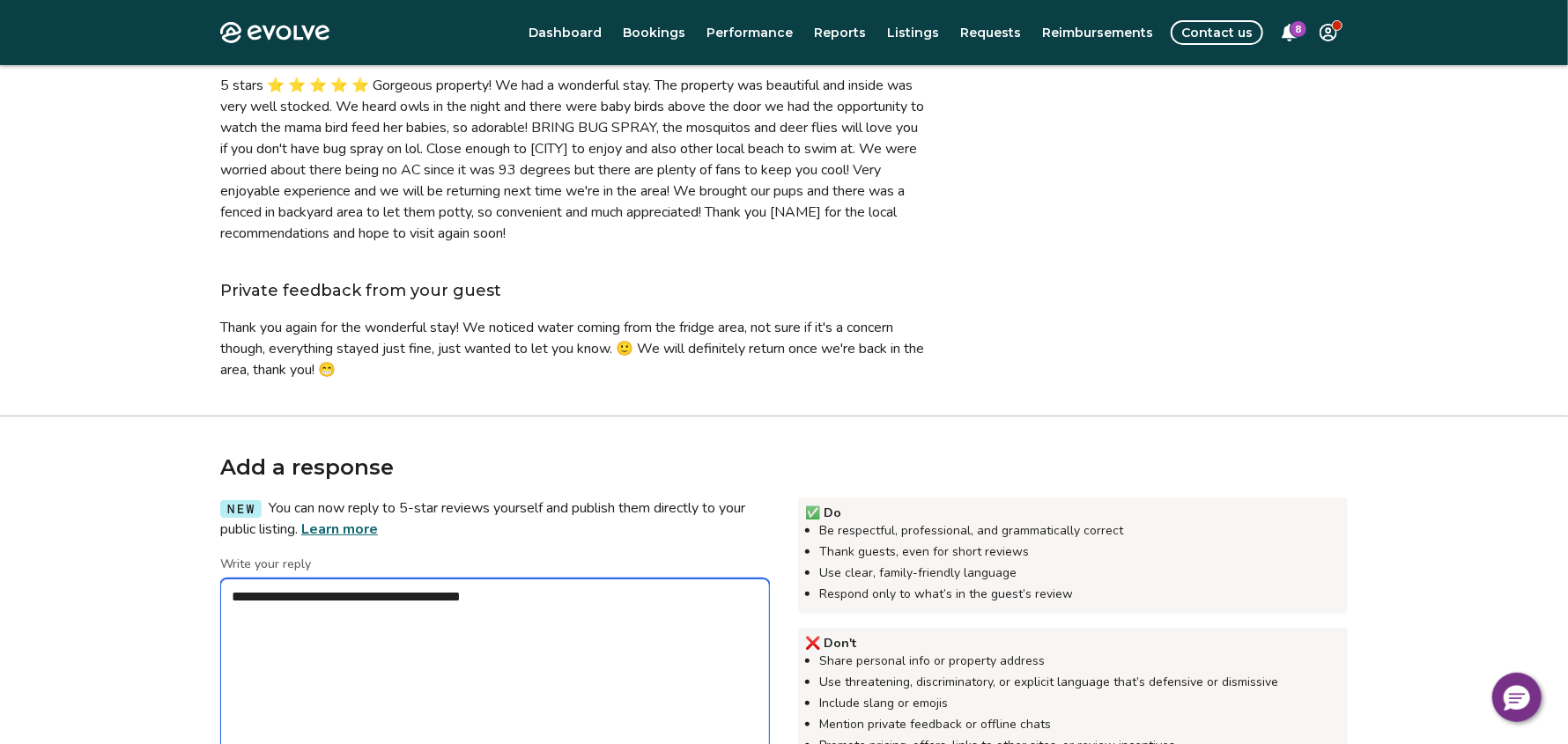 type on "*" 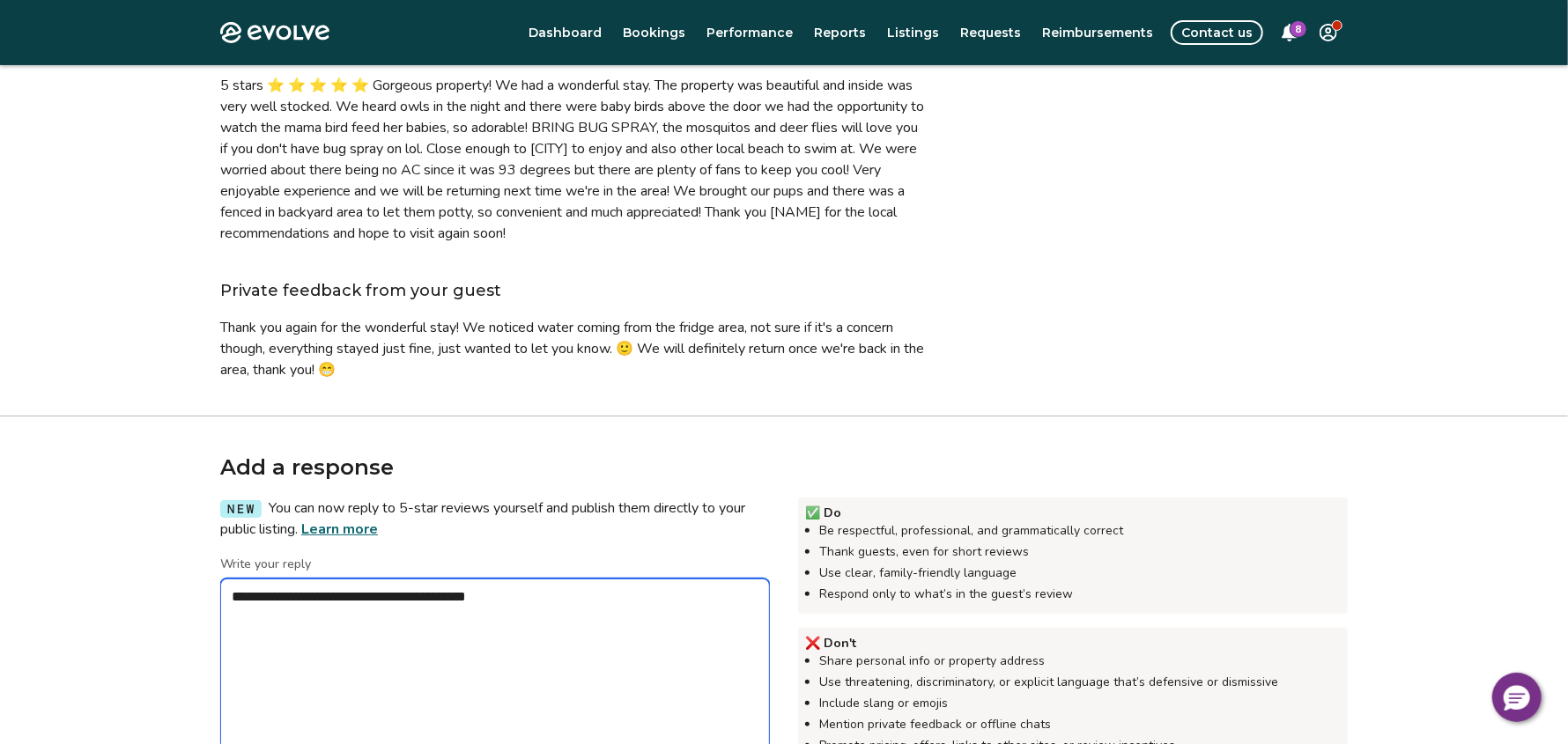 type on "*" 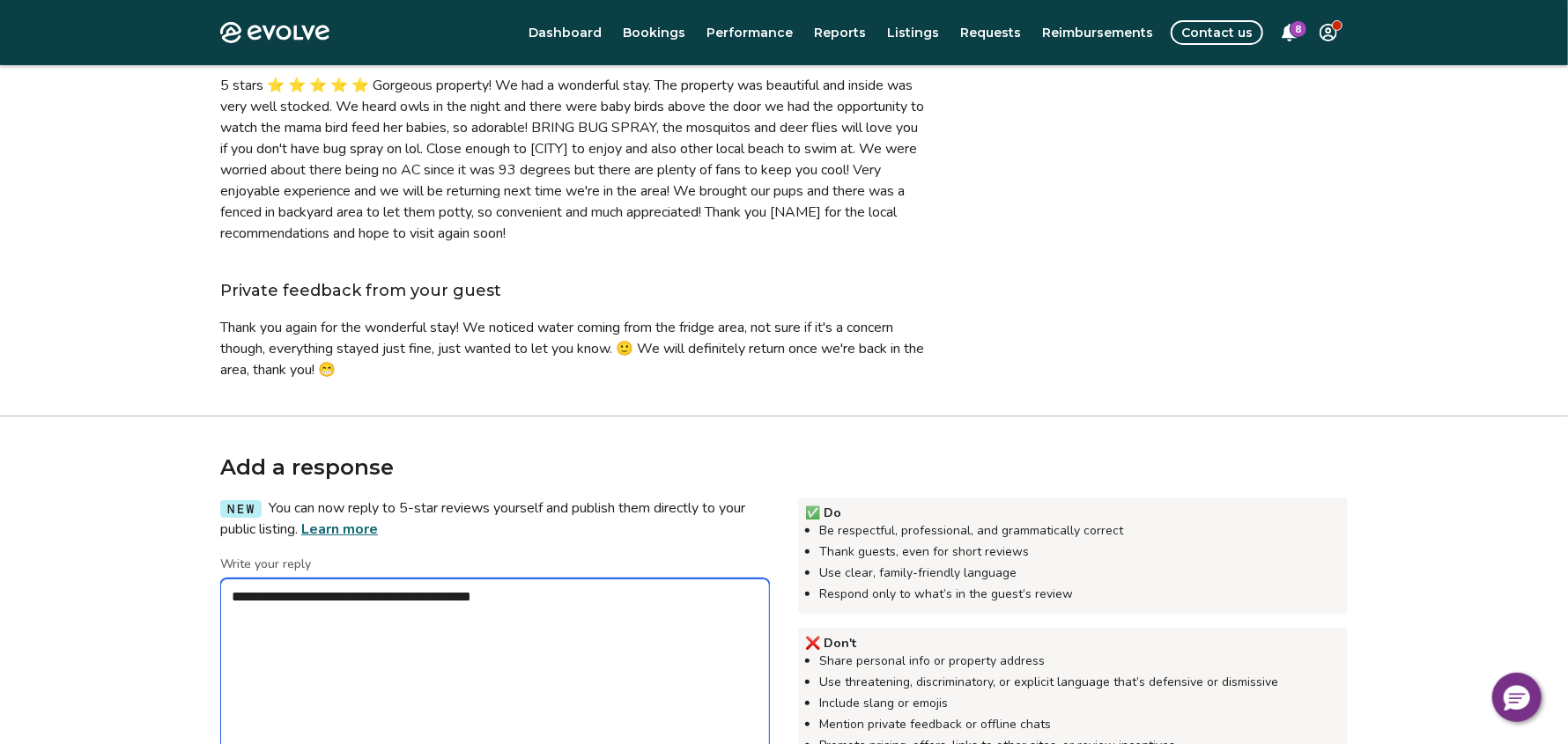 type on "*" 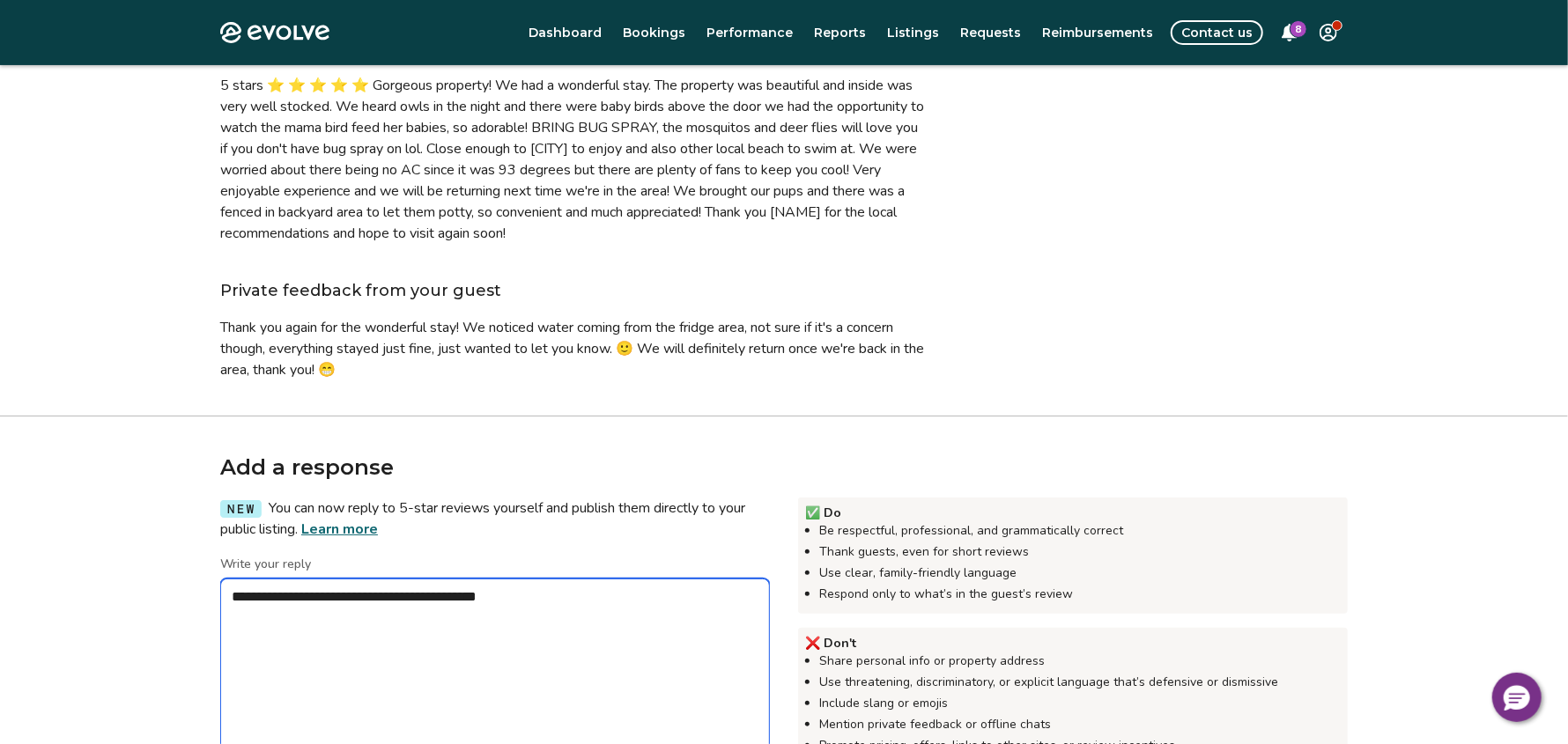 type on "*" 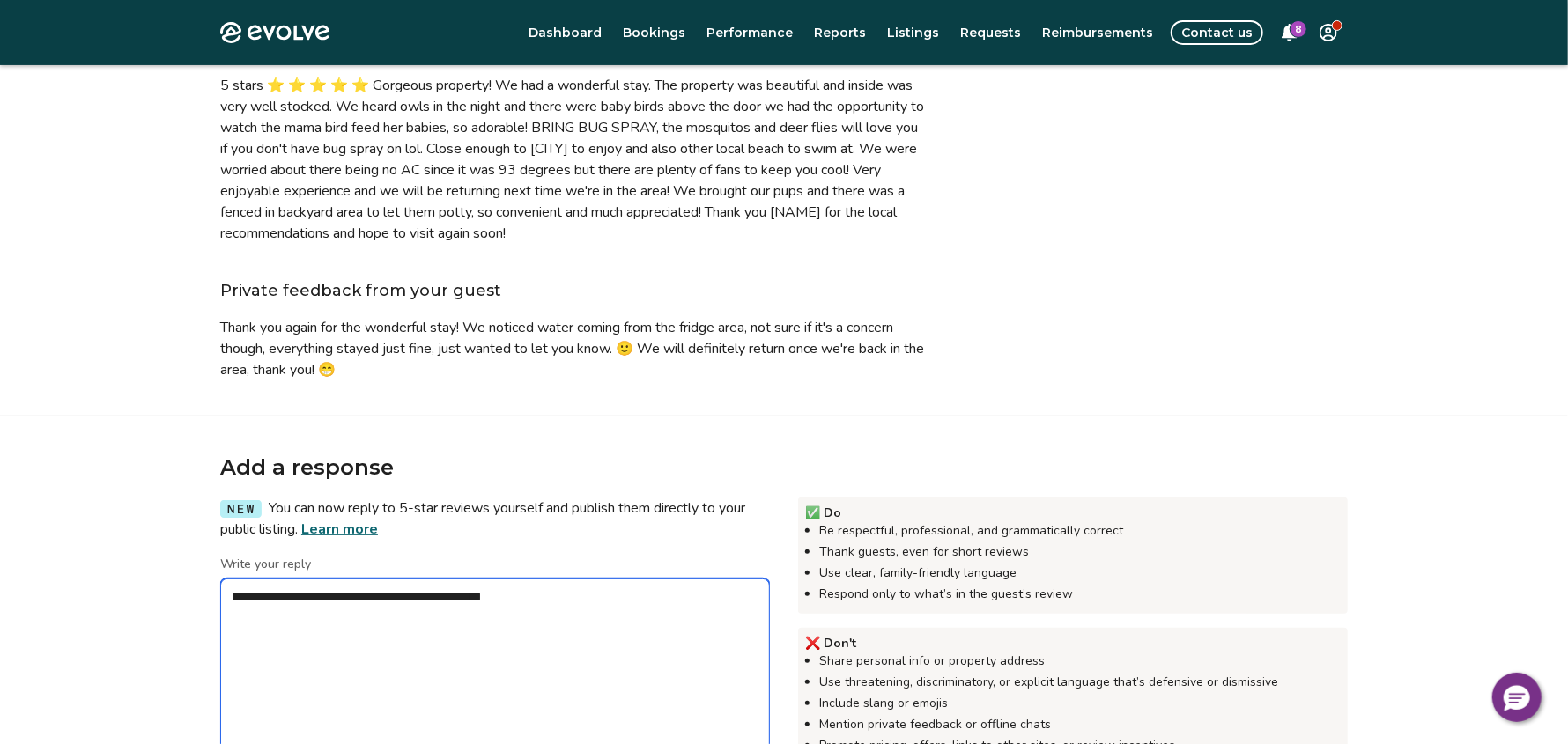 type on "*" 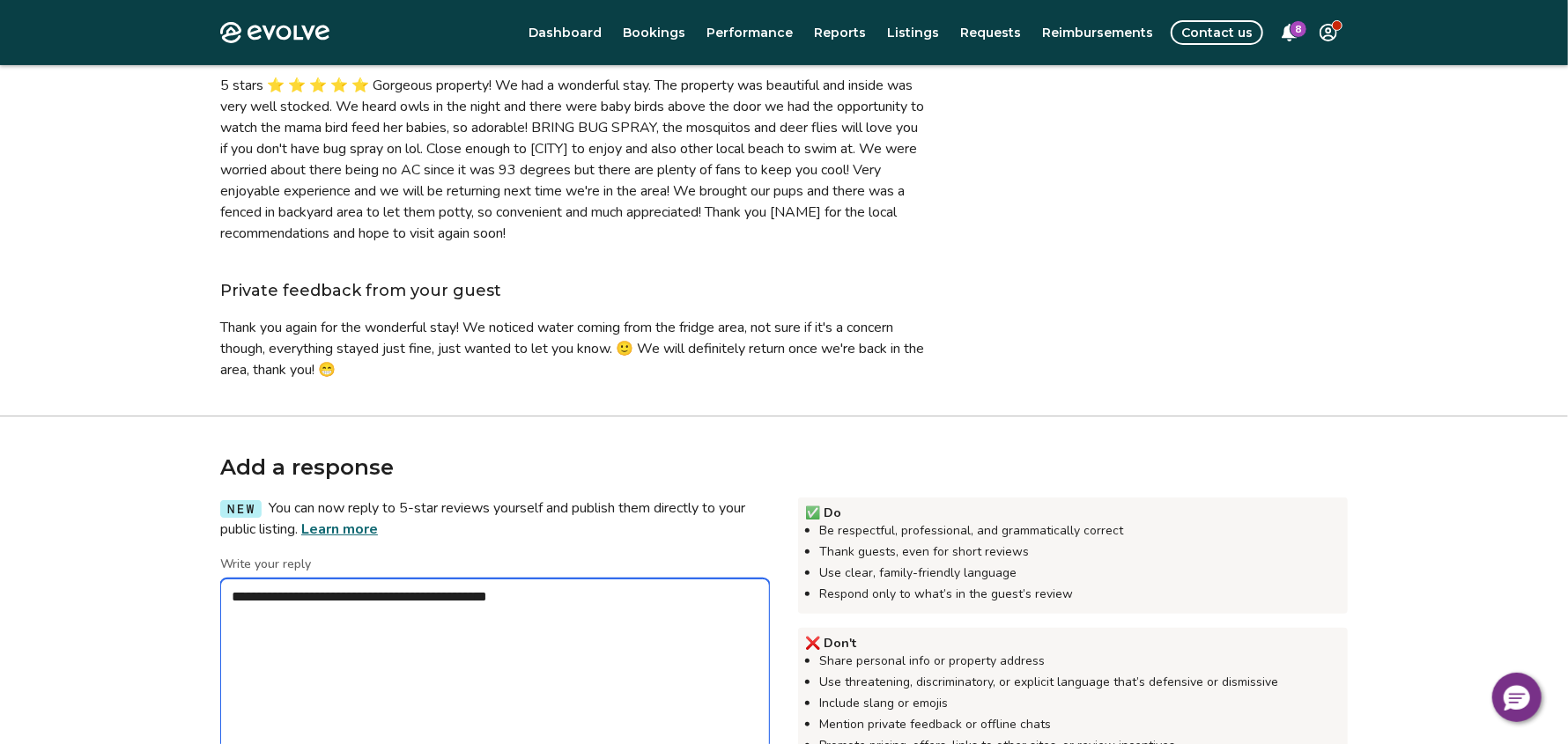 type on "*" 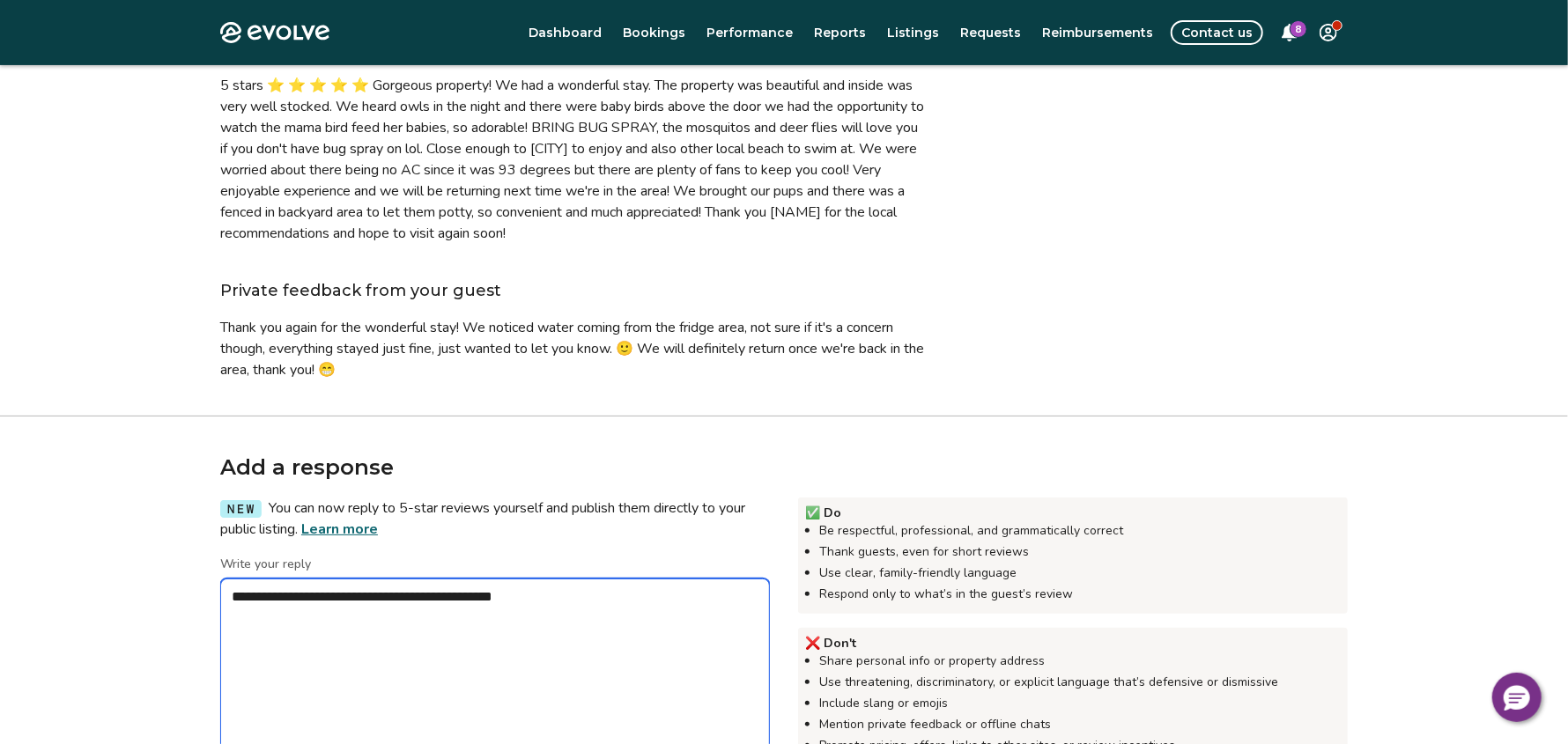 type on "*" 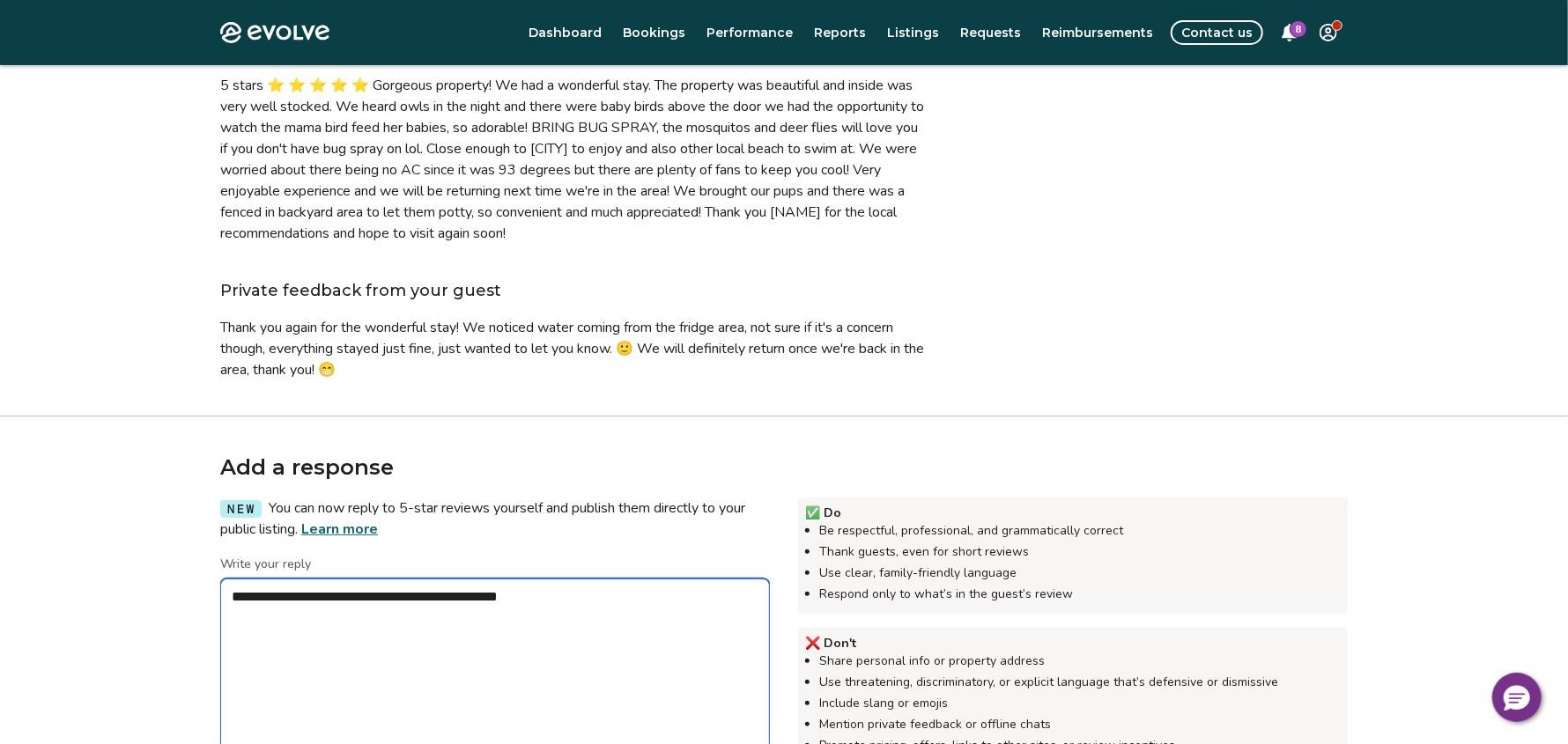 type on "*" 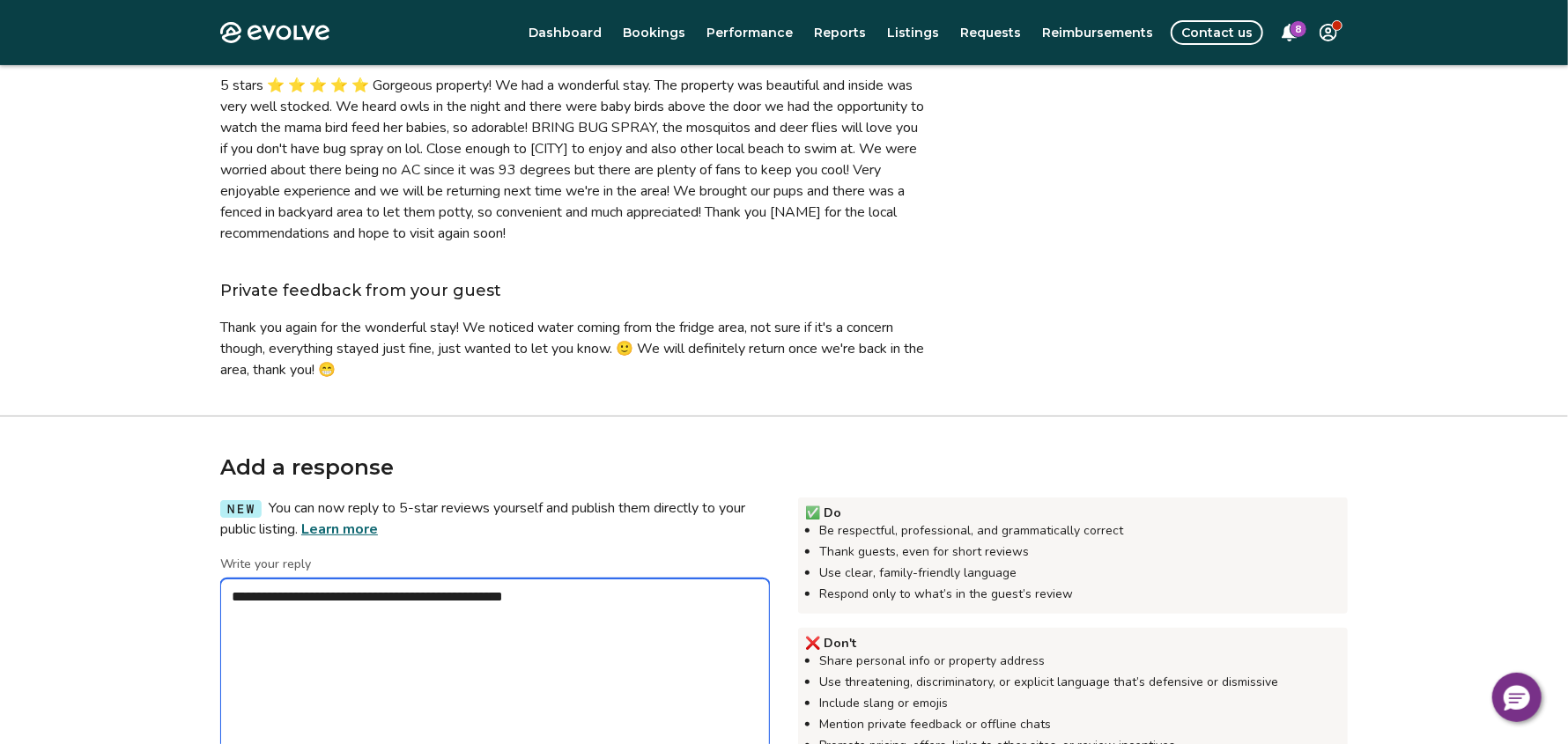type on "*" 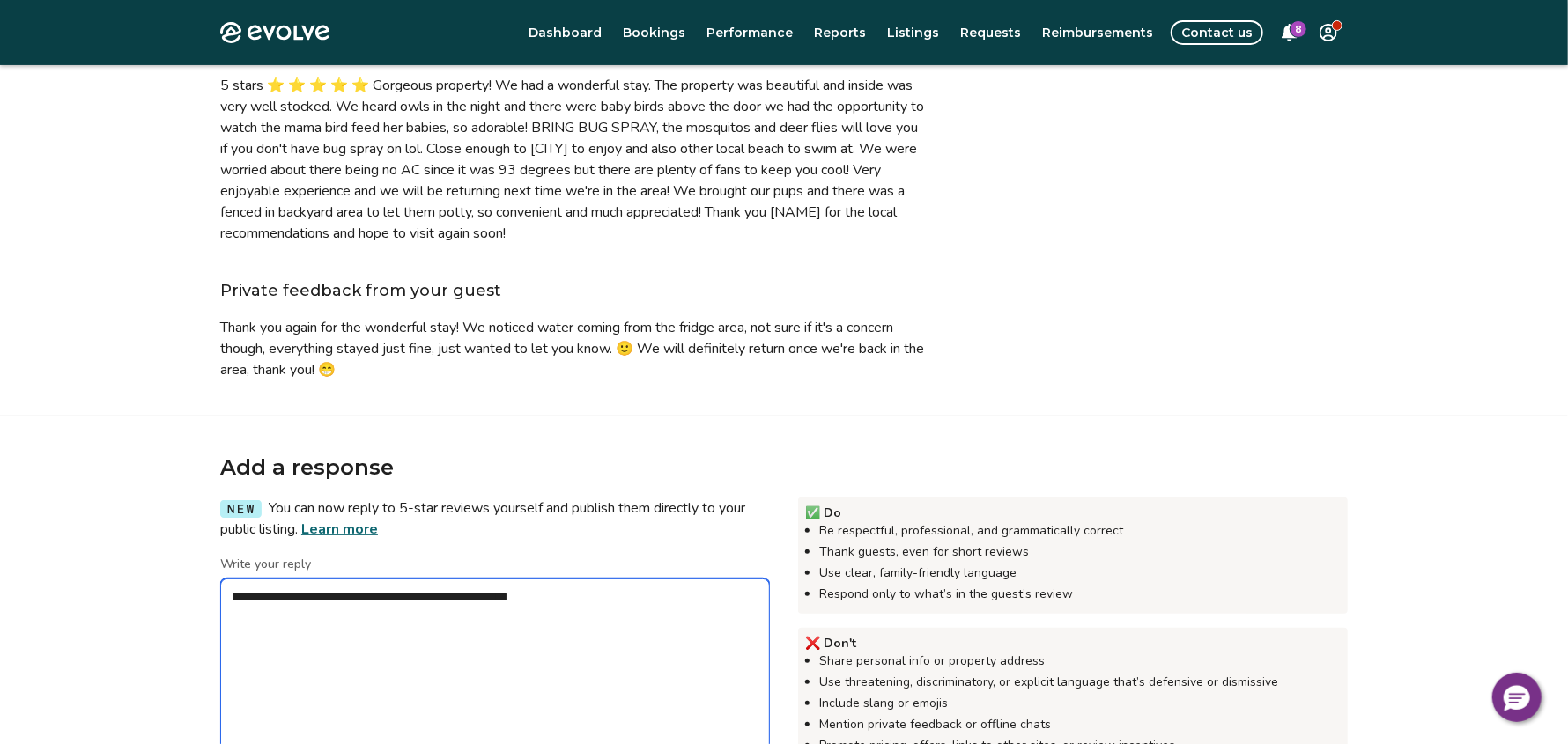 type on "*" 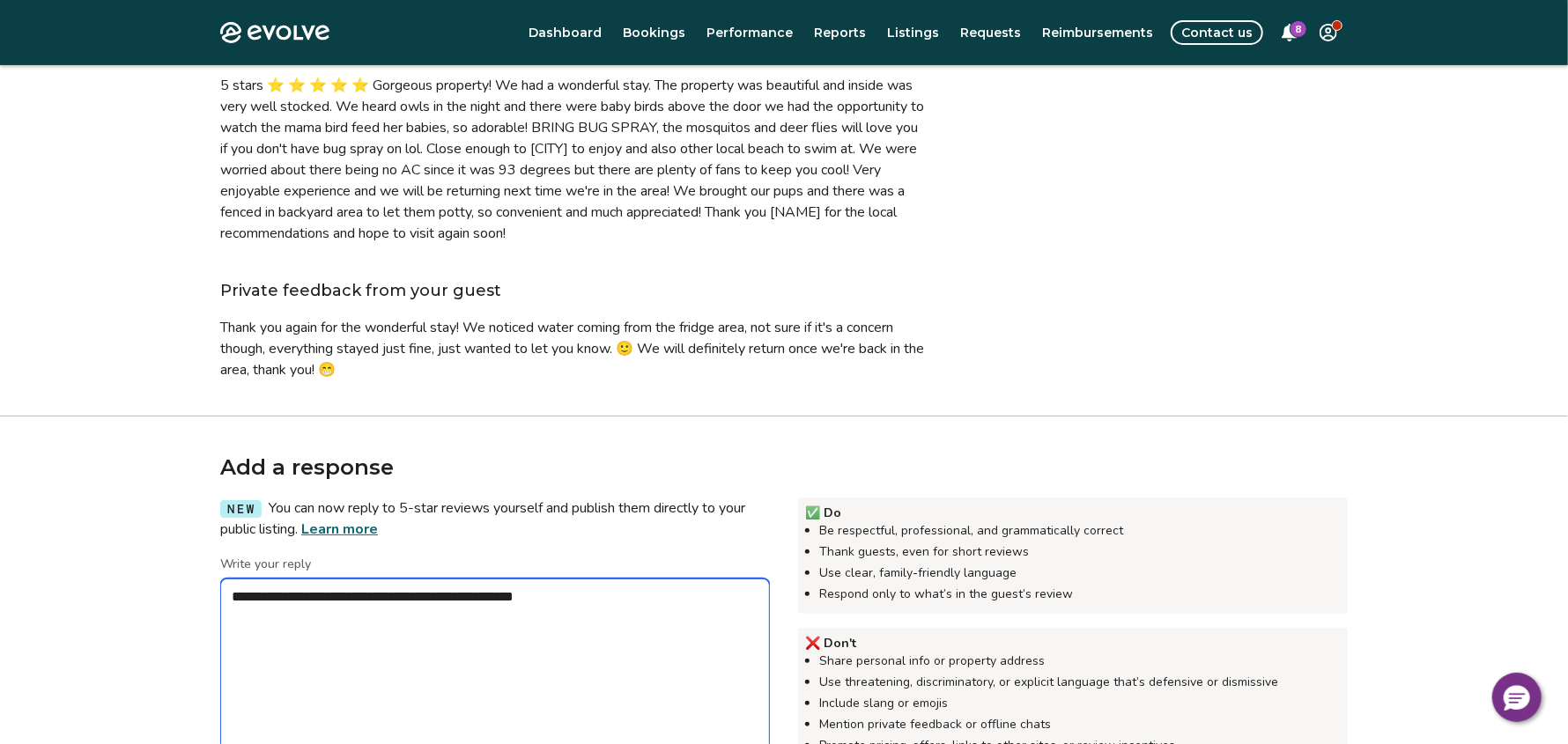 type on "*" 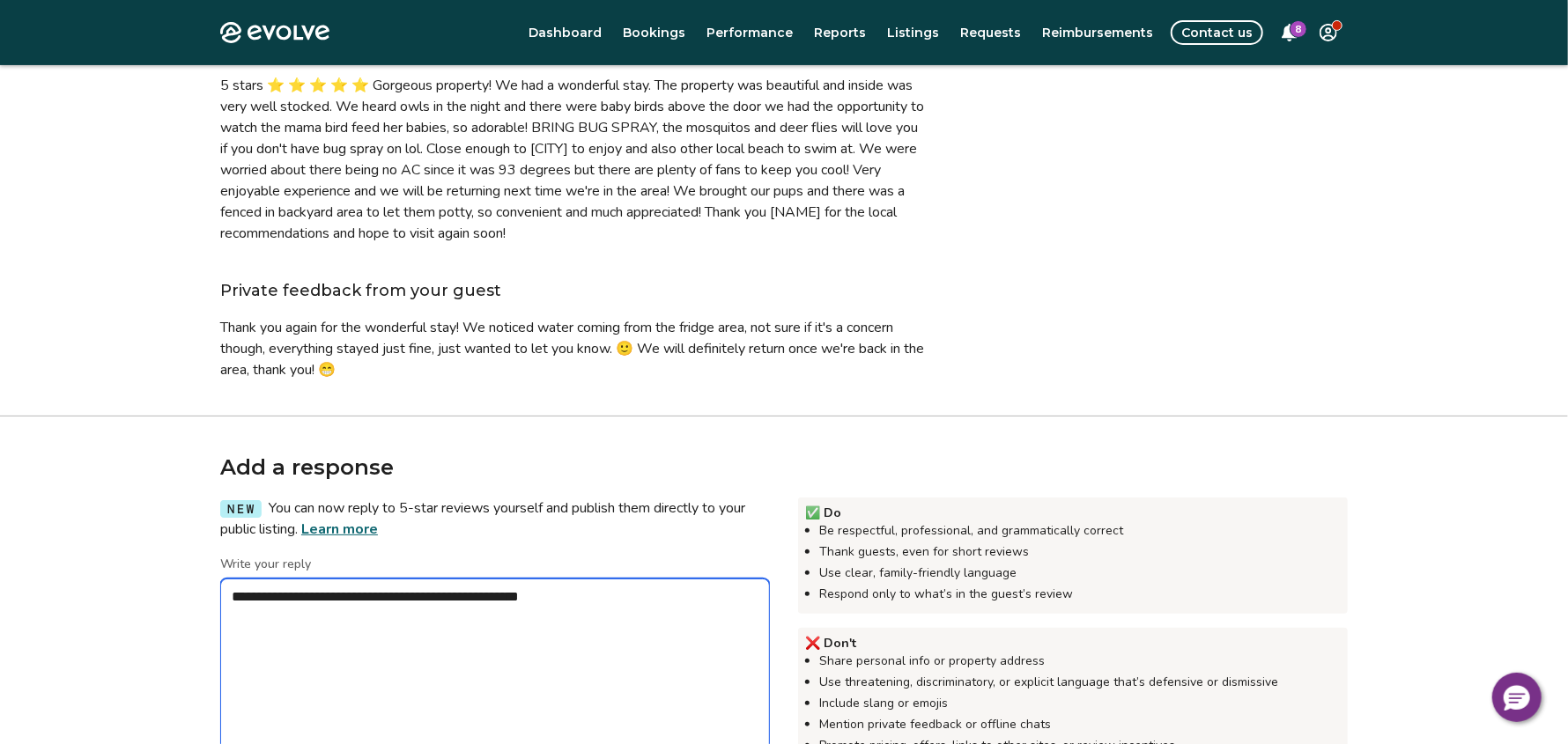 type on "*" 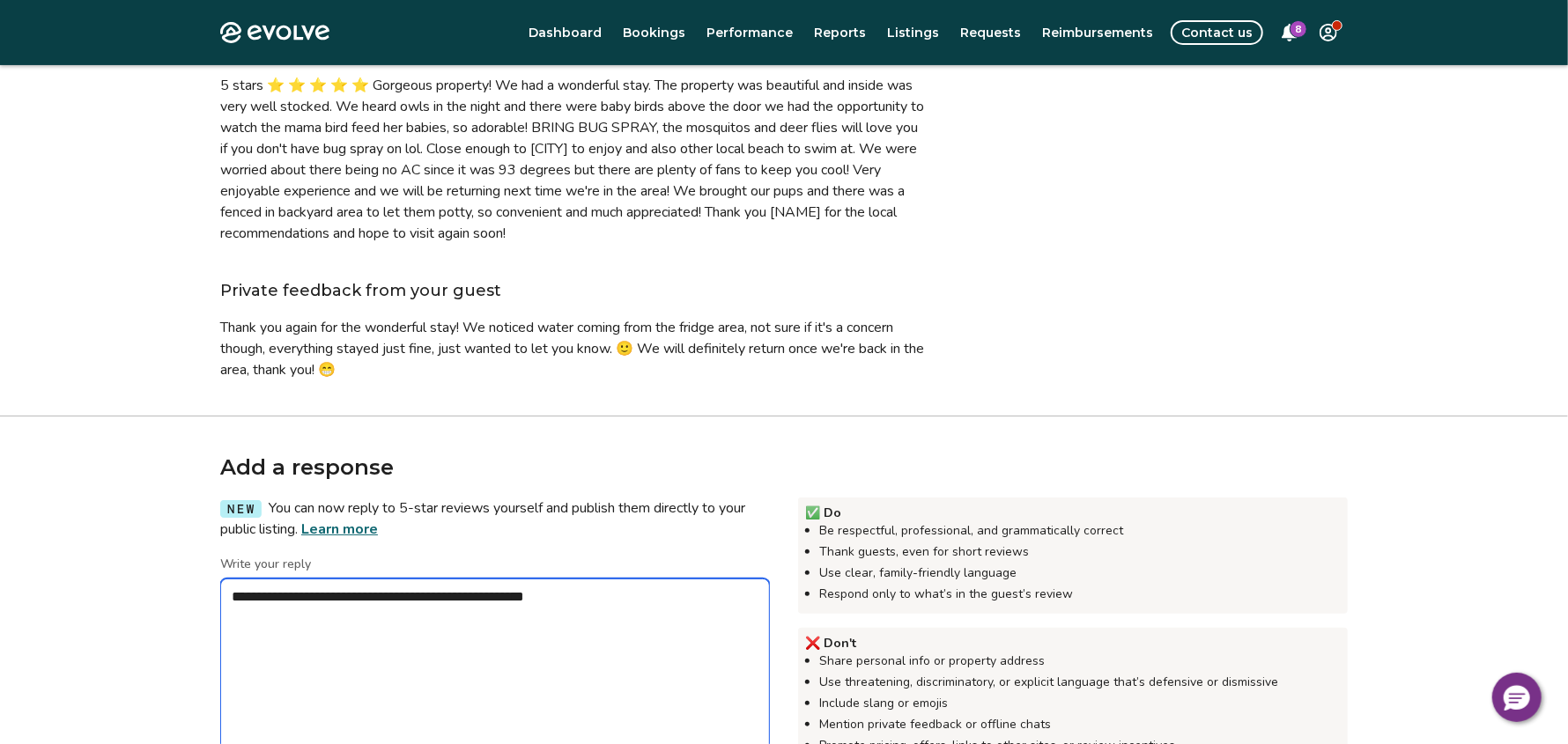 type on "*" 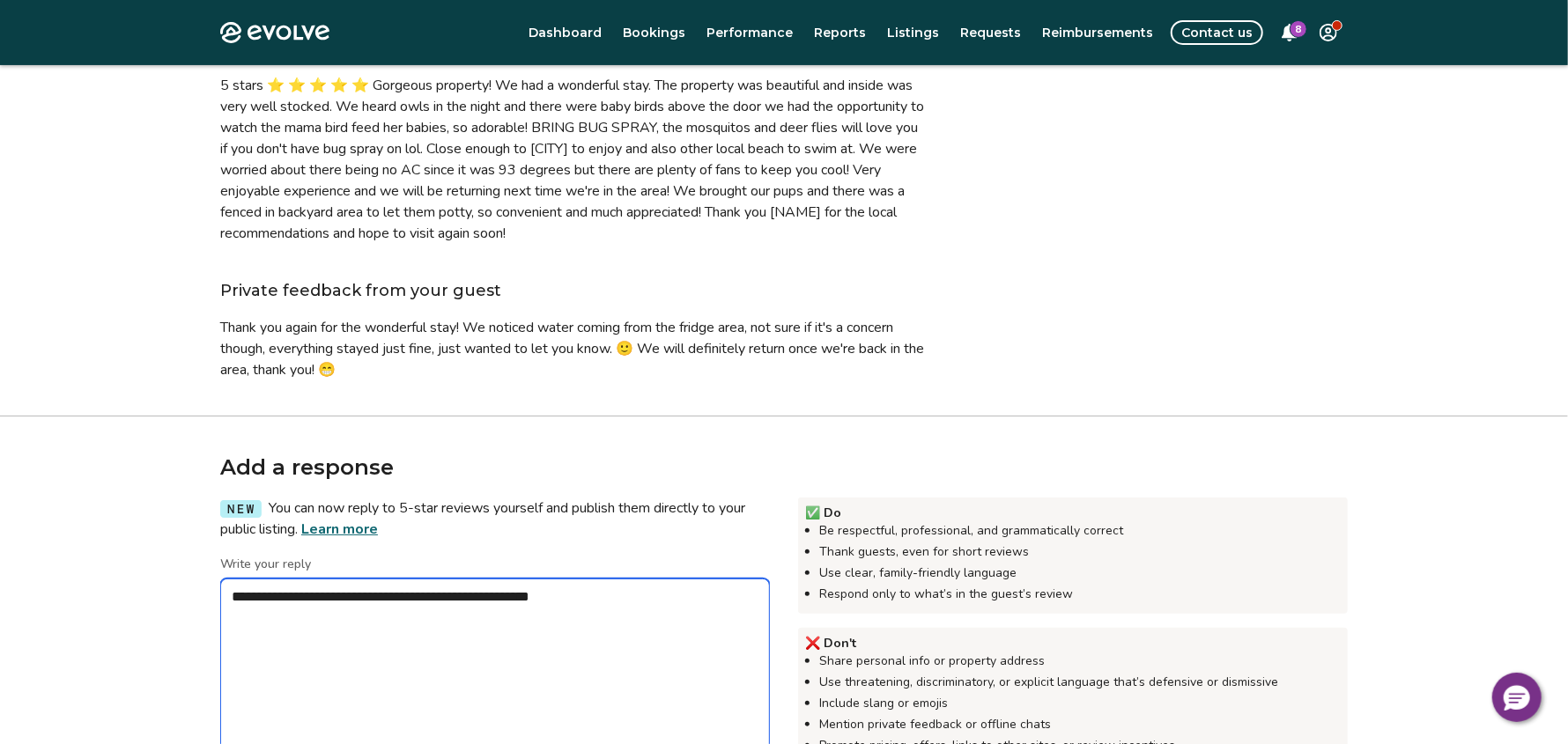 type on "*" 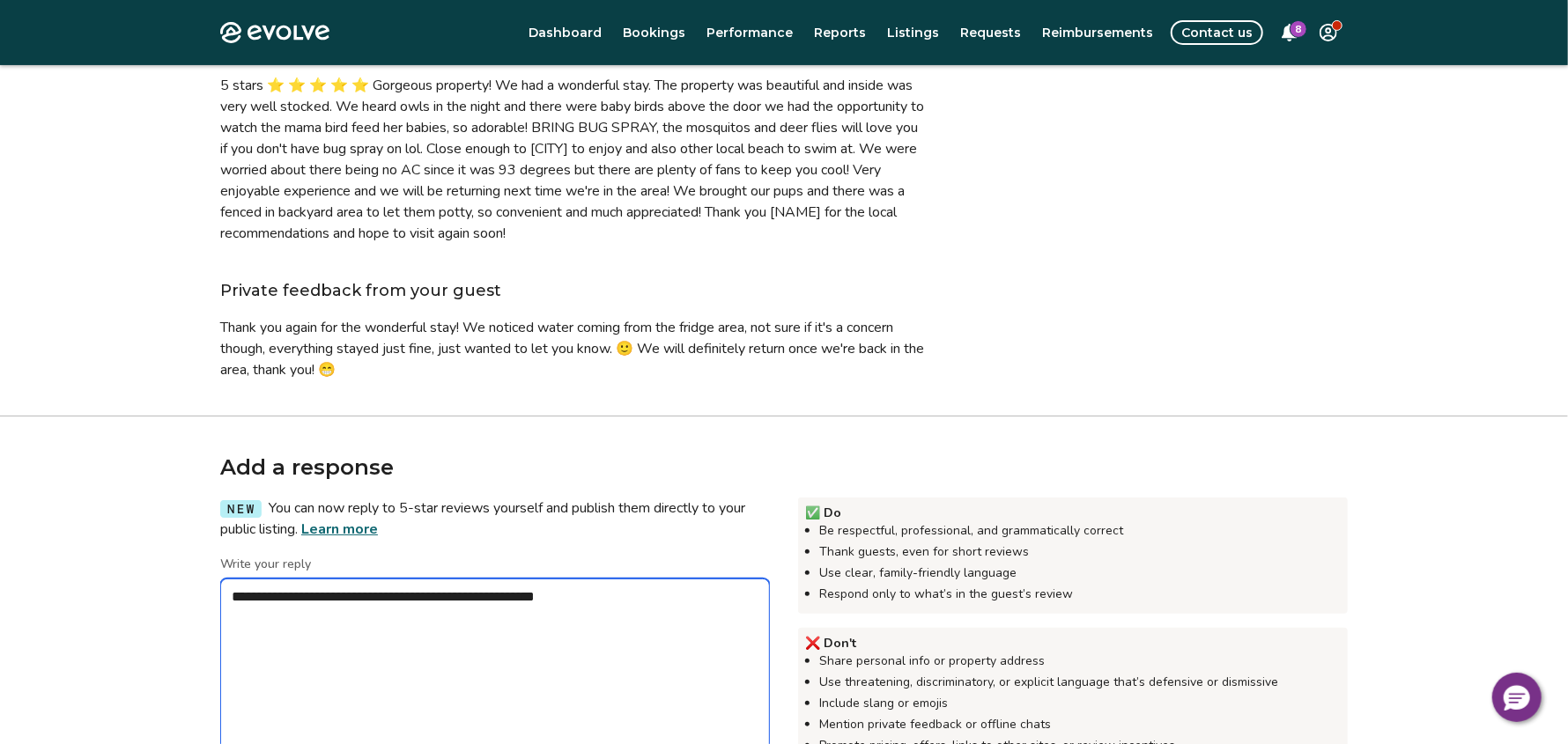 type on "*" 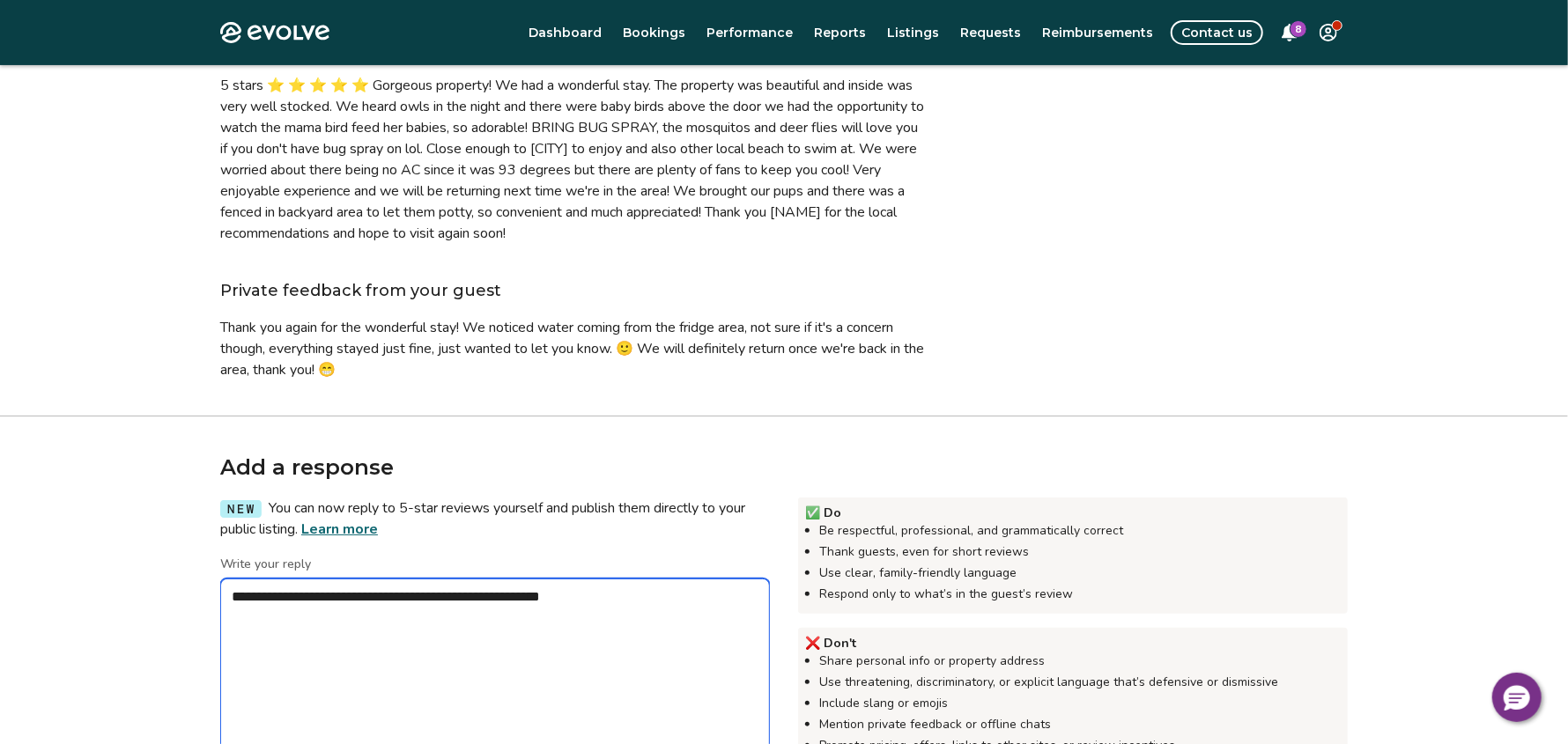 type on "*" 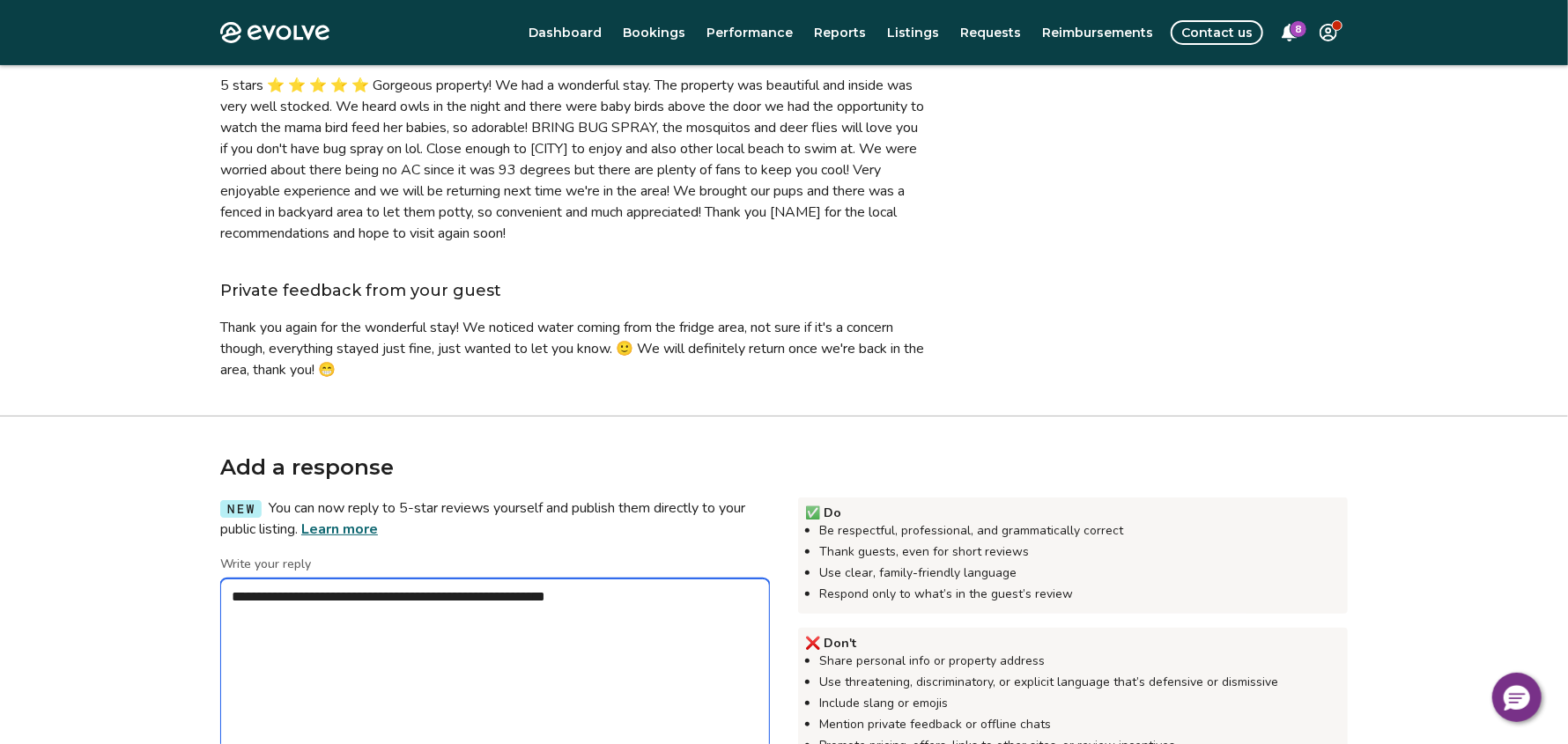 type on "*" 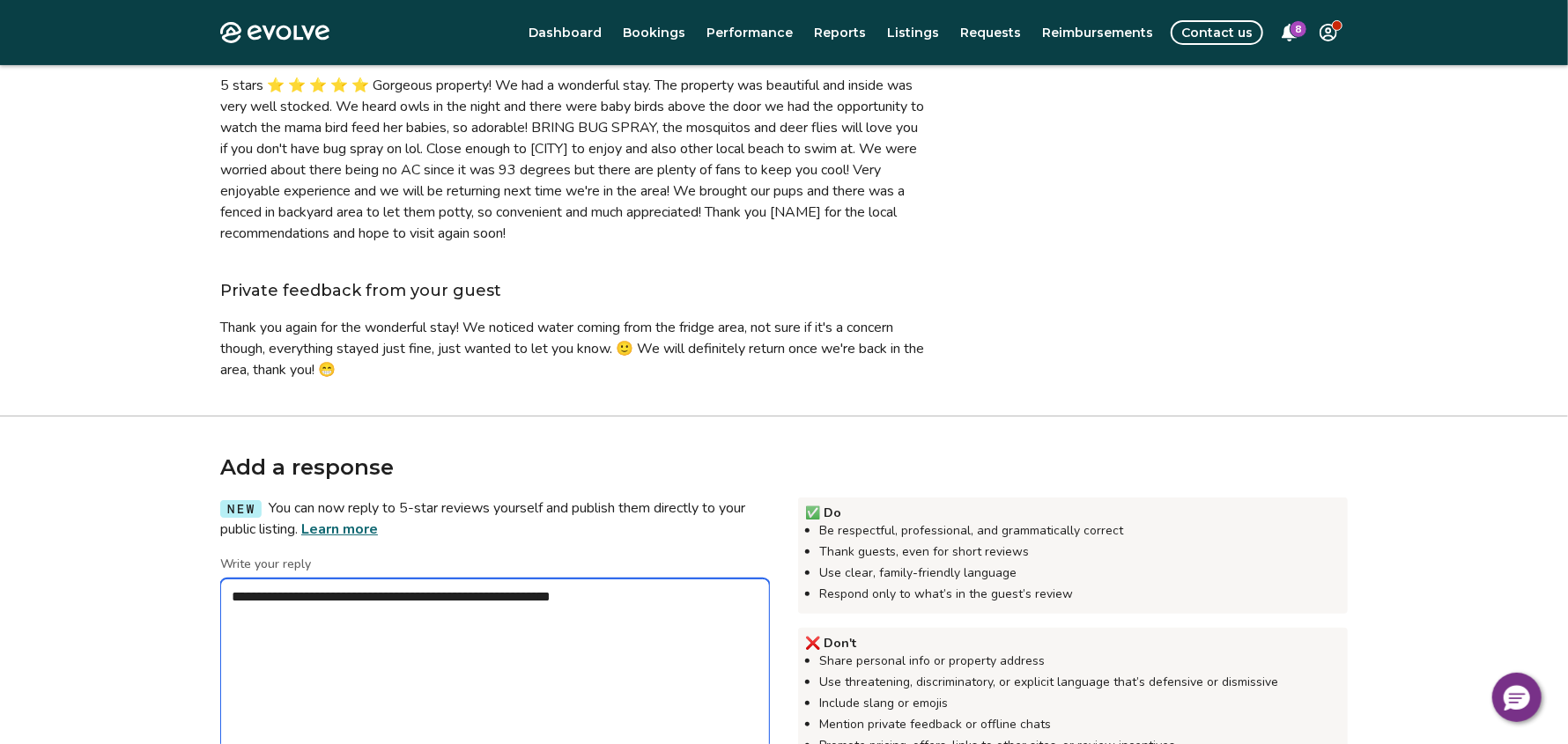 type on "*" 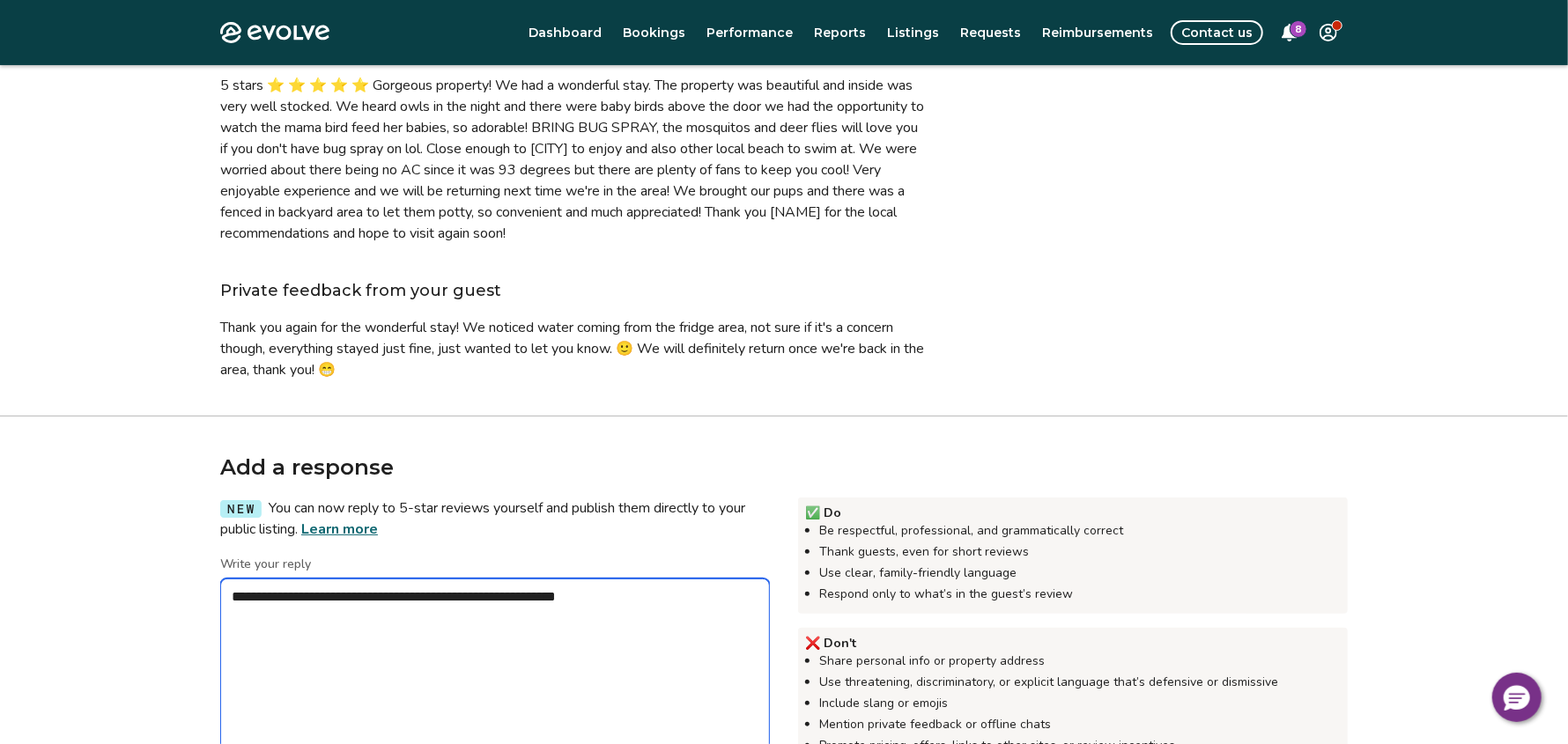 type on "*" 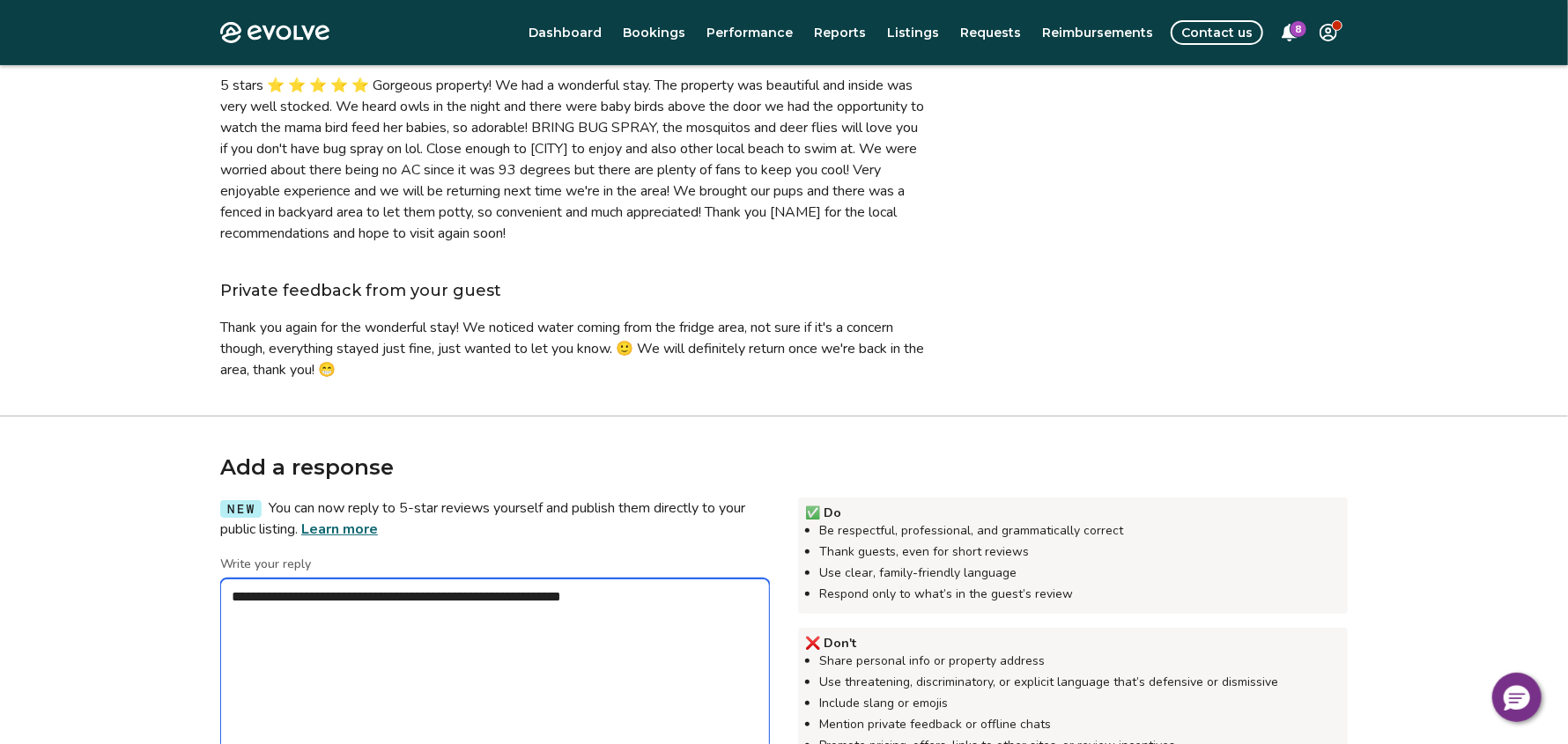 type on "*" 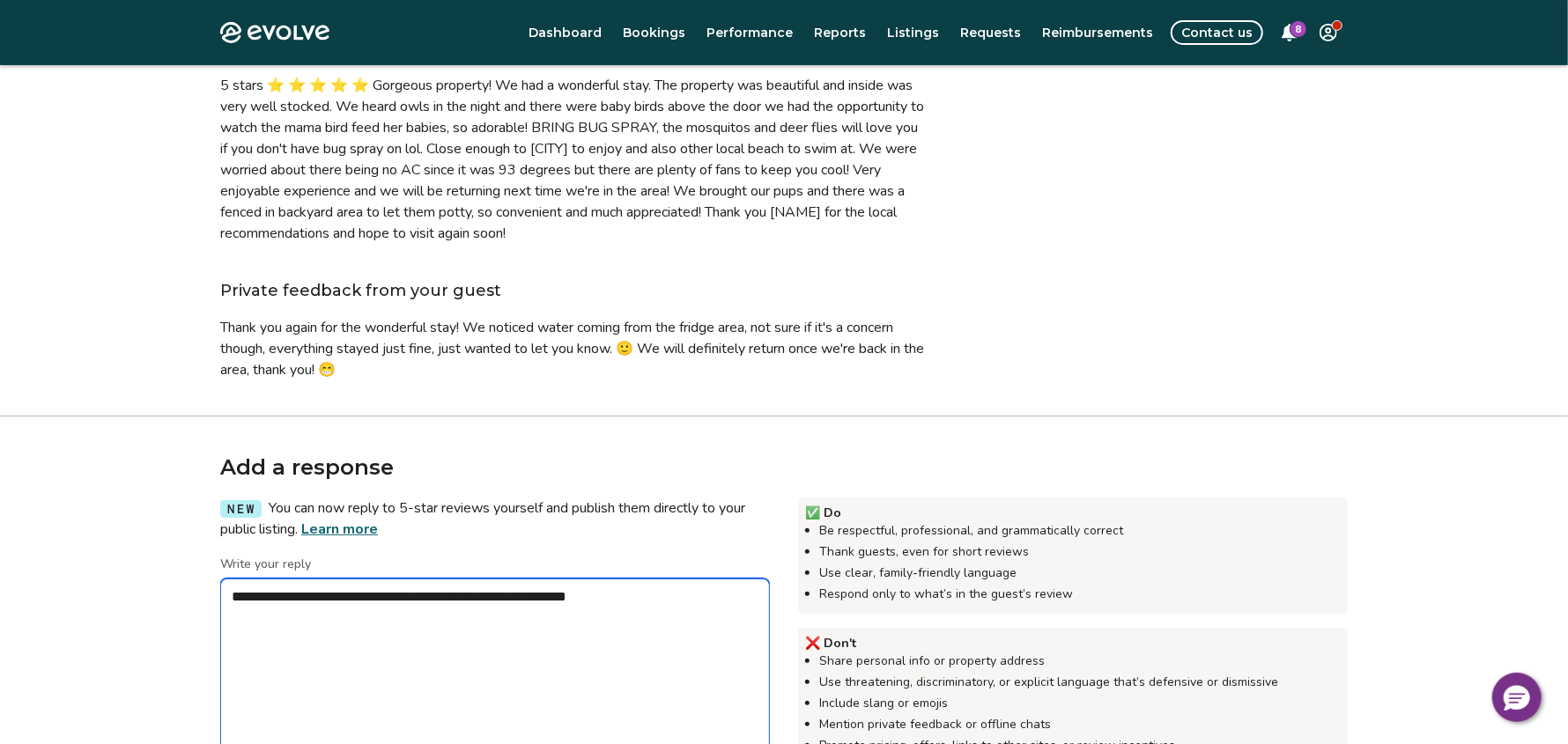 type on "*" 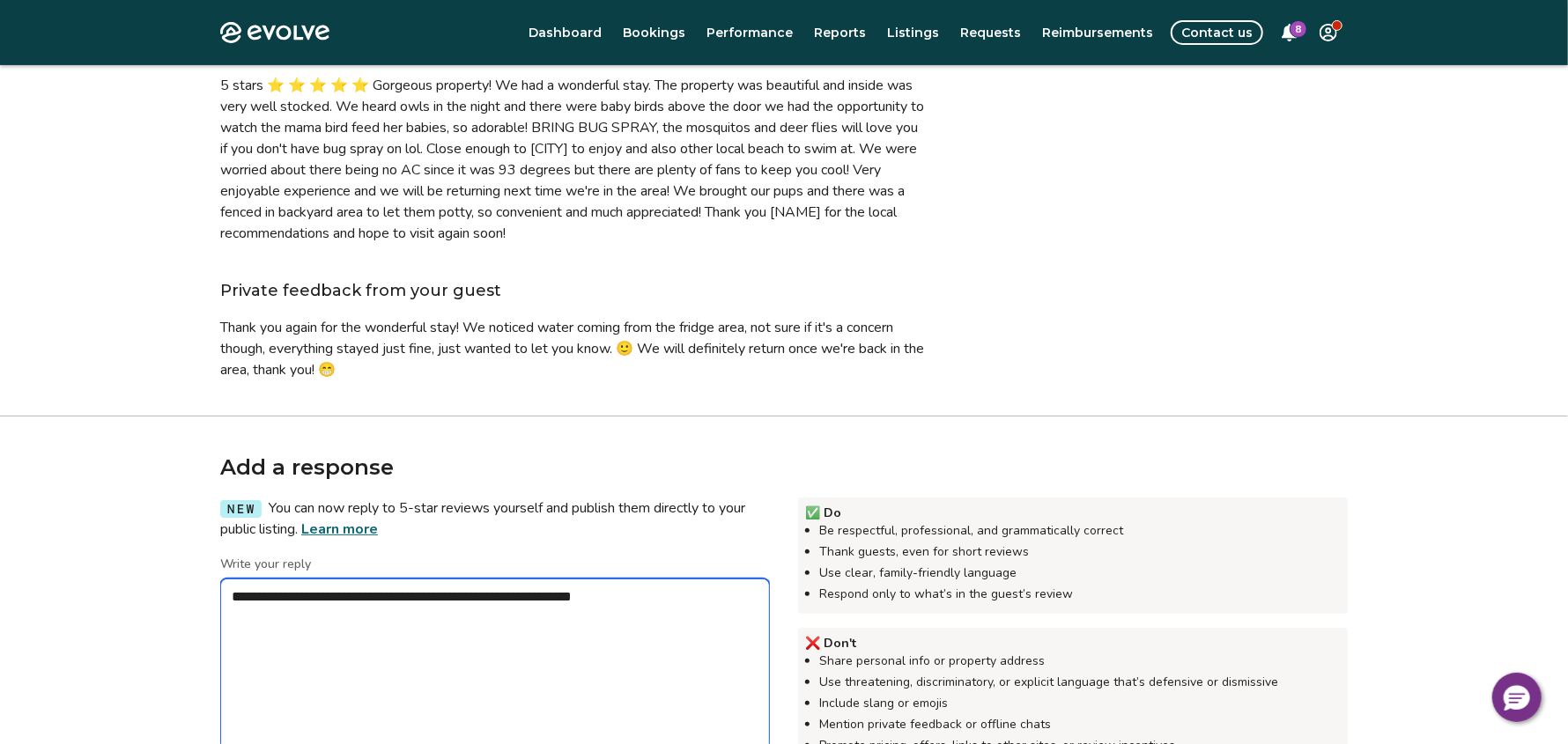 type on "*" 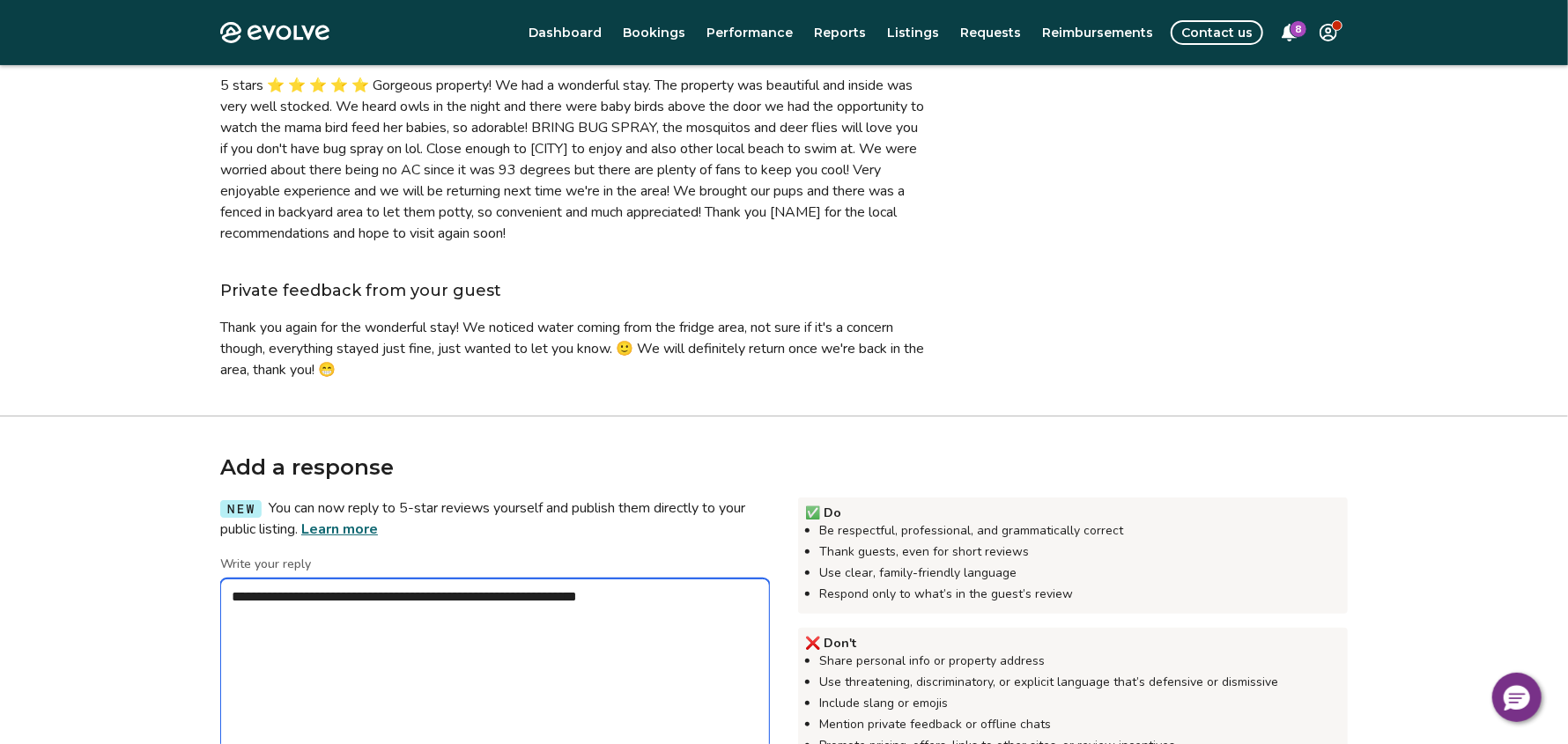 type on "*" 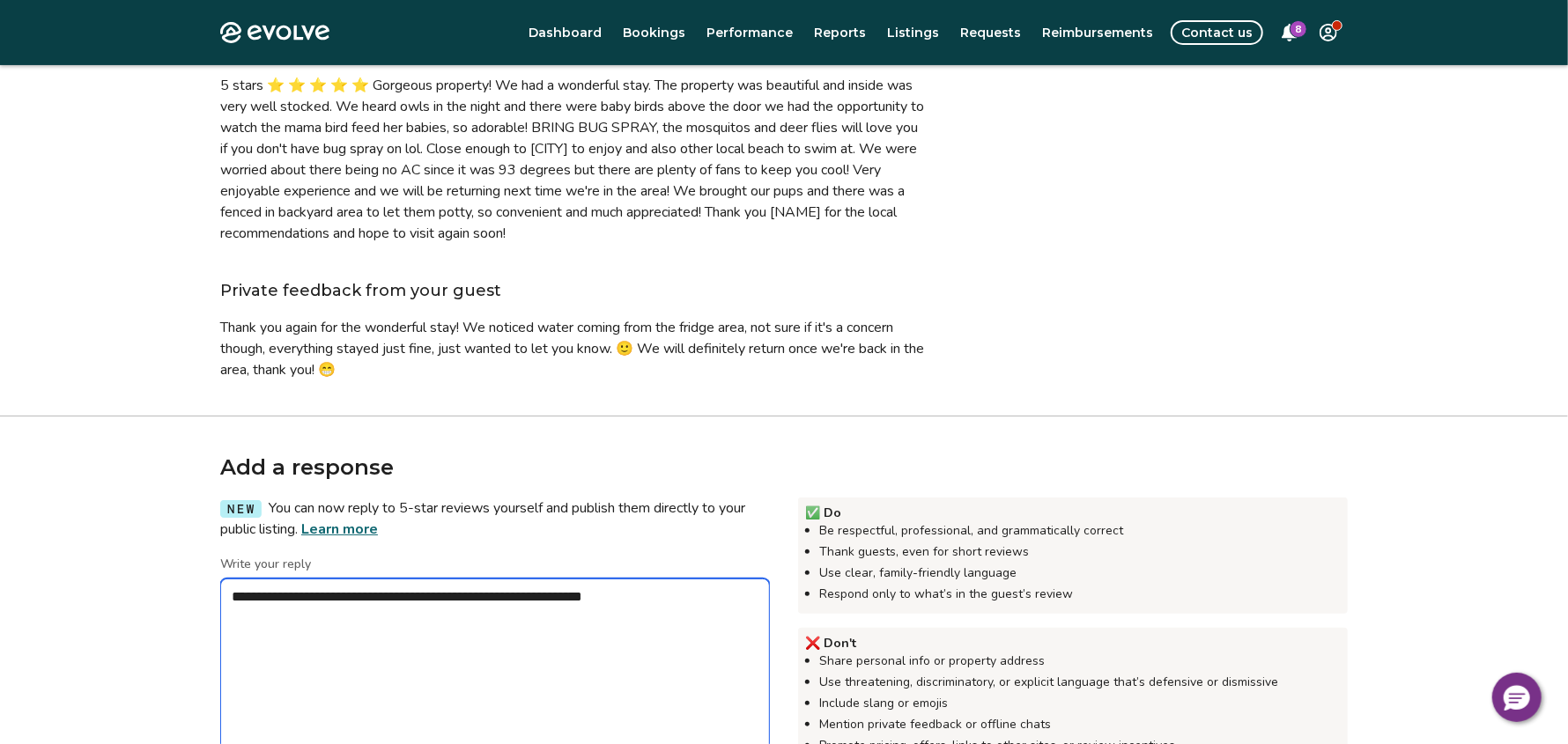 type on "*" 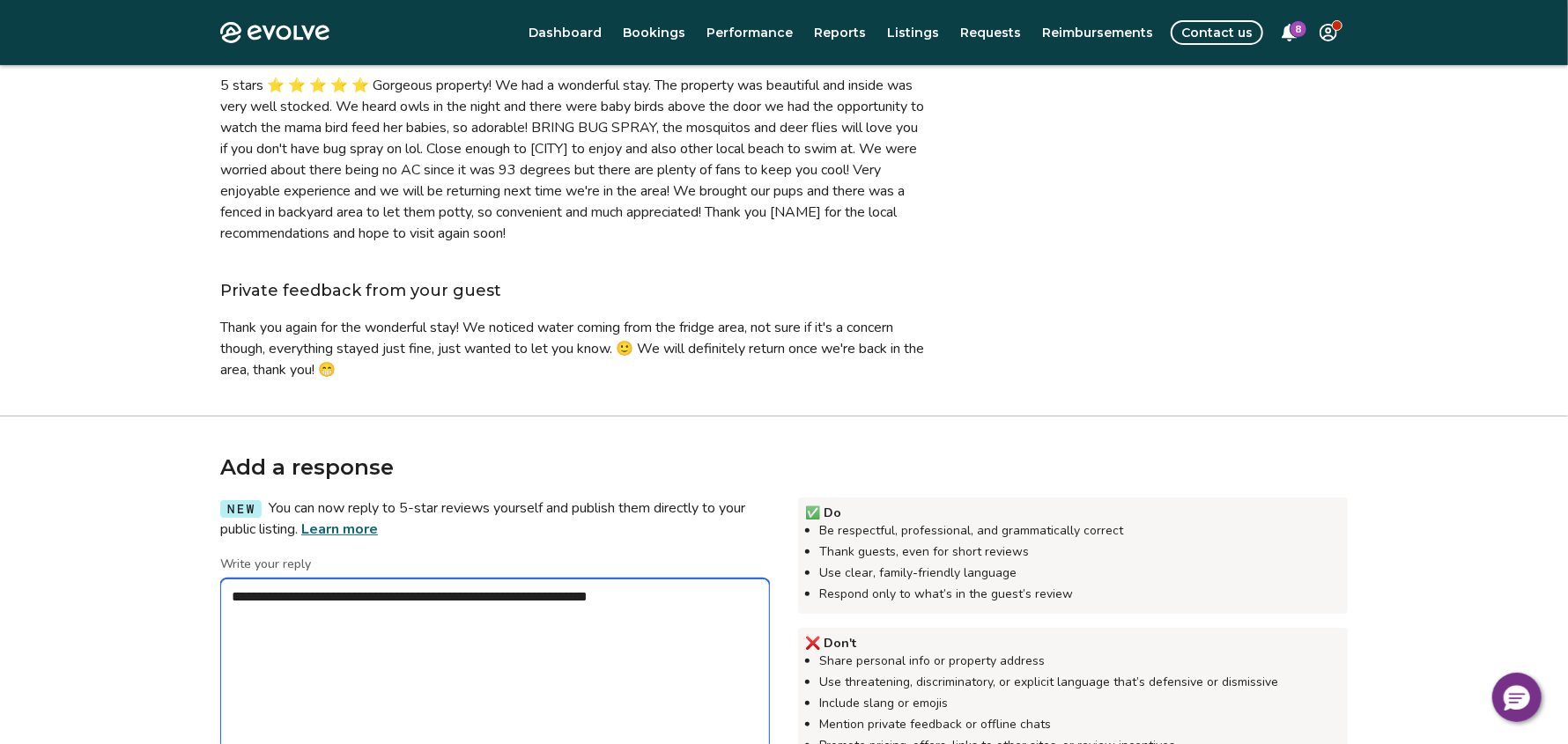 type on "*" 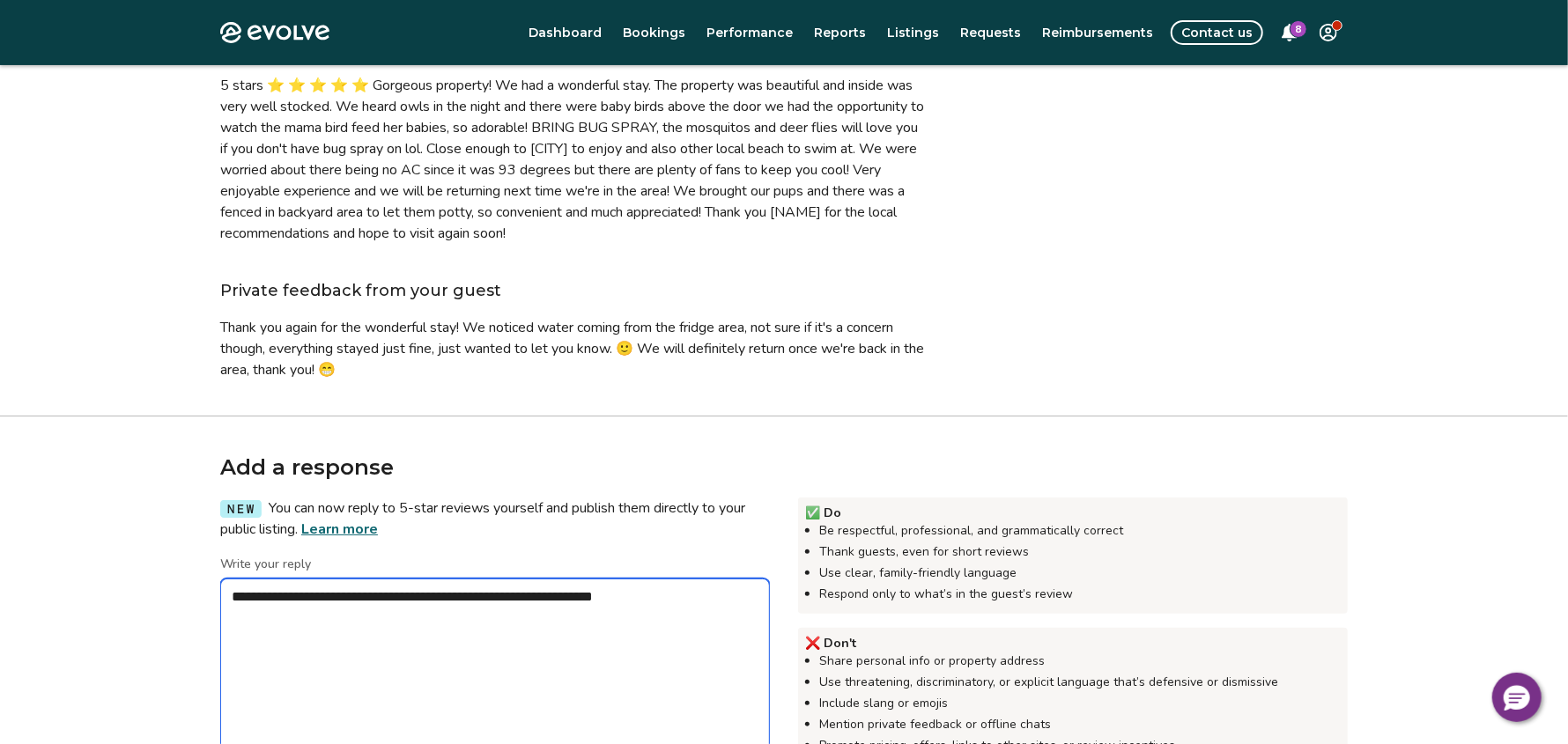type on "*" 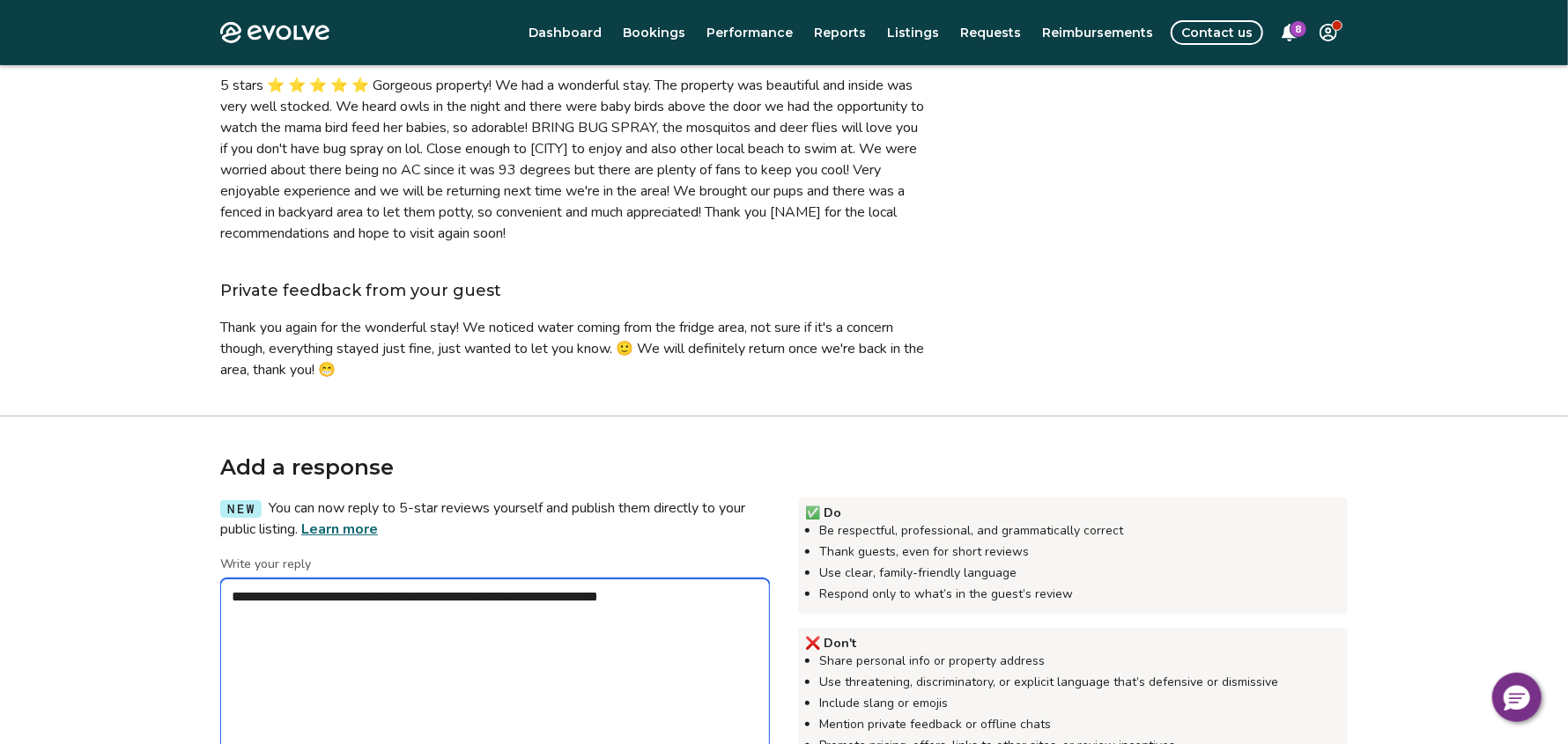 type on "*" 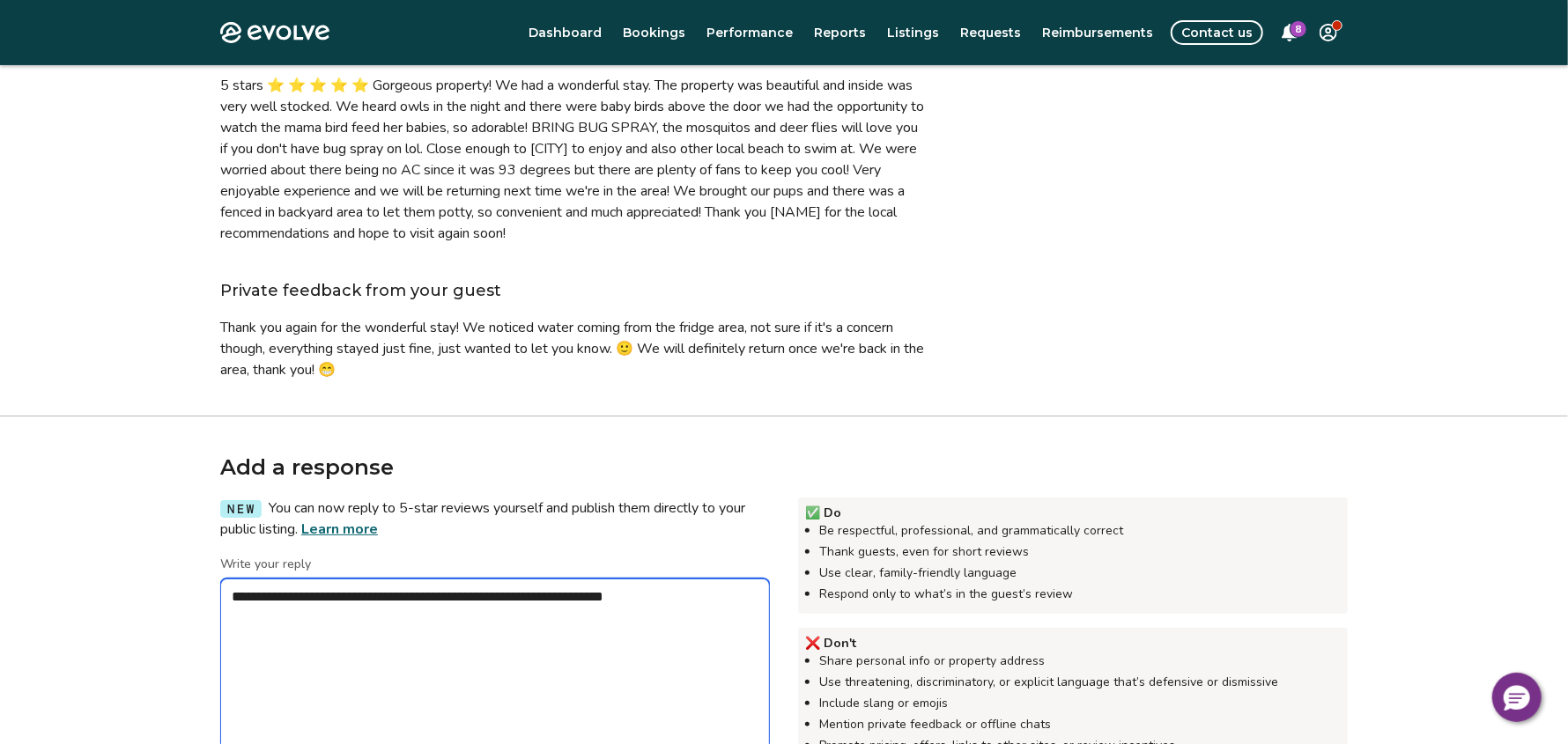 type on "*" 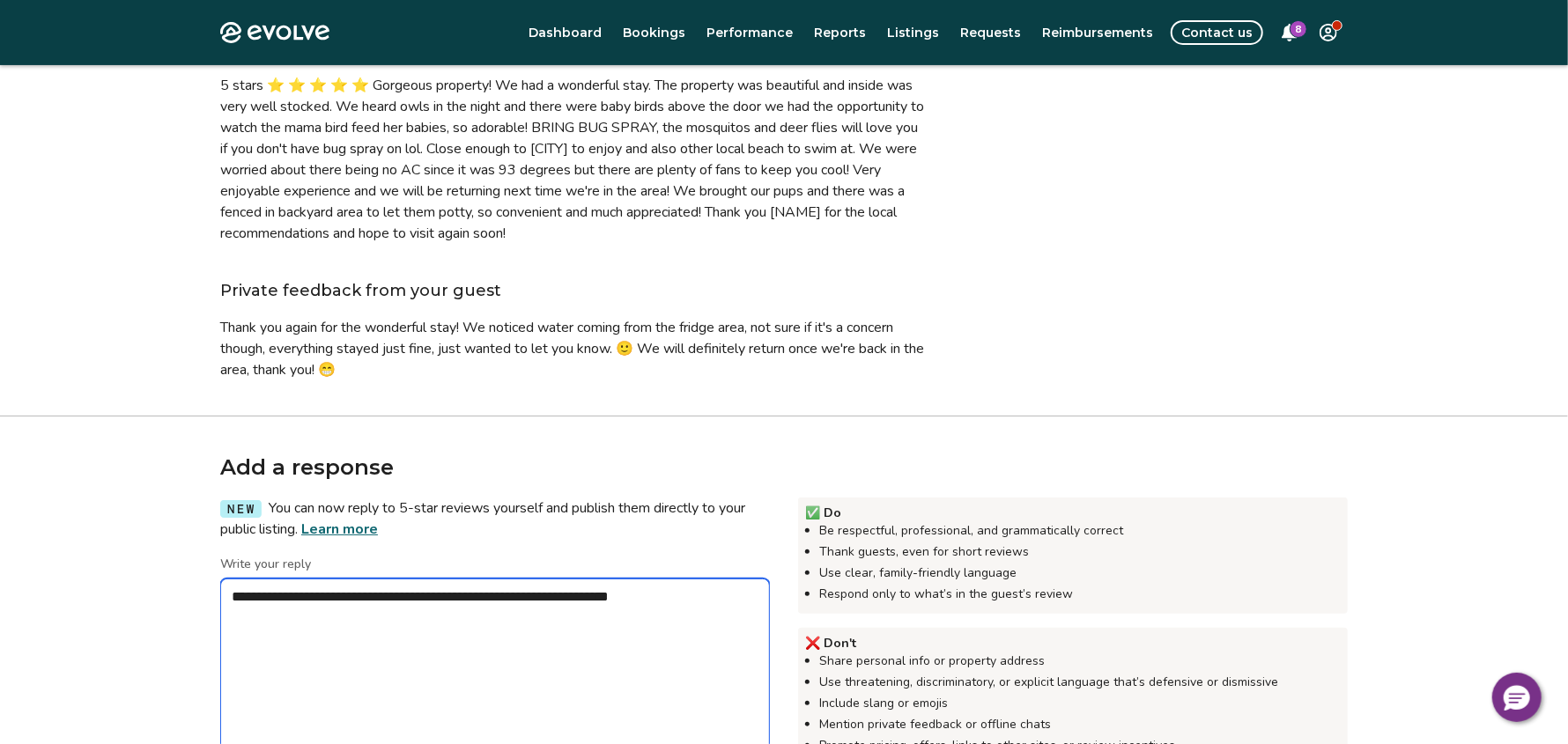 type on "*" 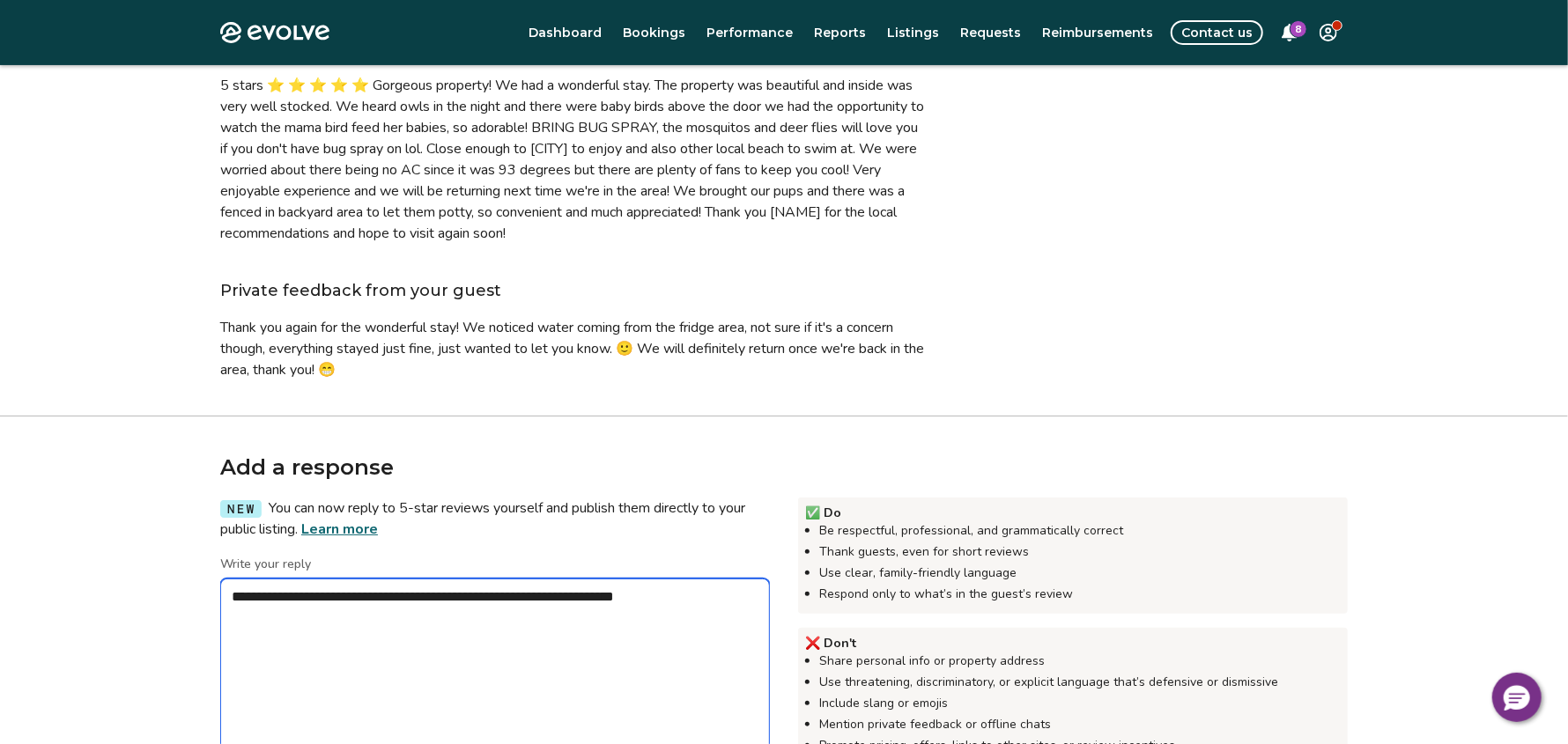 type on "*" 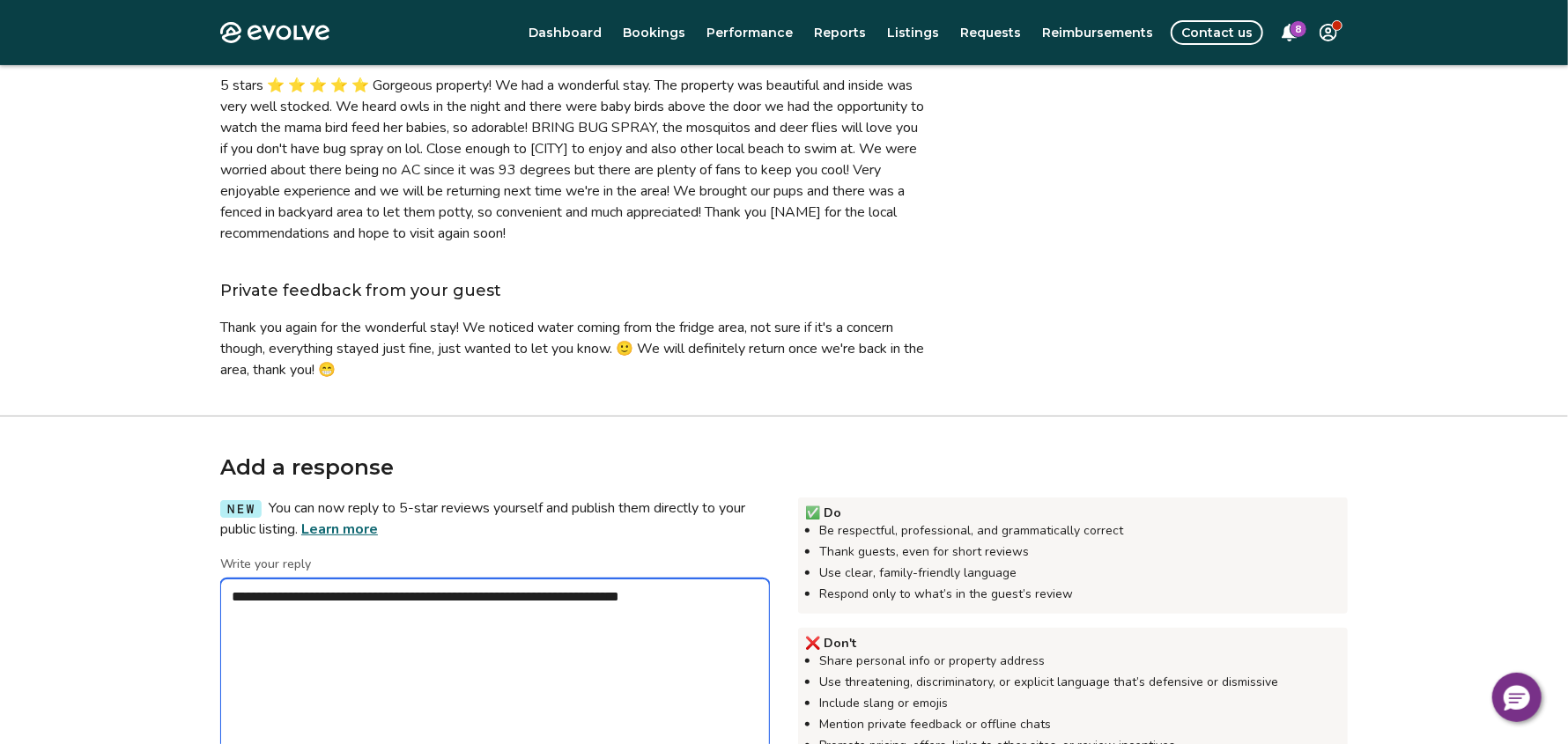 type on "*" 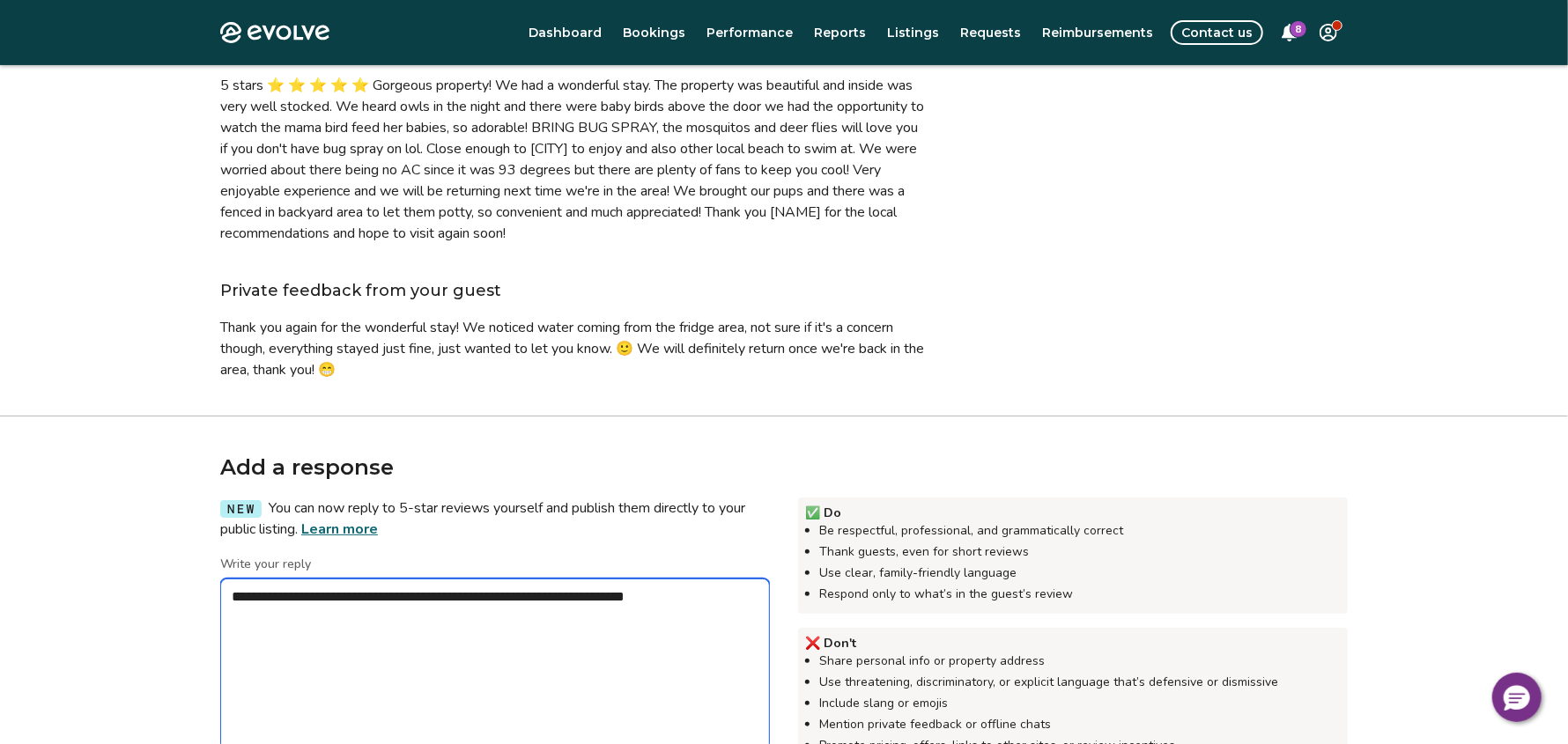 type on "*" 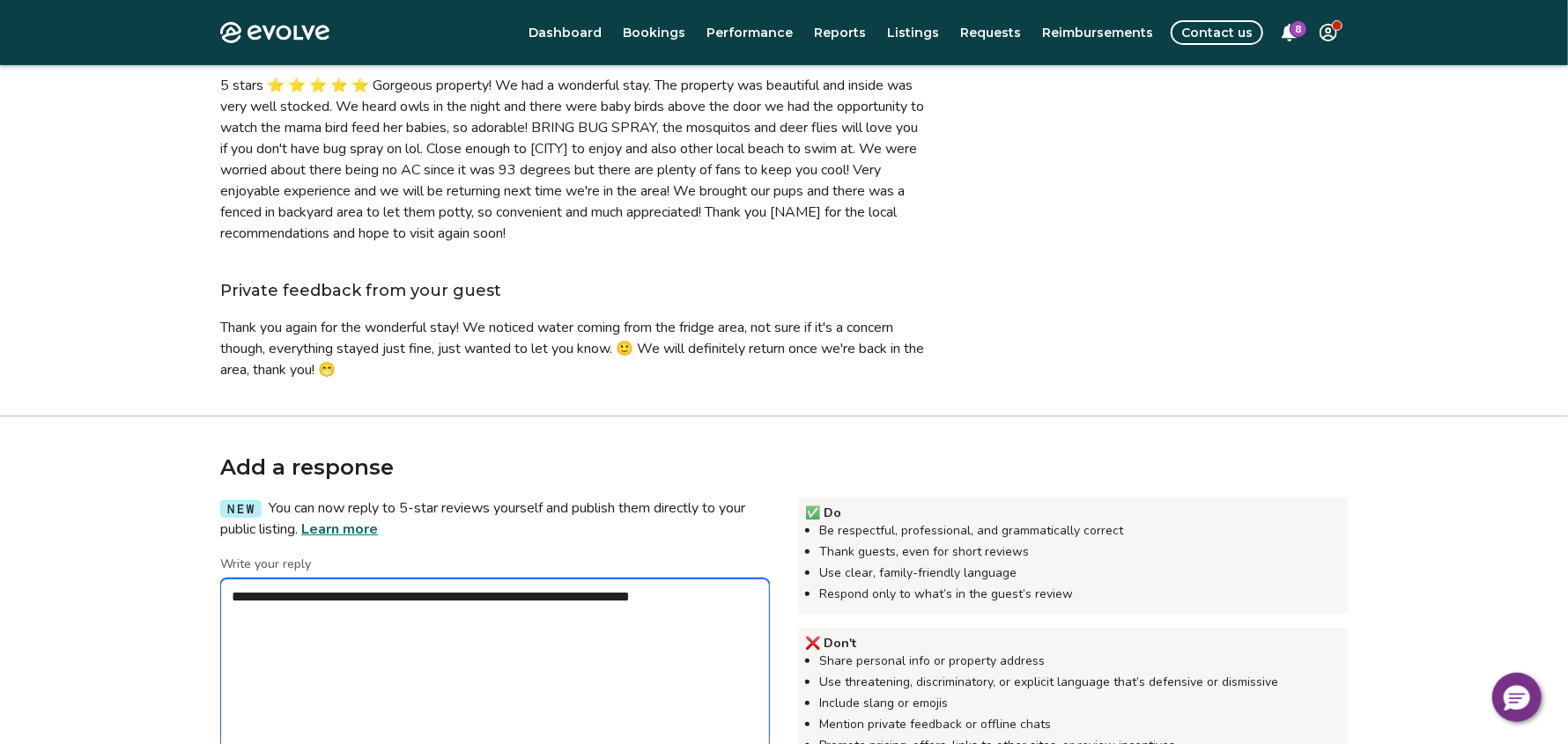 type on "*" 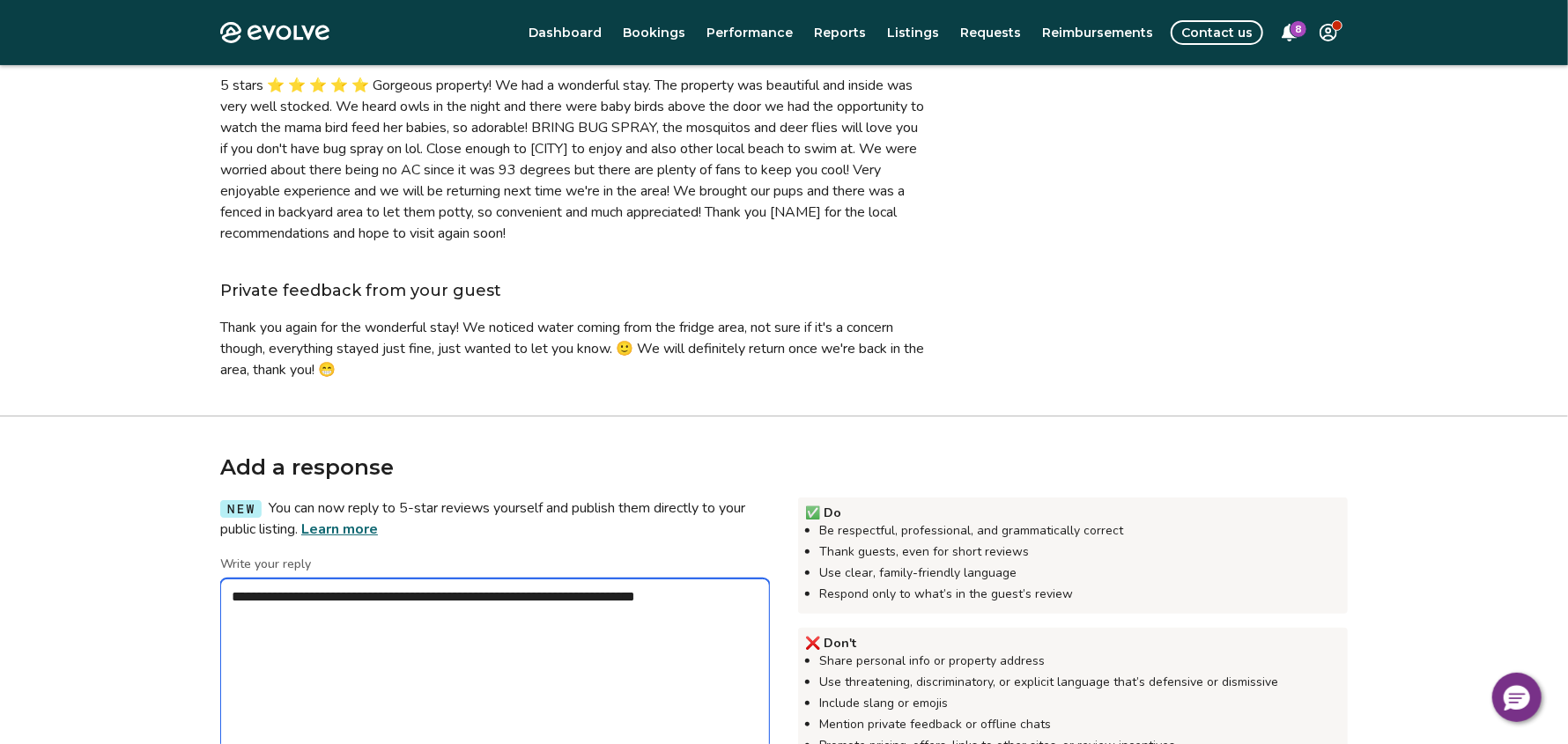 type on "*" 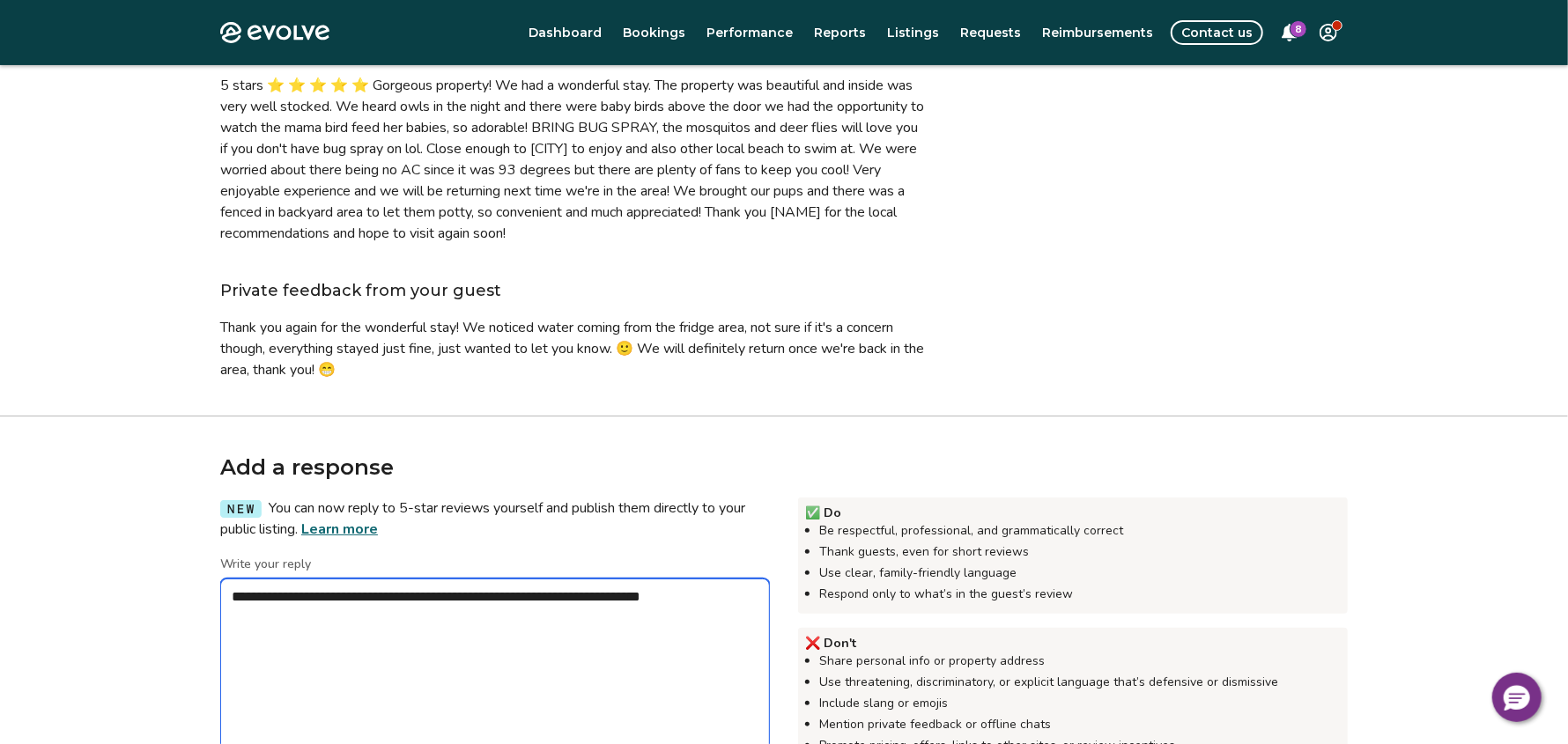 type on "*" 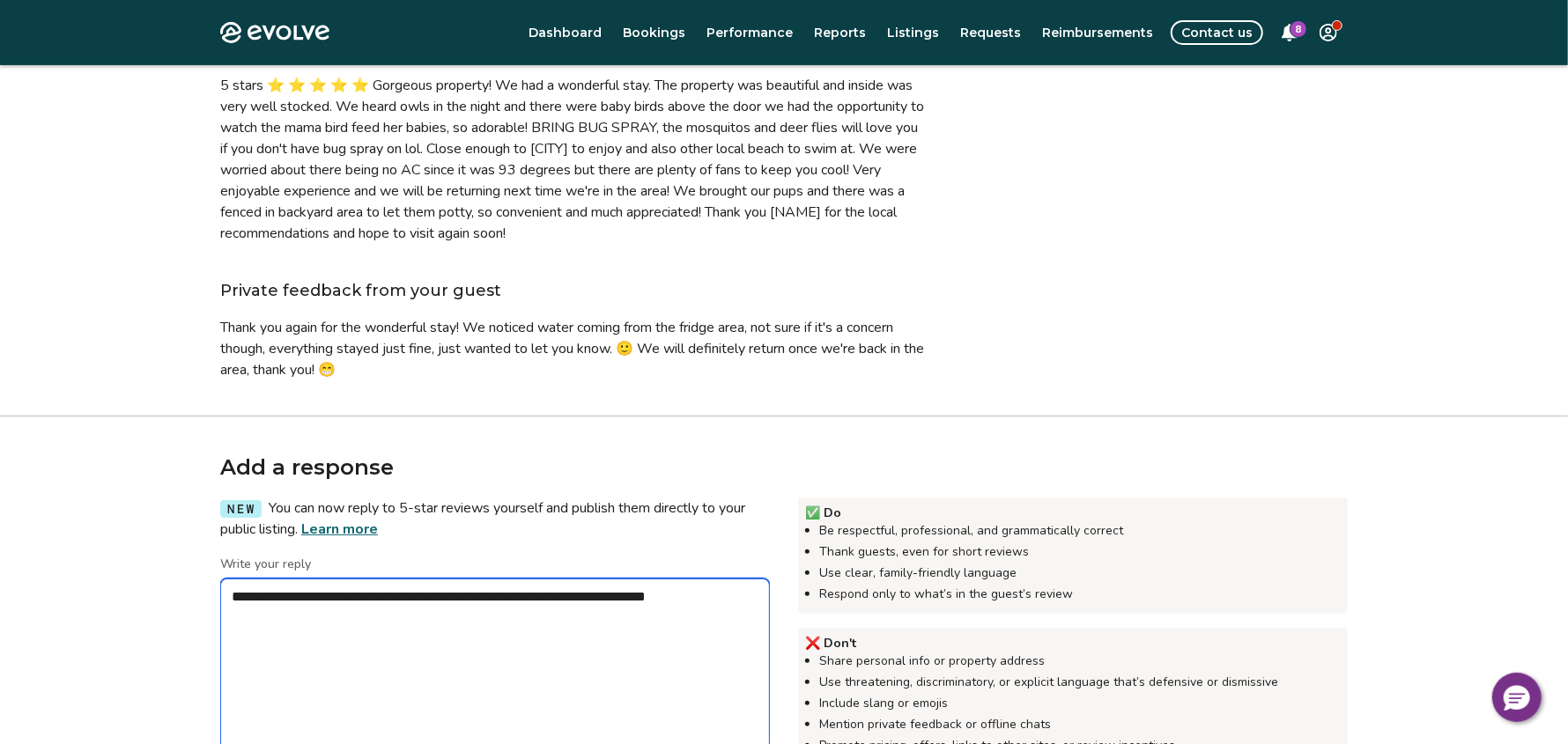 type on "*" 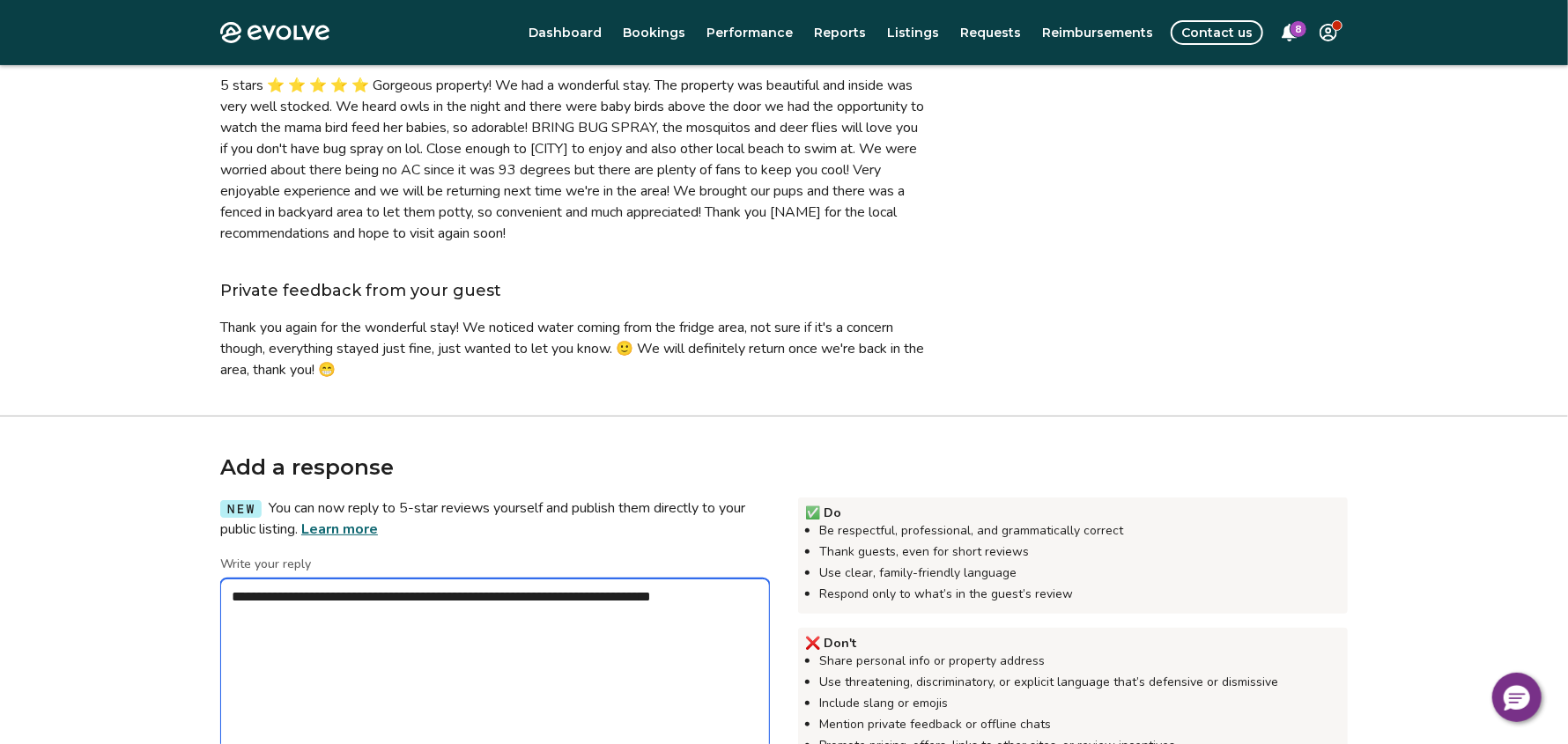 type on "*" 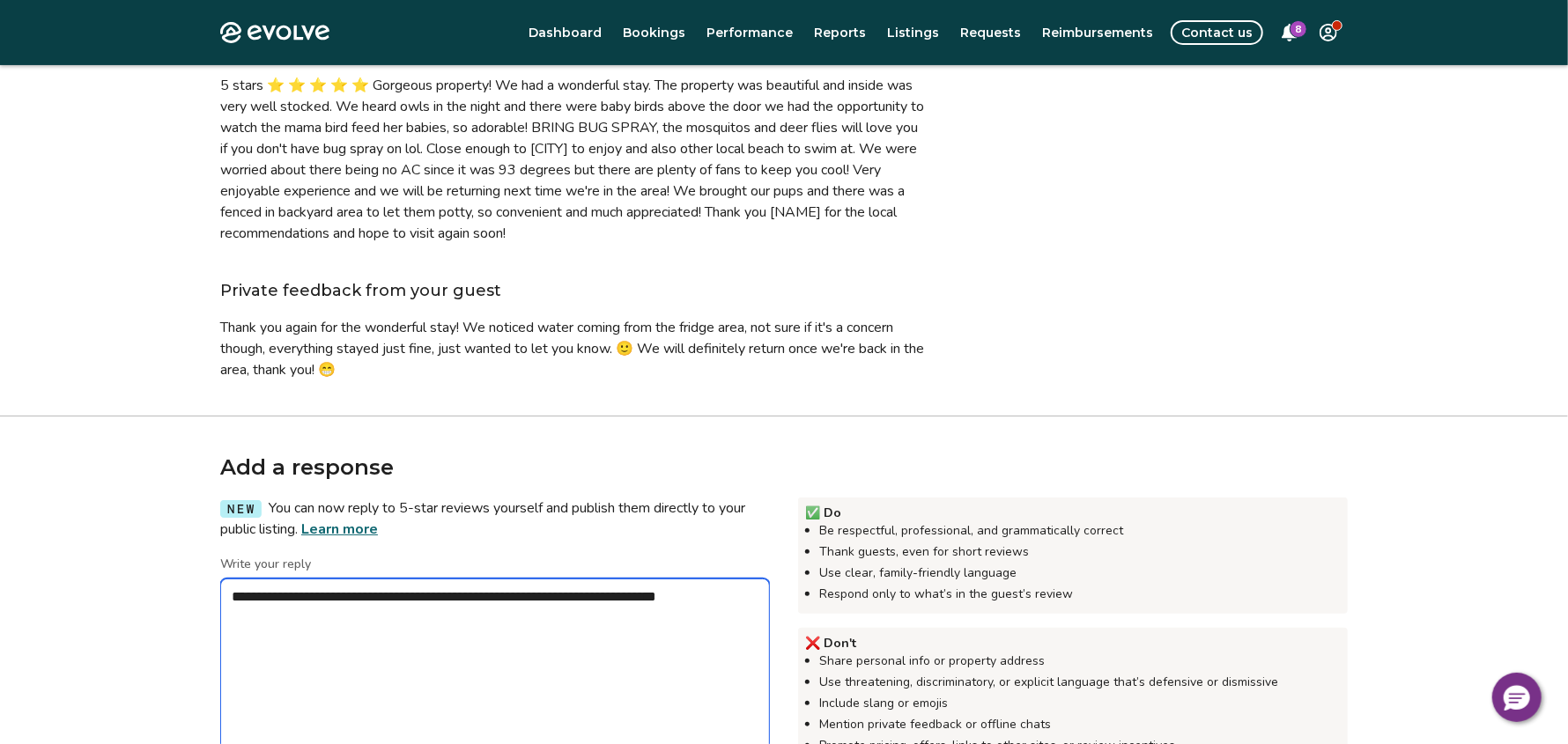 type on "*" 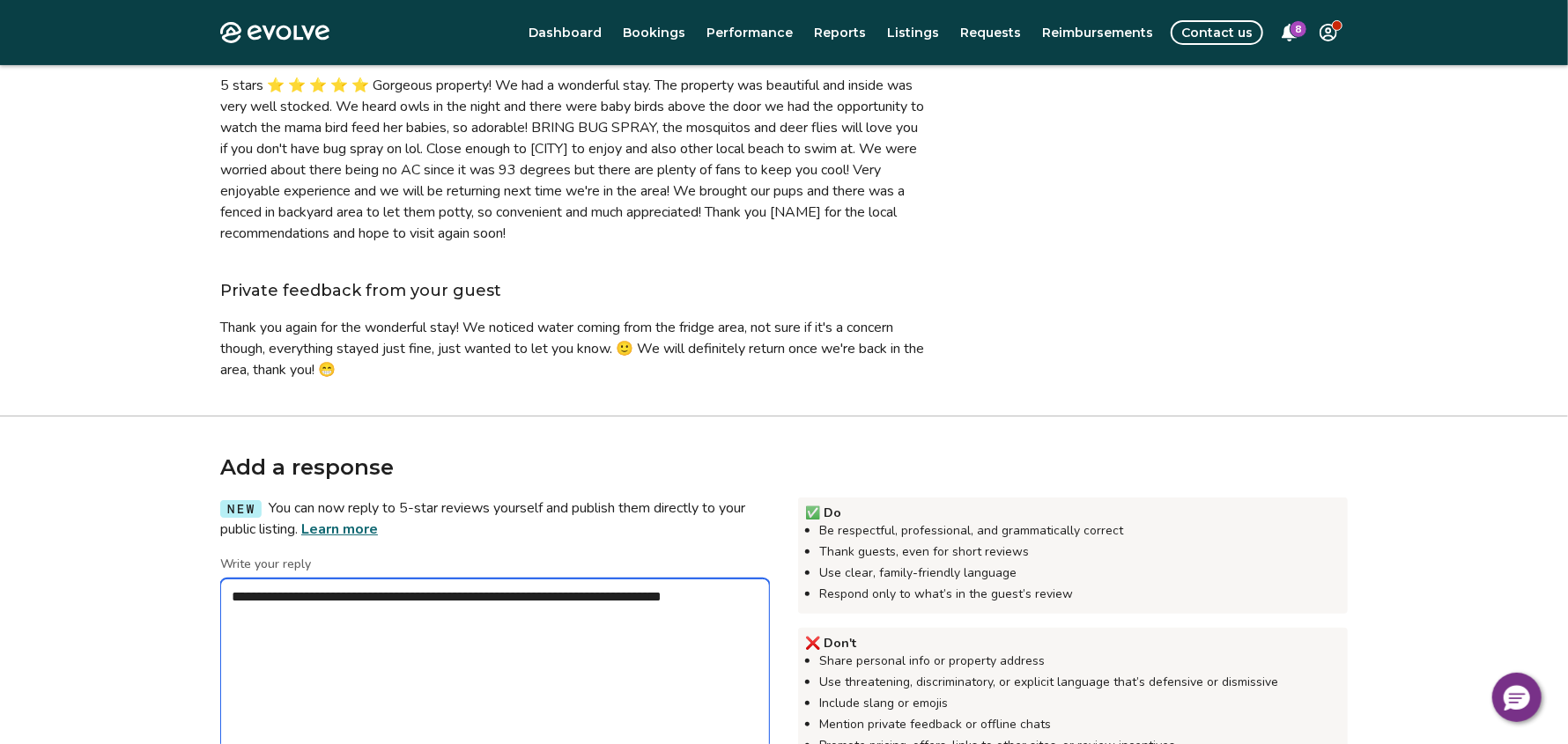 type on "*" 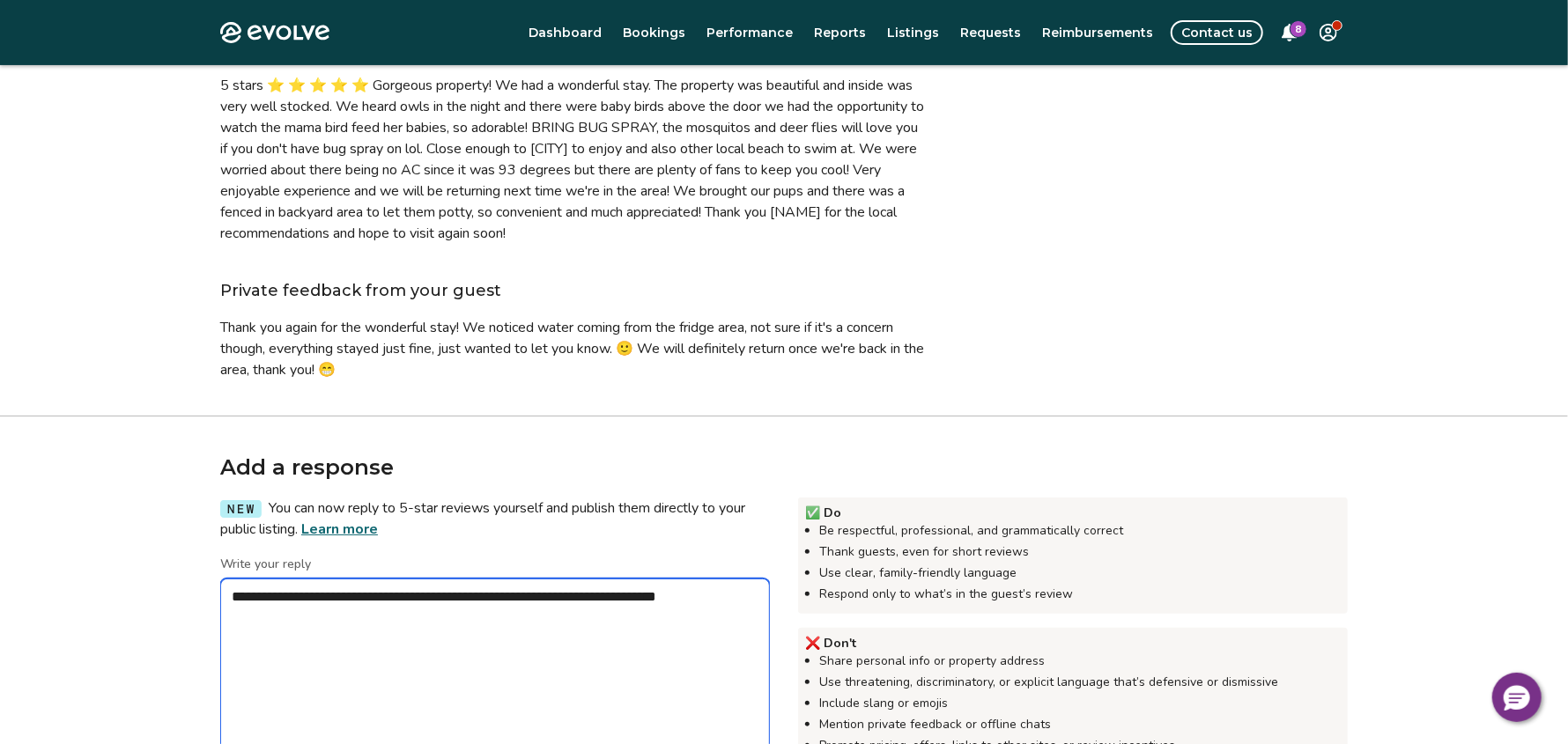 type on "*" 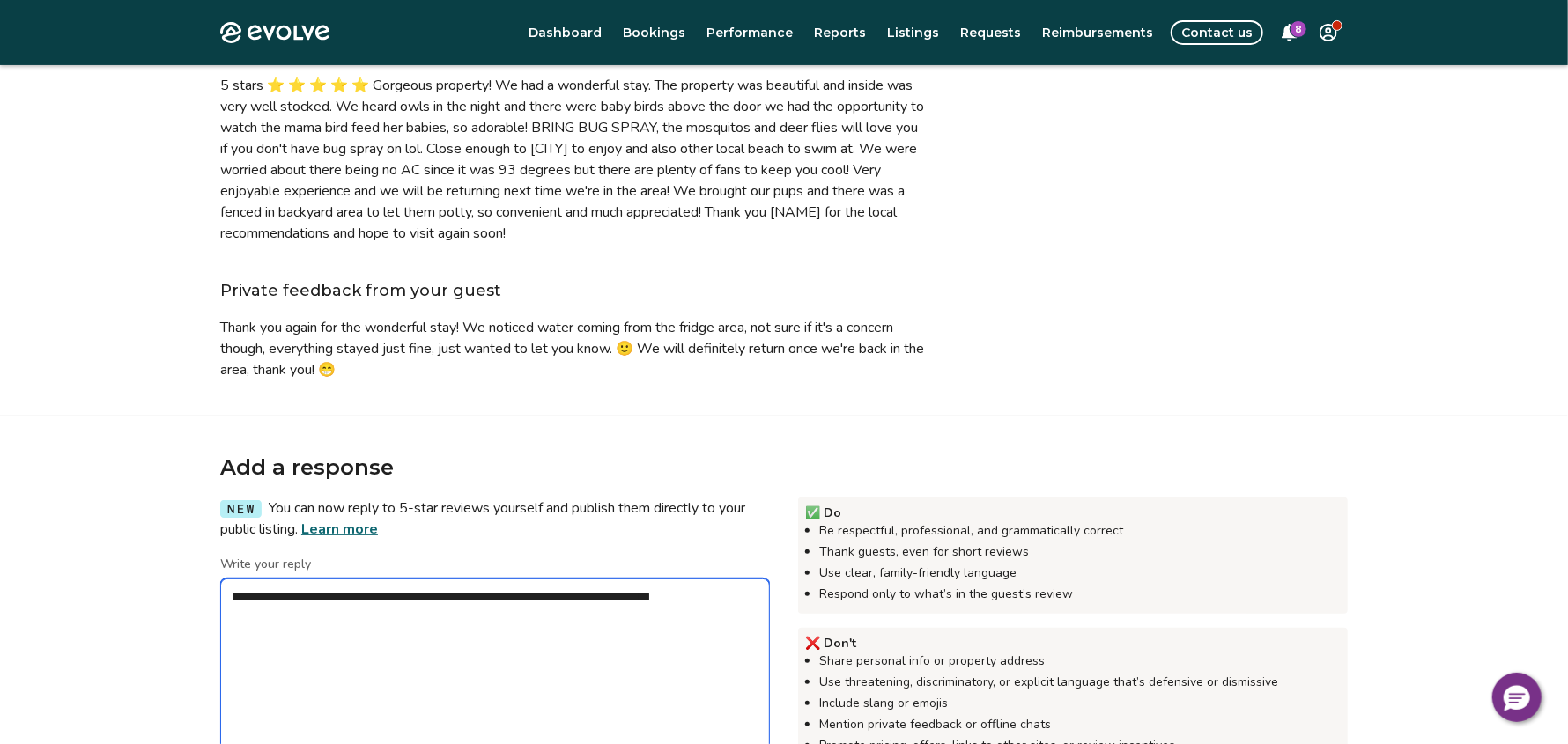 type on "*" 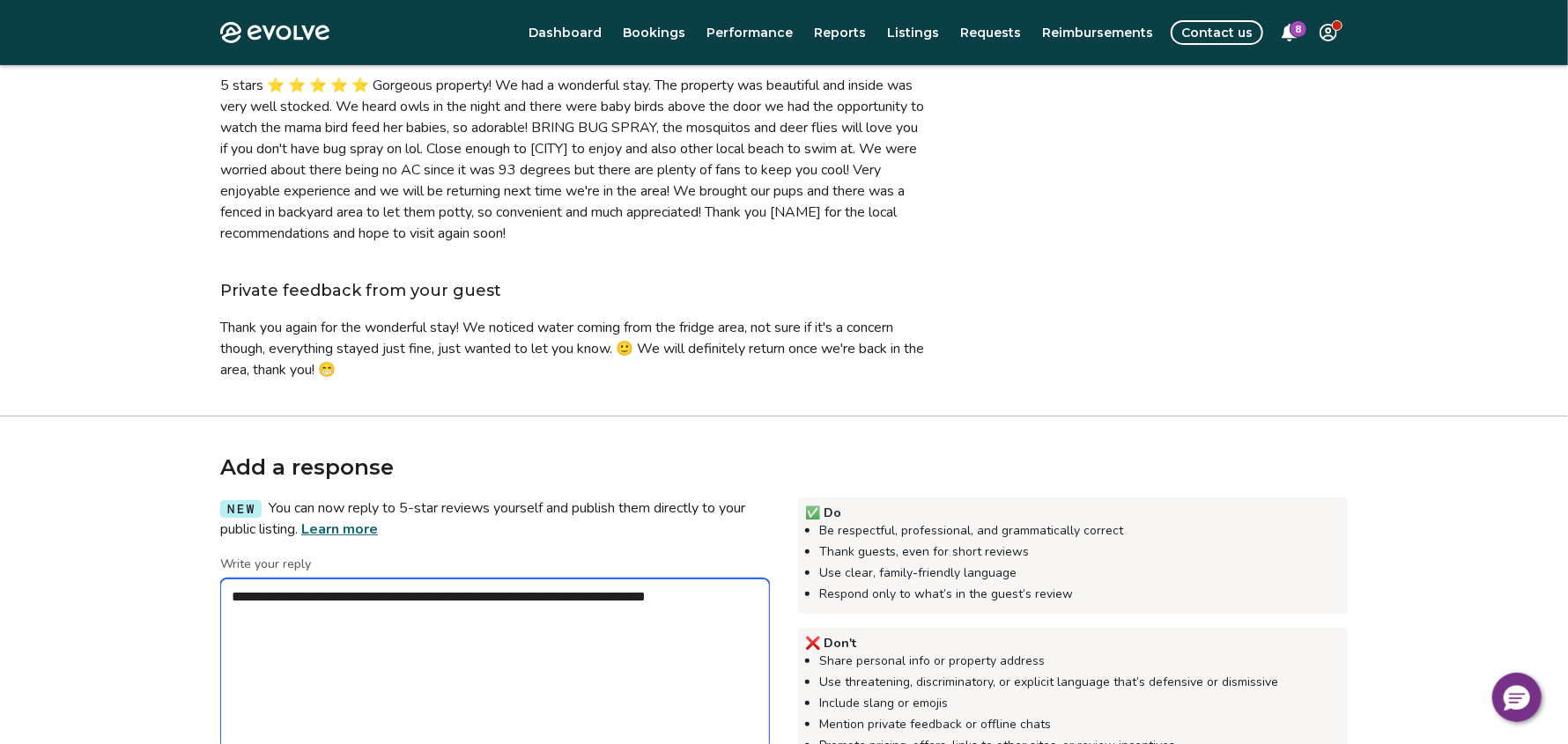 type on "*" 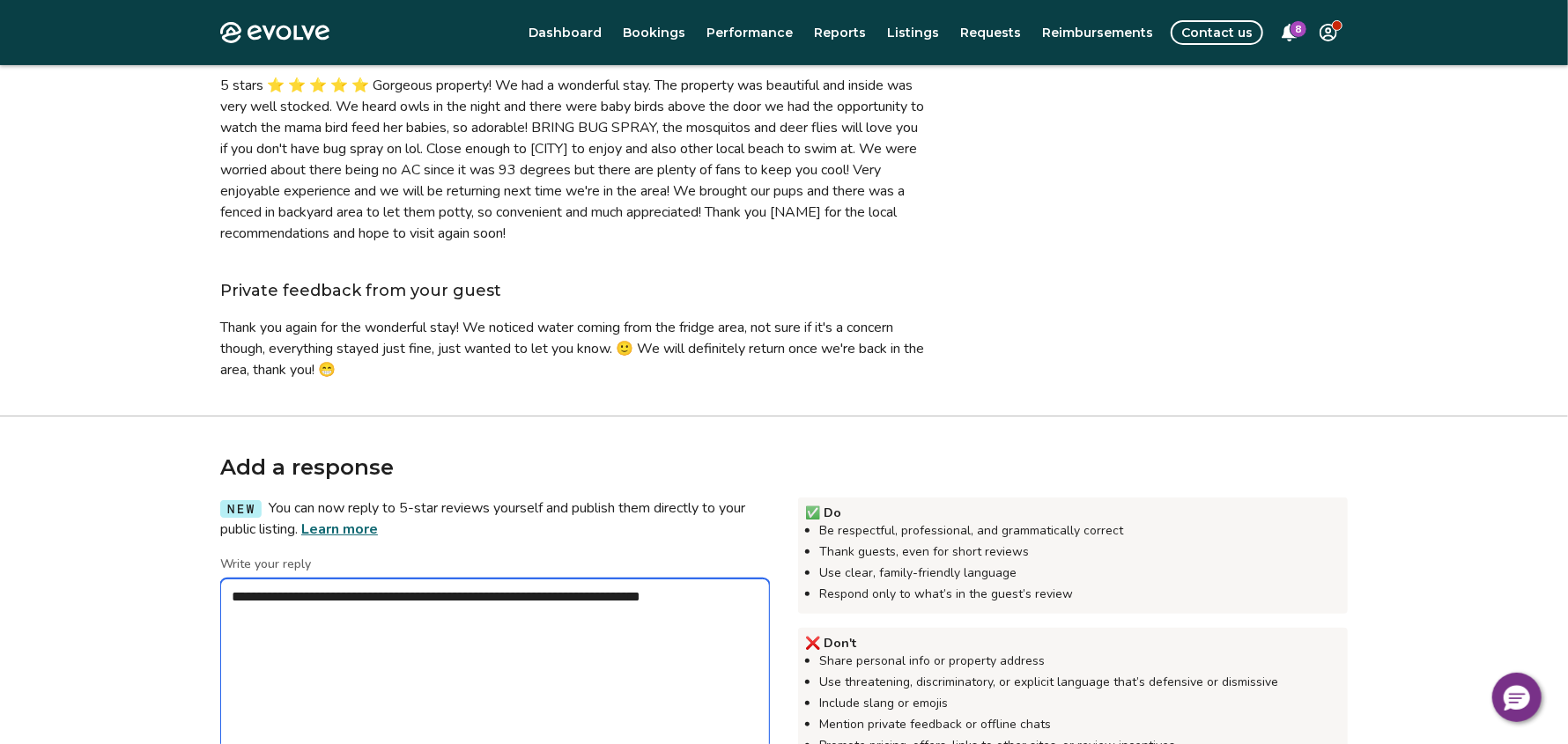 type on "*" 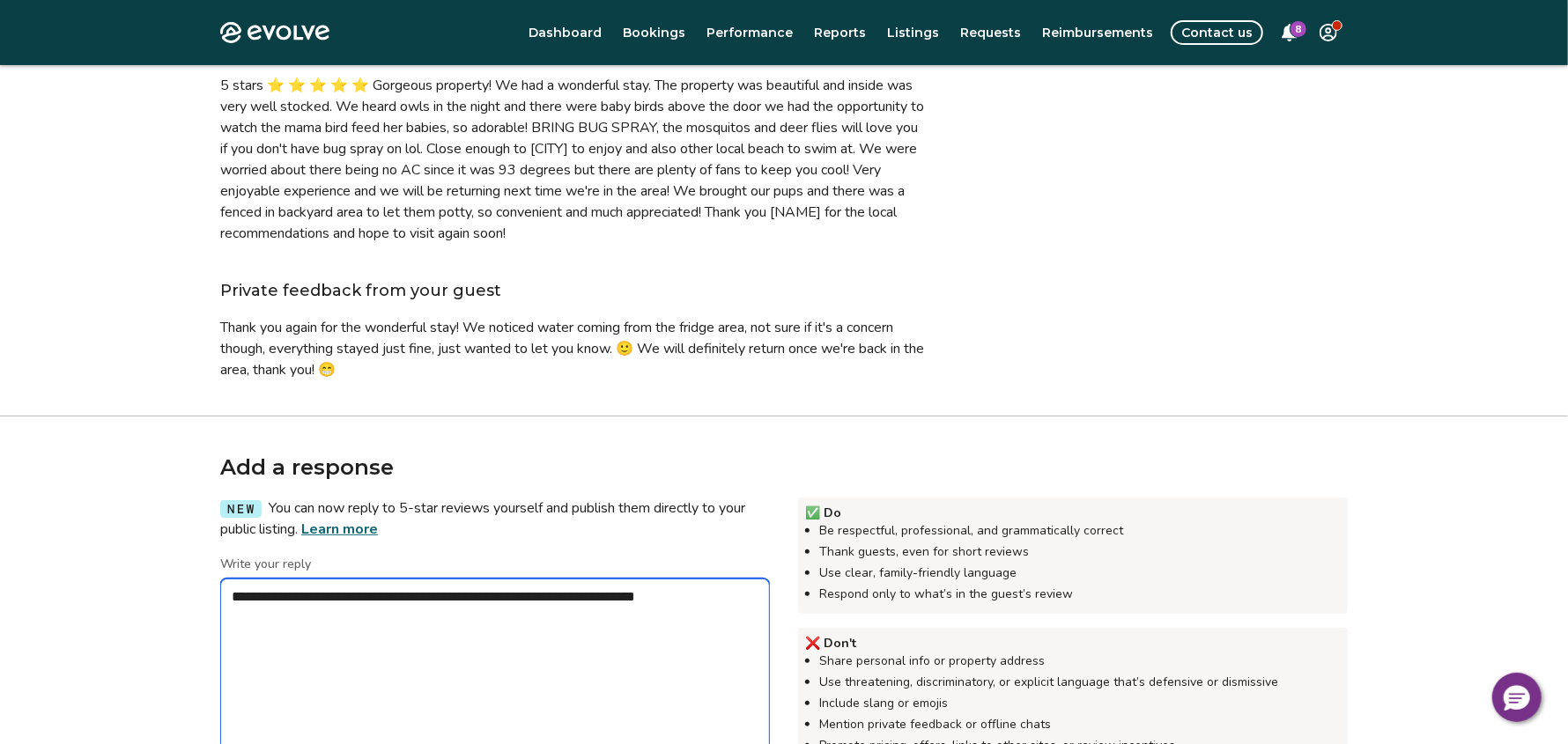 type on "*" 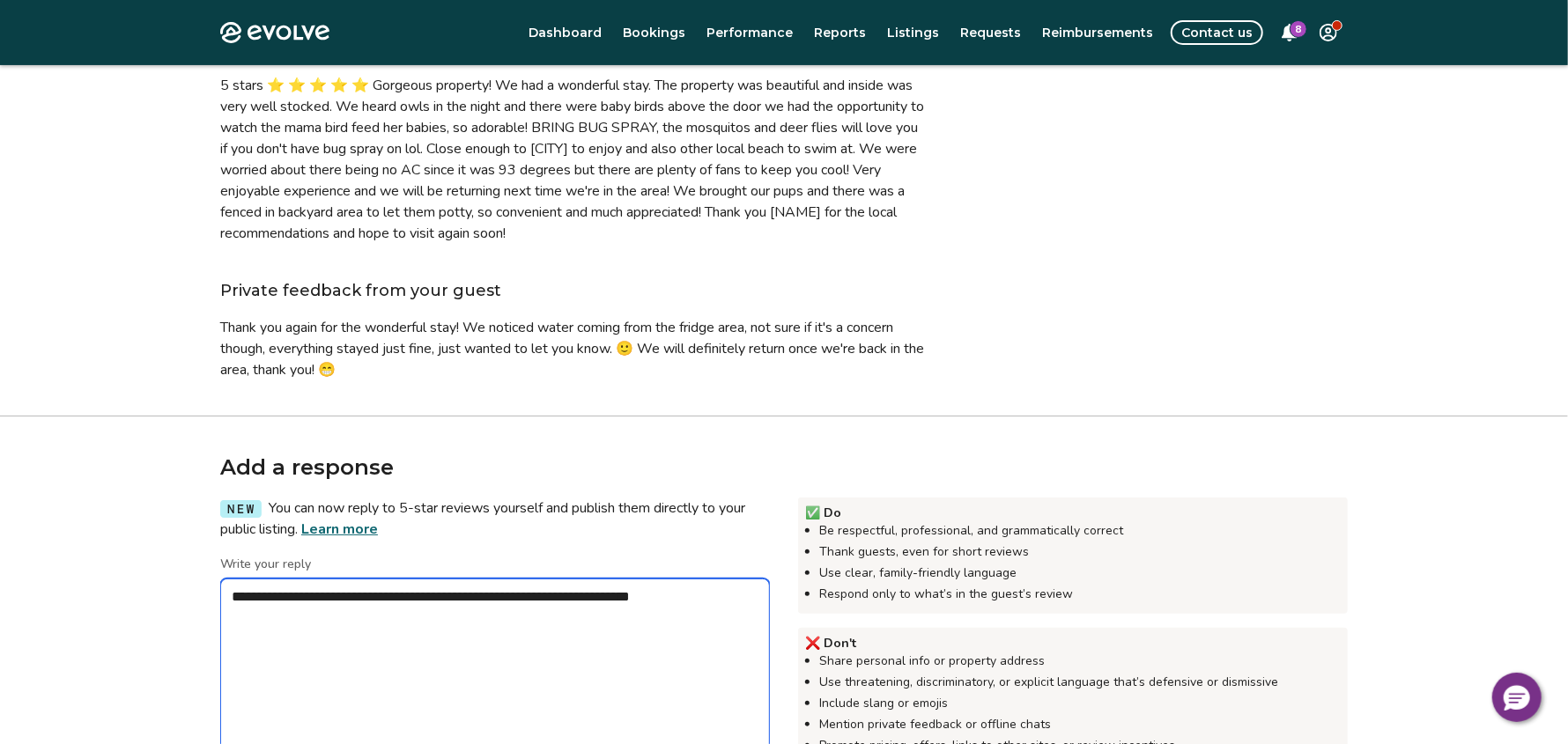type on "*" 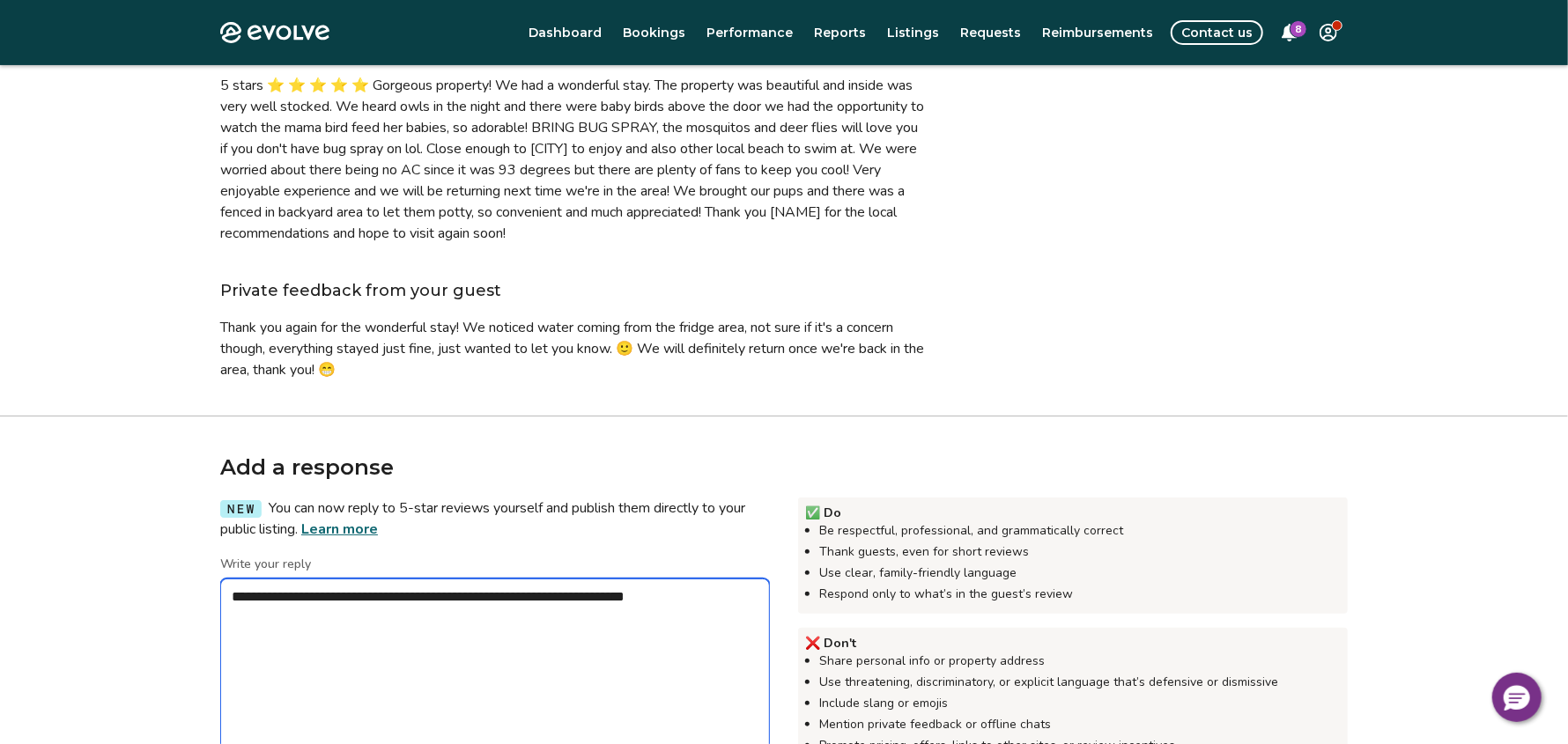 type on "*" 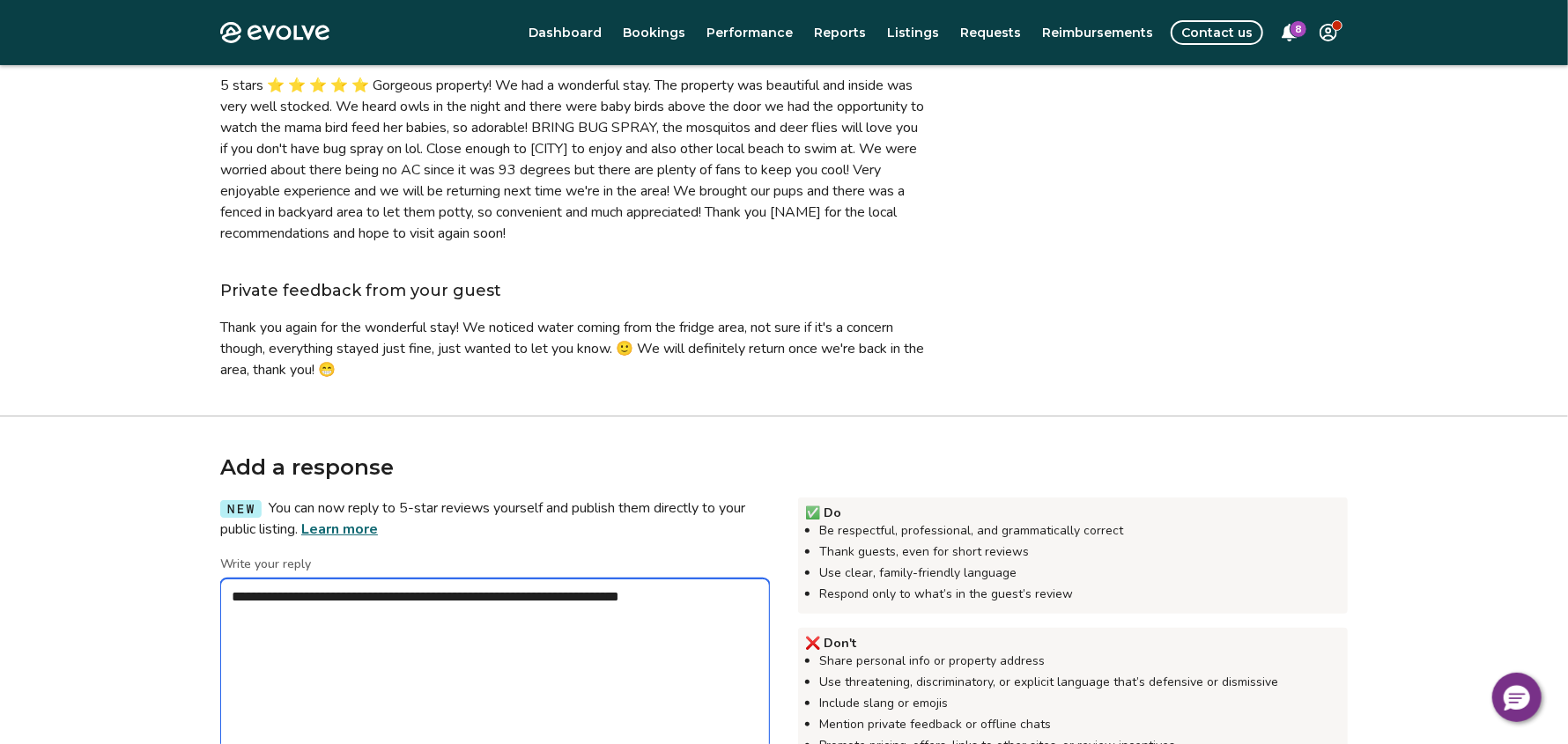 type on "*" 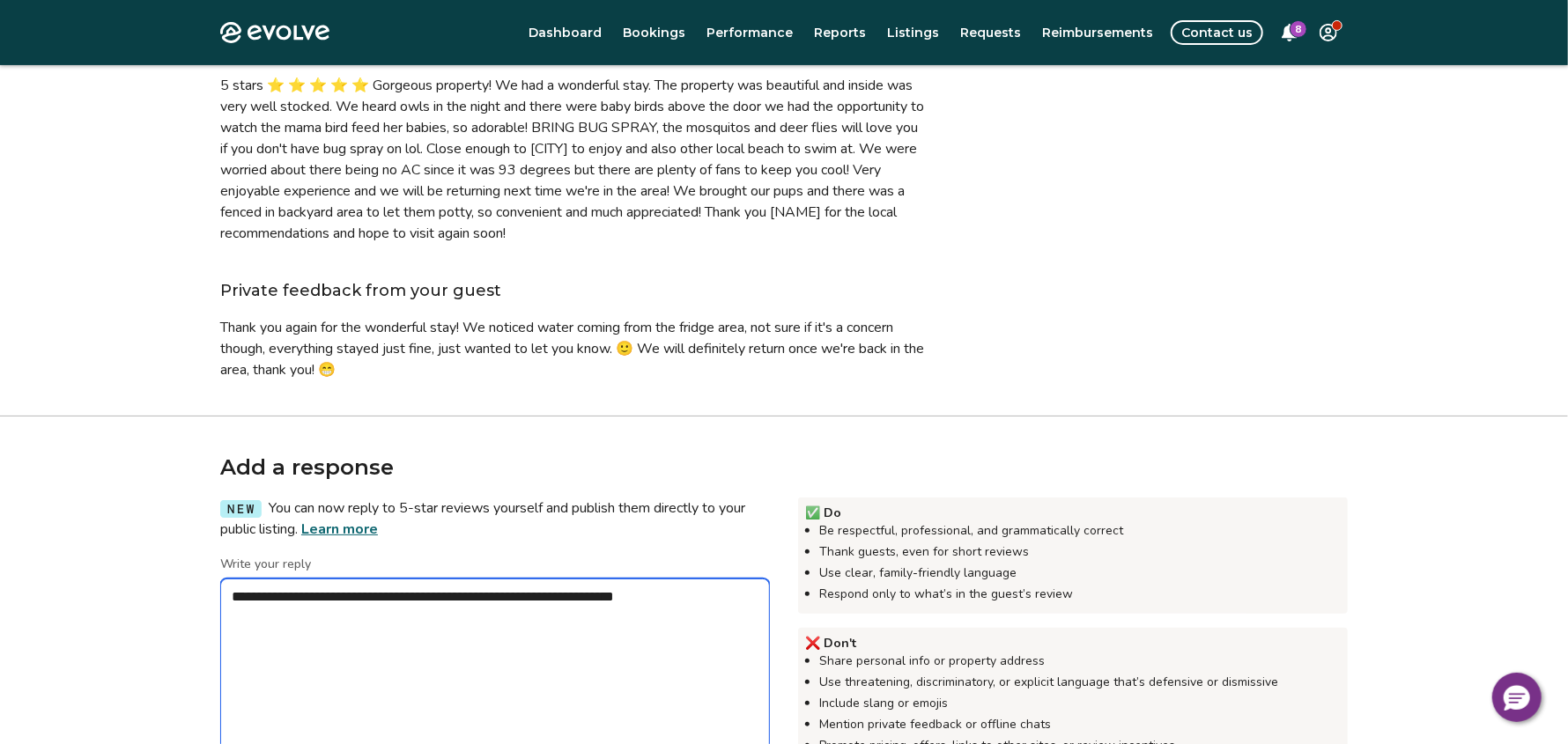 type 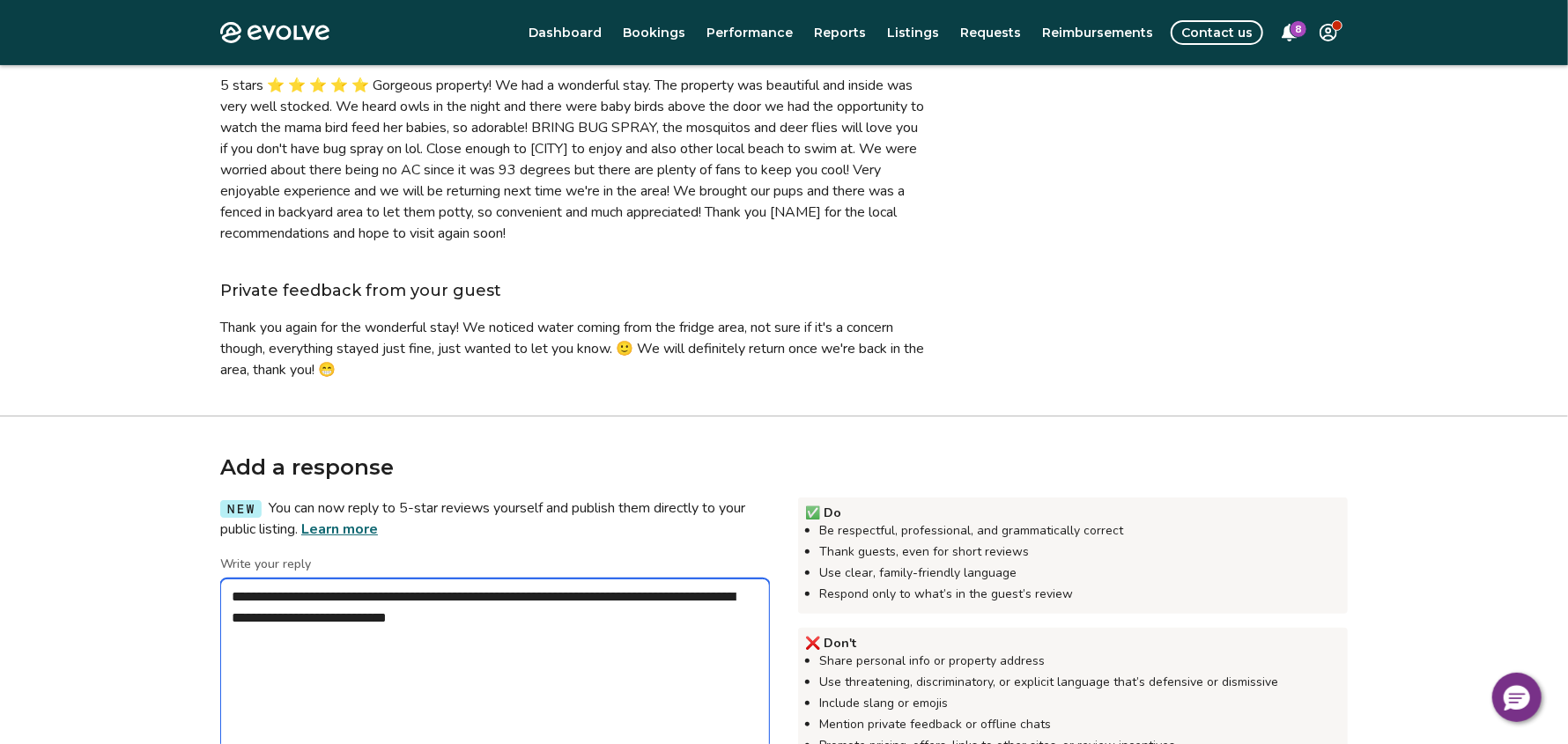 click on "**********" at bounding box center (495, 667) 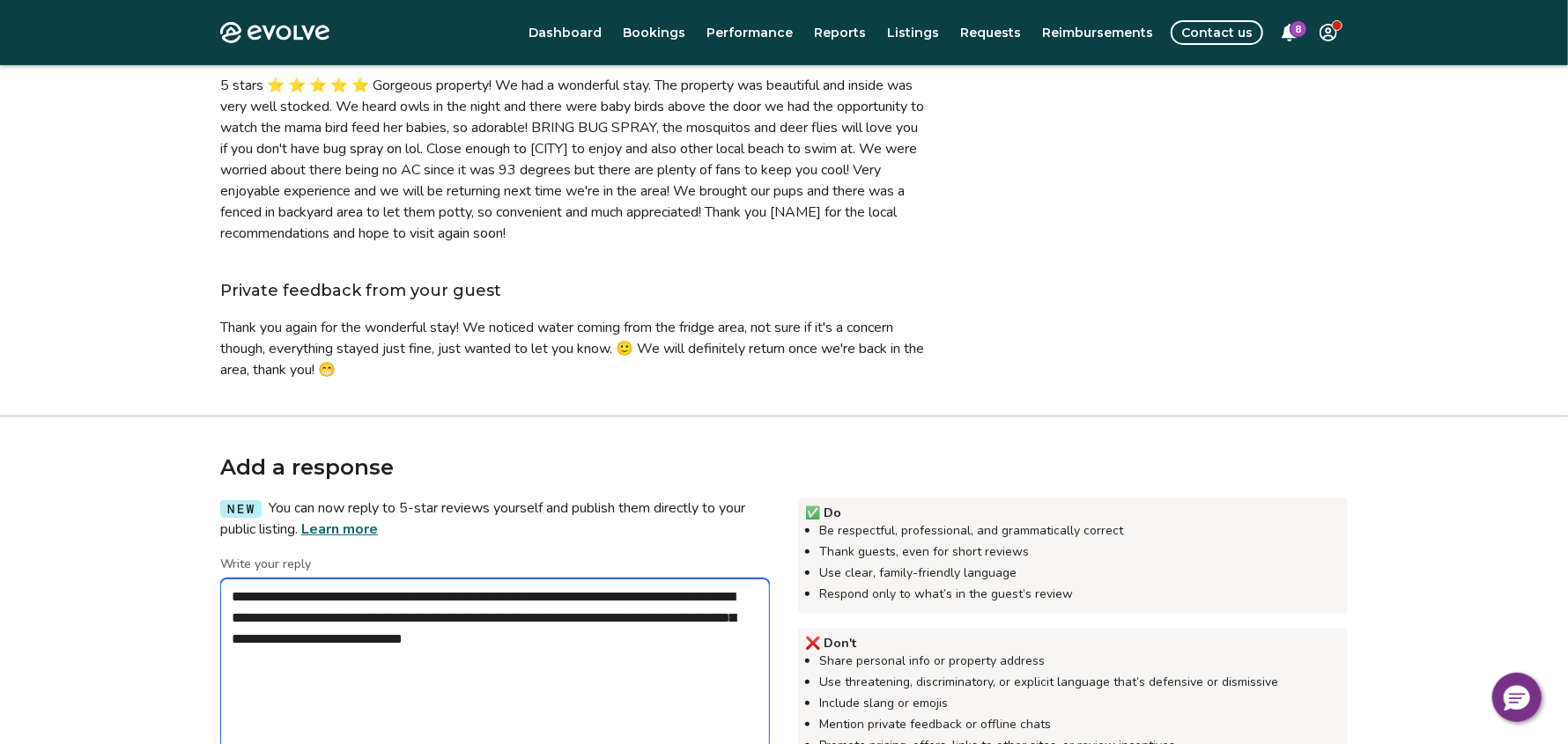 click on "**********" at bounding box center (495, 667) 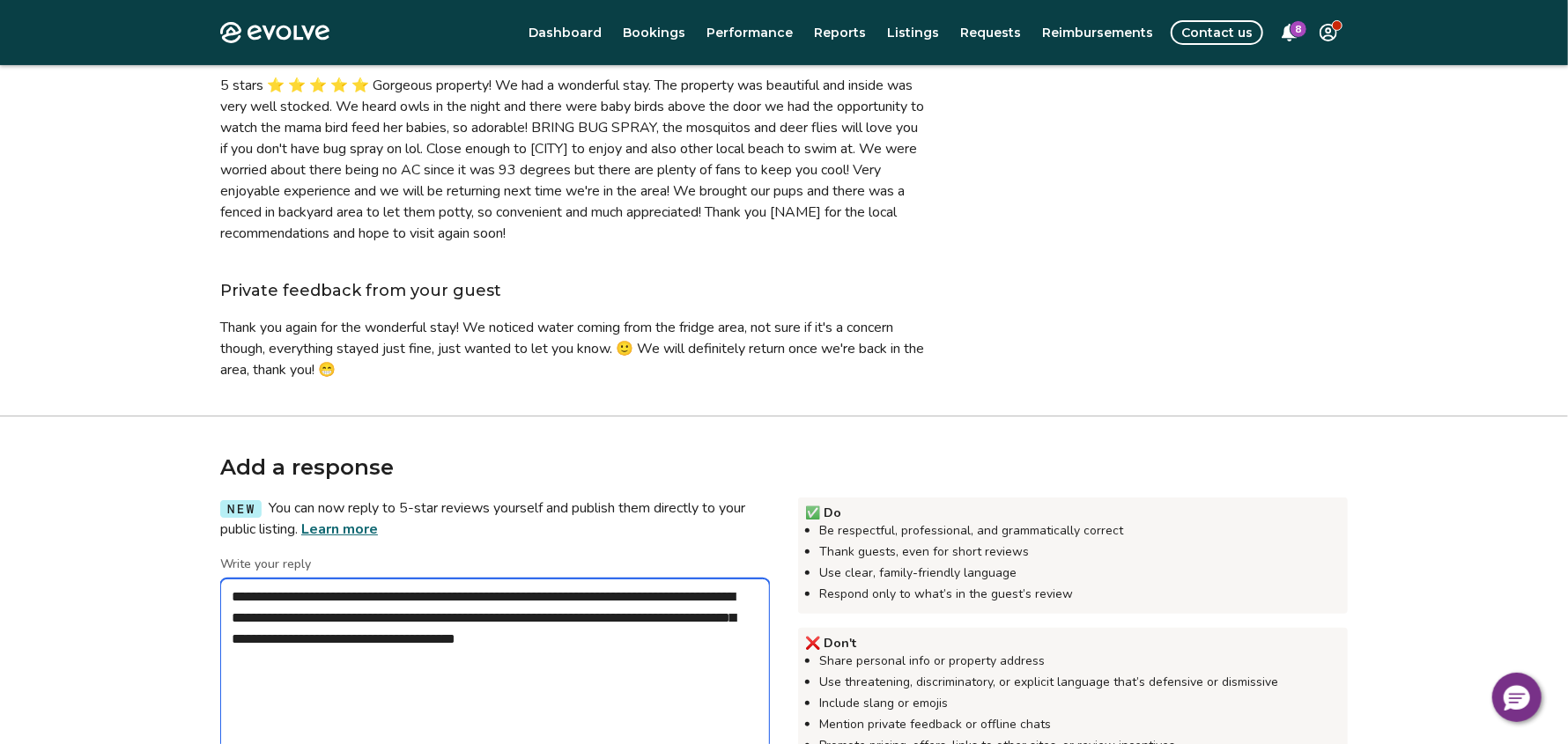 click on "**********" at bounding box center [495, 667] 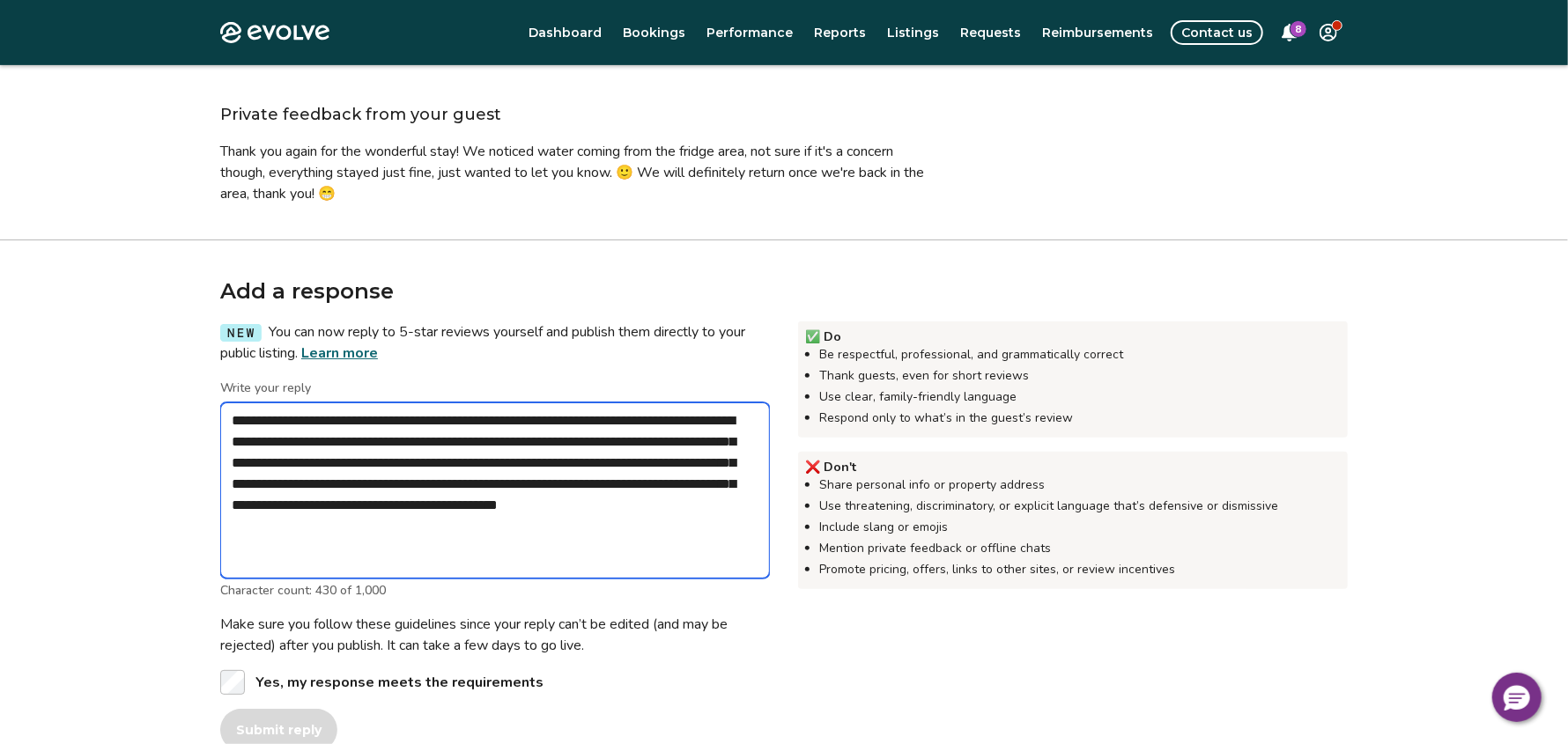 scroll, scrollTop: 490, scrollLeft: 0, axis: vertical 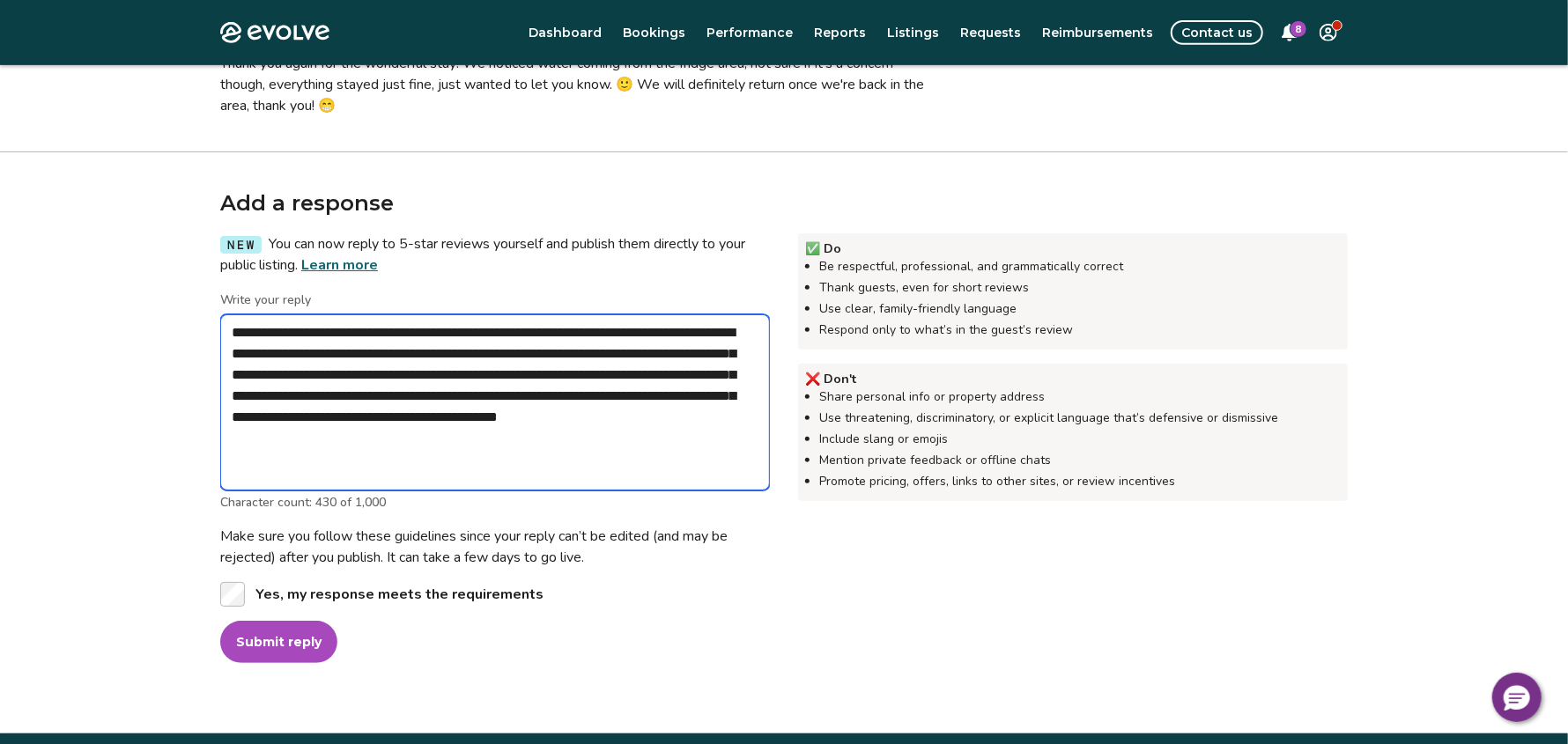 click on "**********" at bounding box center [495, 402] 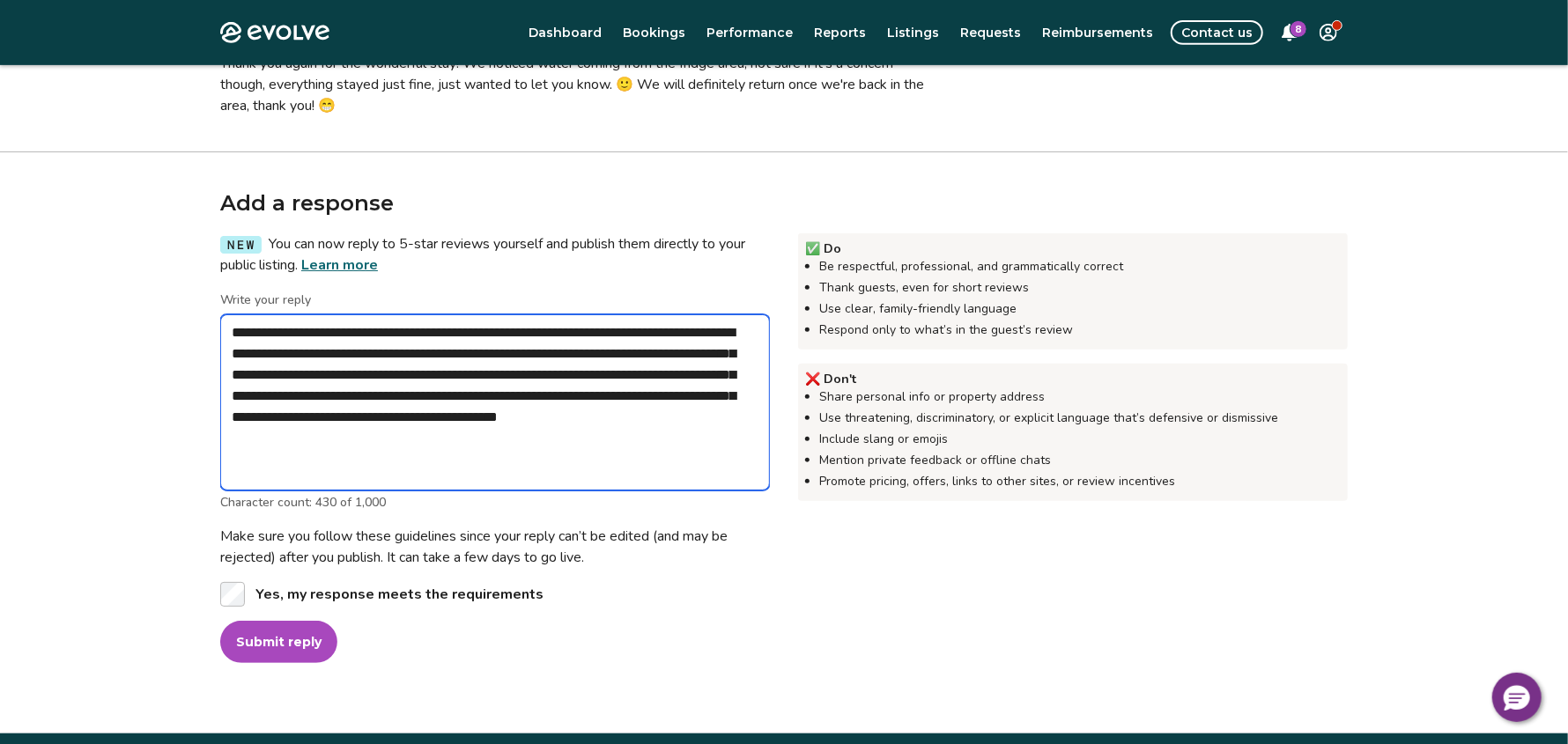 click on "**********" at bounding box center [495, 402] 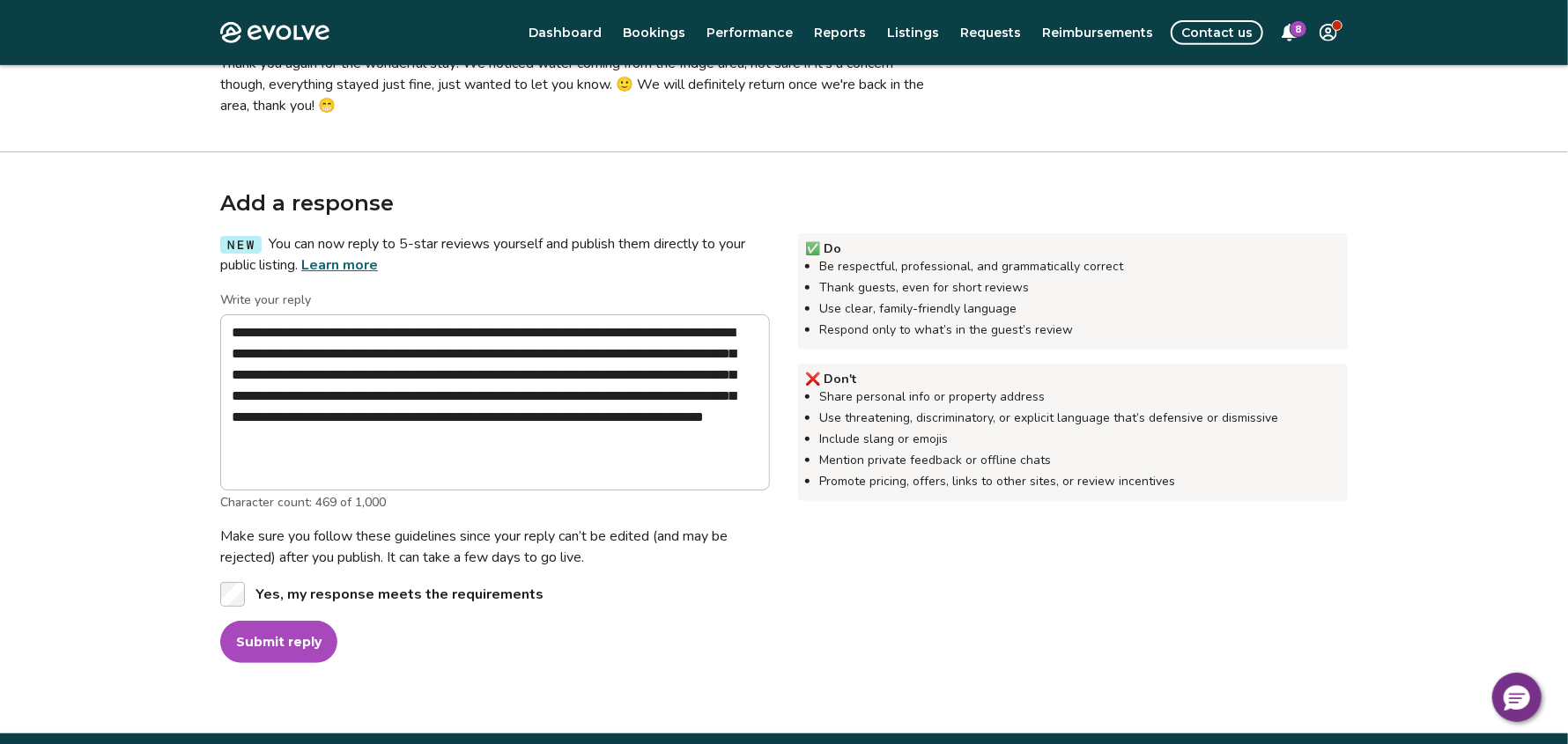 click on "Submit reply" at bounding box center (278, 642) 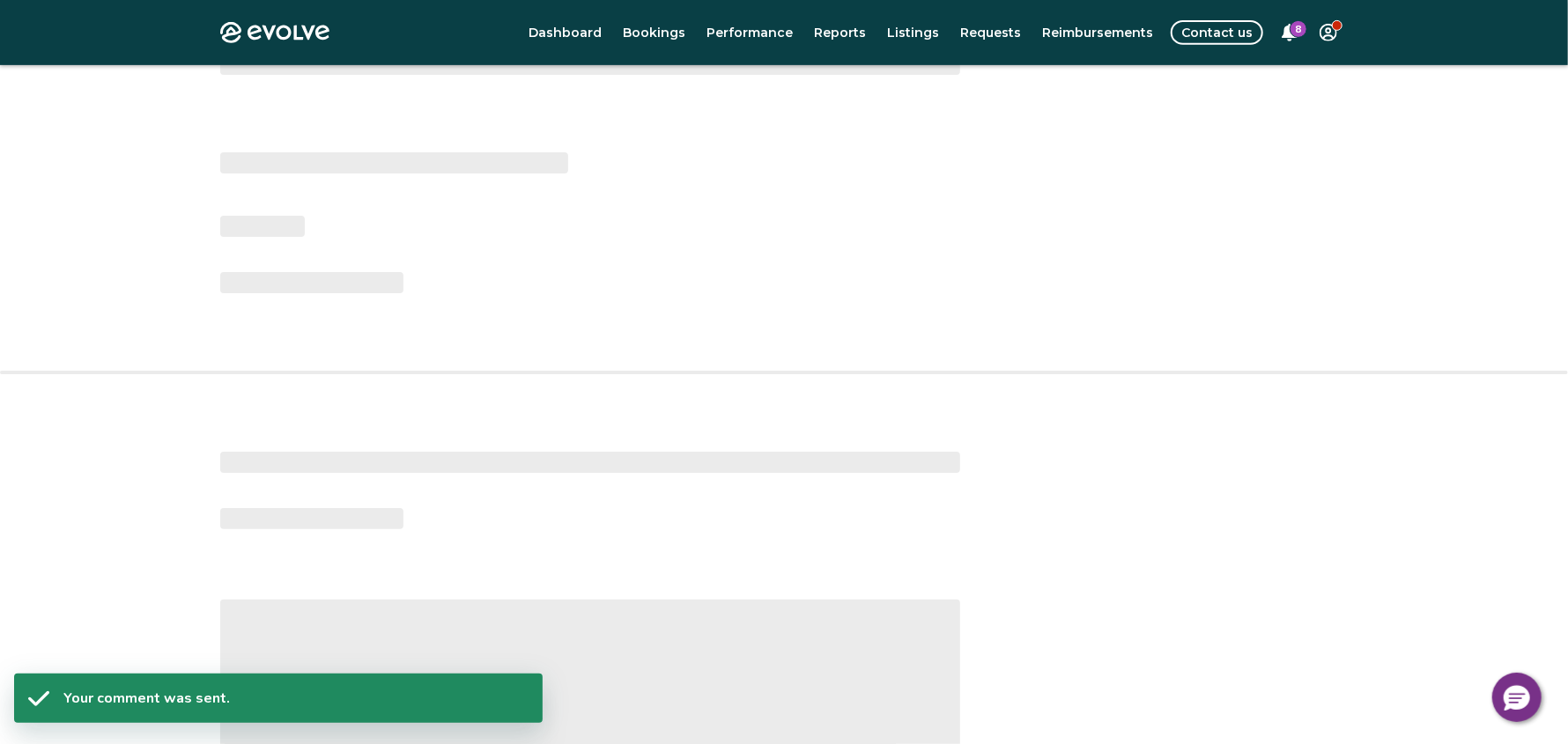 scroll, scrollTop: 180, scrollLeft: 0, axis: vertical 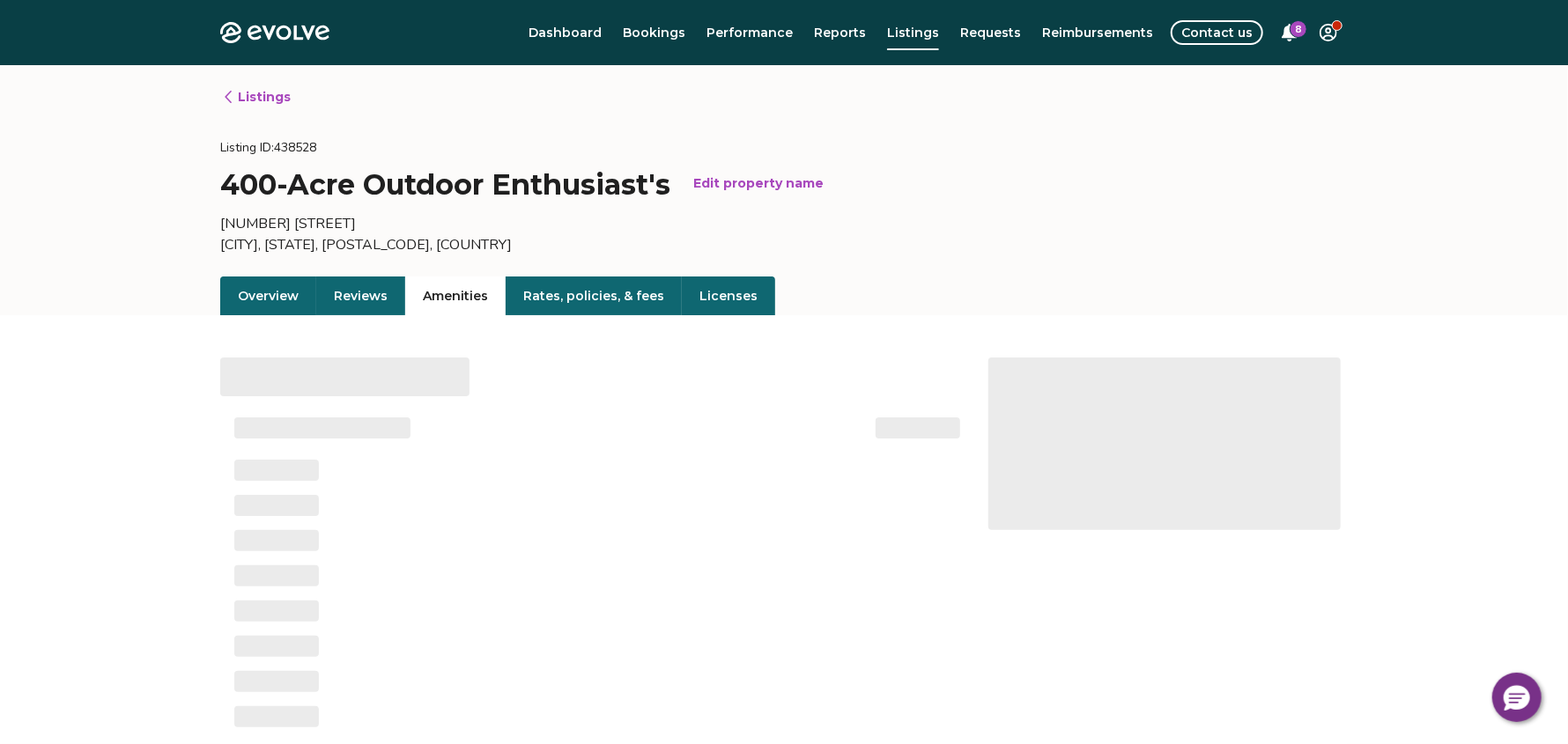 click on "Amenities" at bounding box center [455, 296] 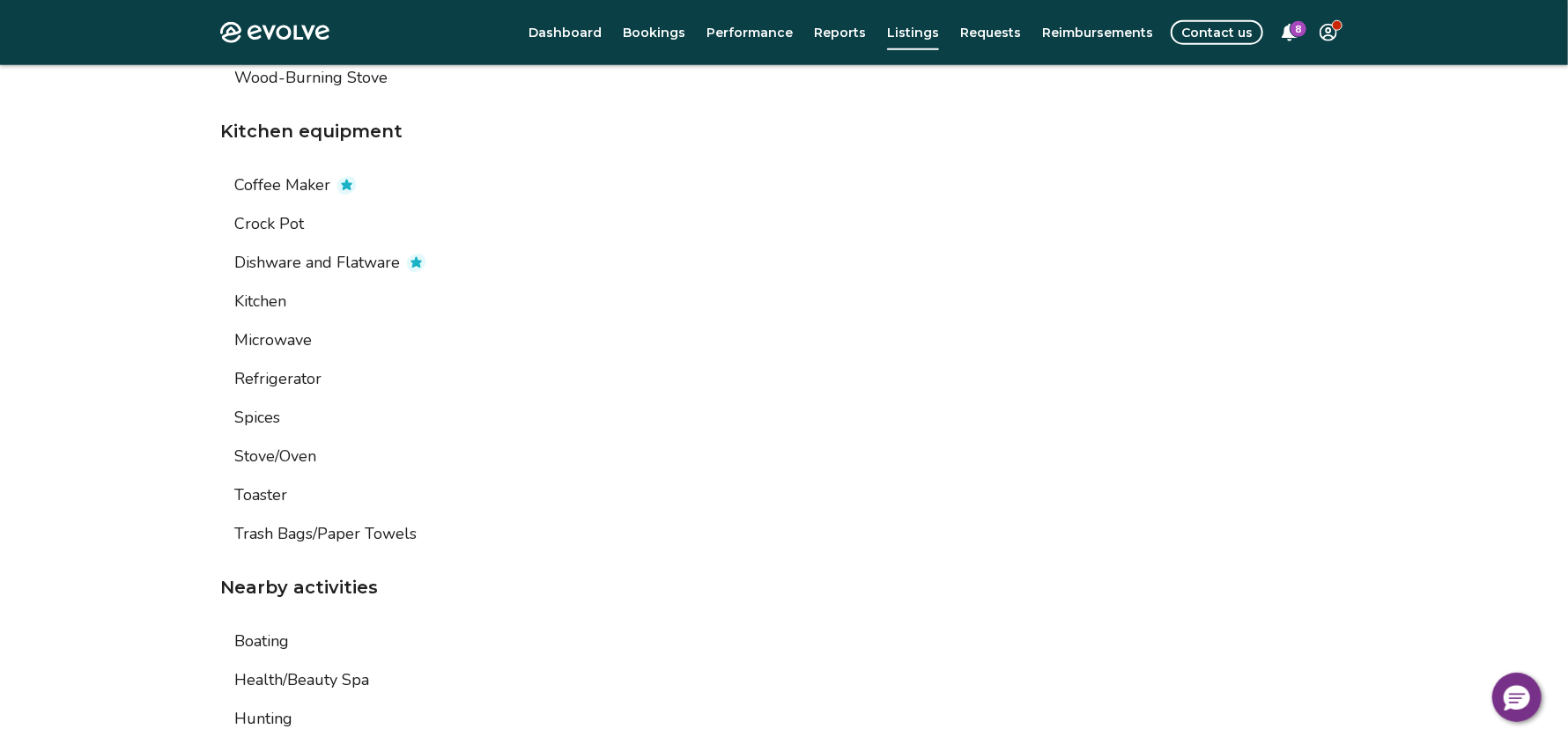 scroll, scrollTop: 1144, scrollLeft: 0, axis: vertical 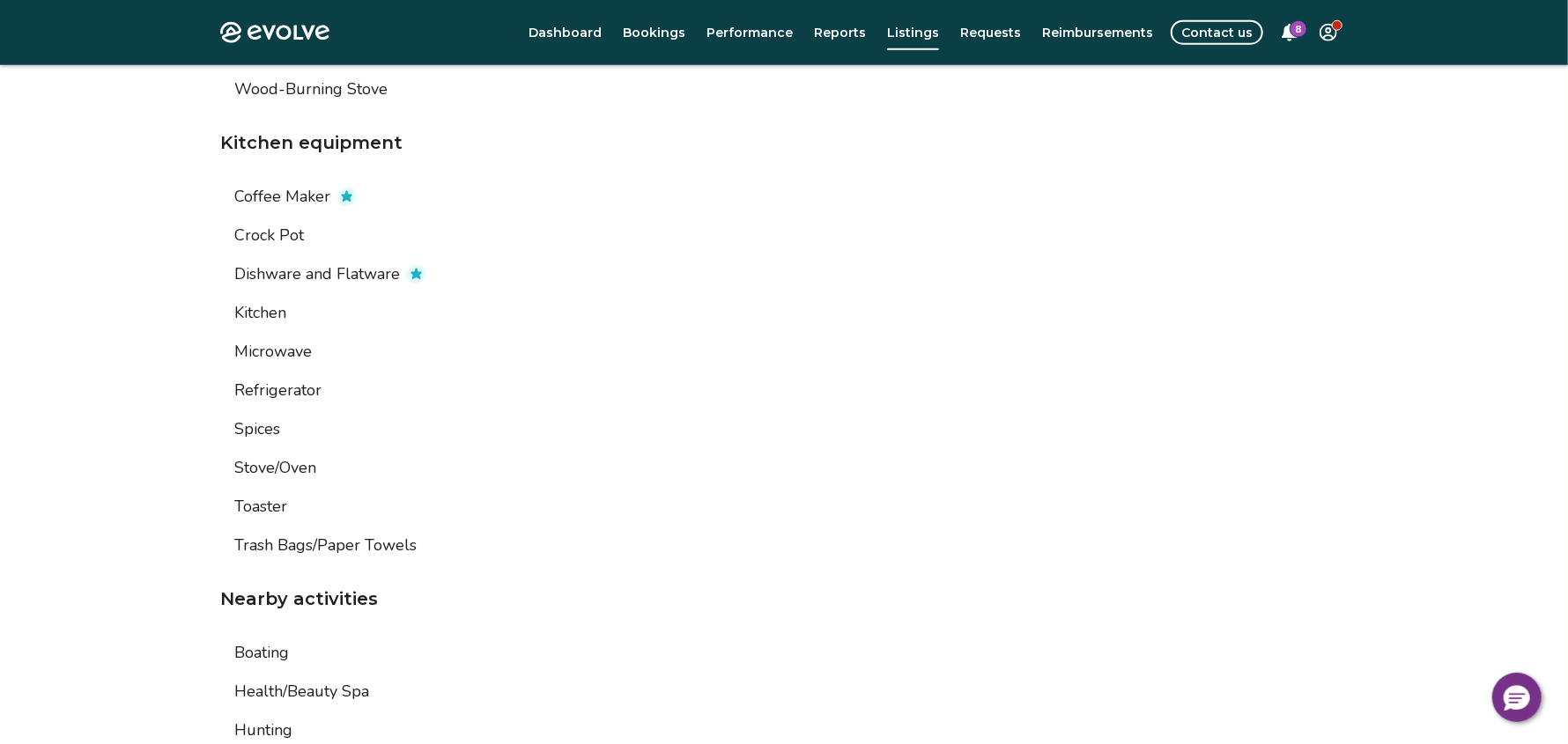 click at bounding box center (416, 274) 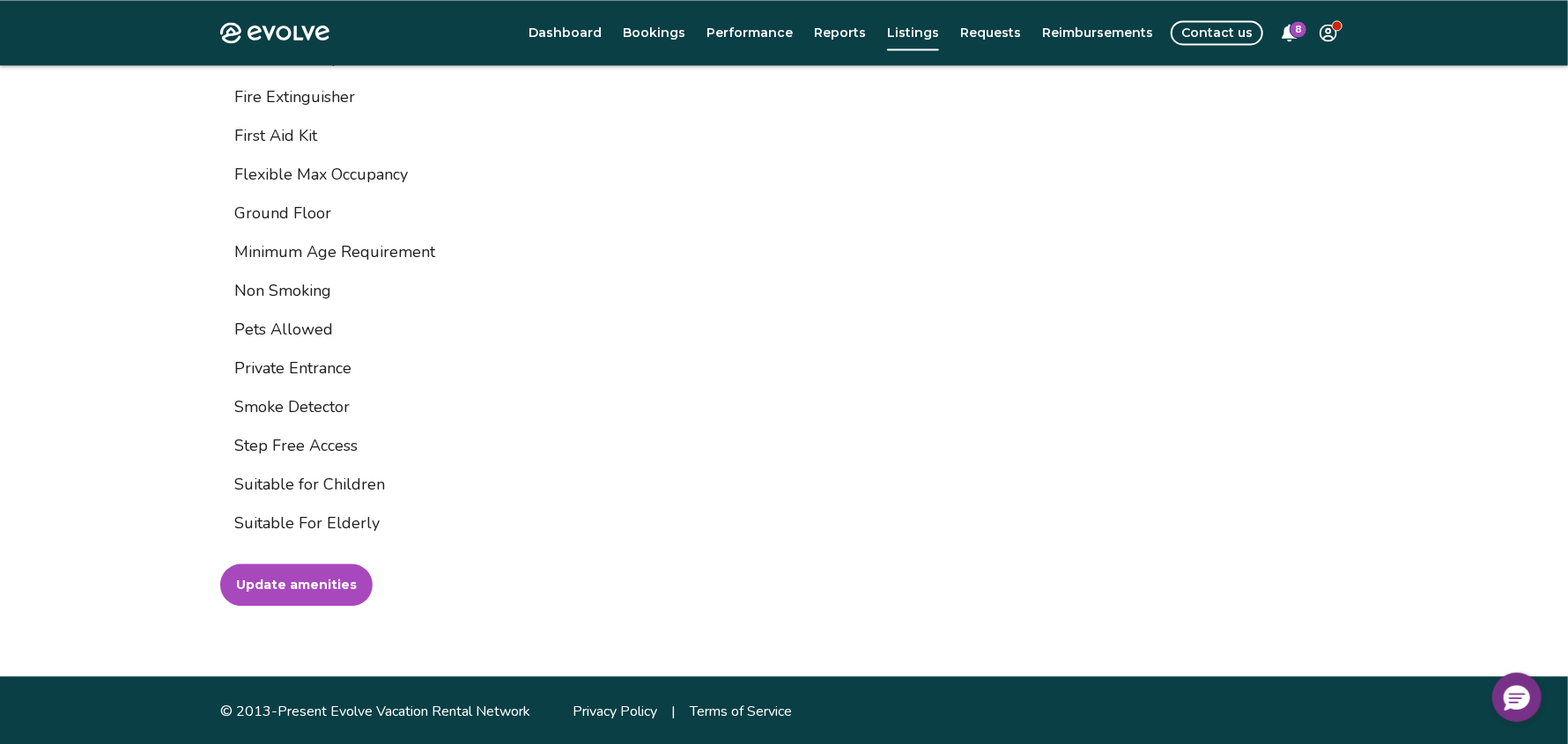 click on "Update amenities" at bounding box center [296, 585] 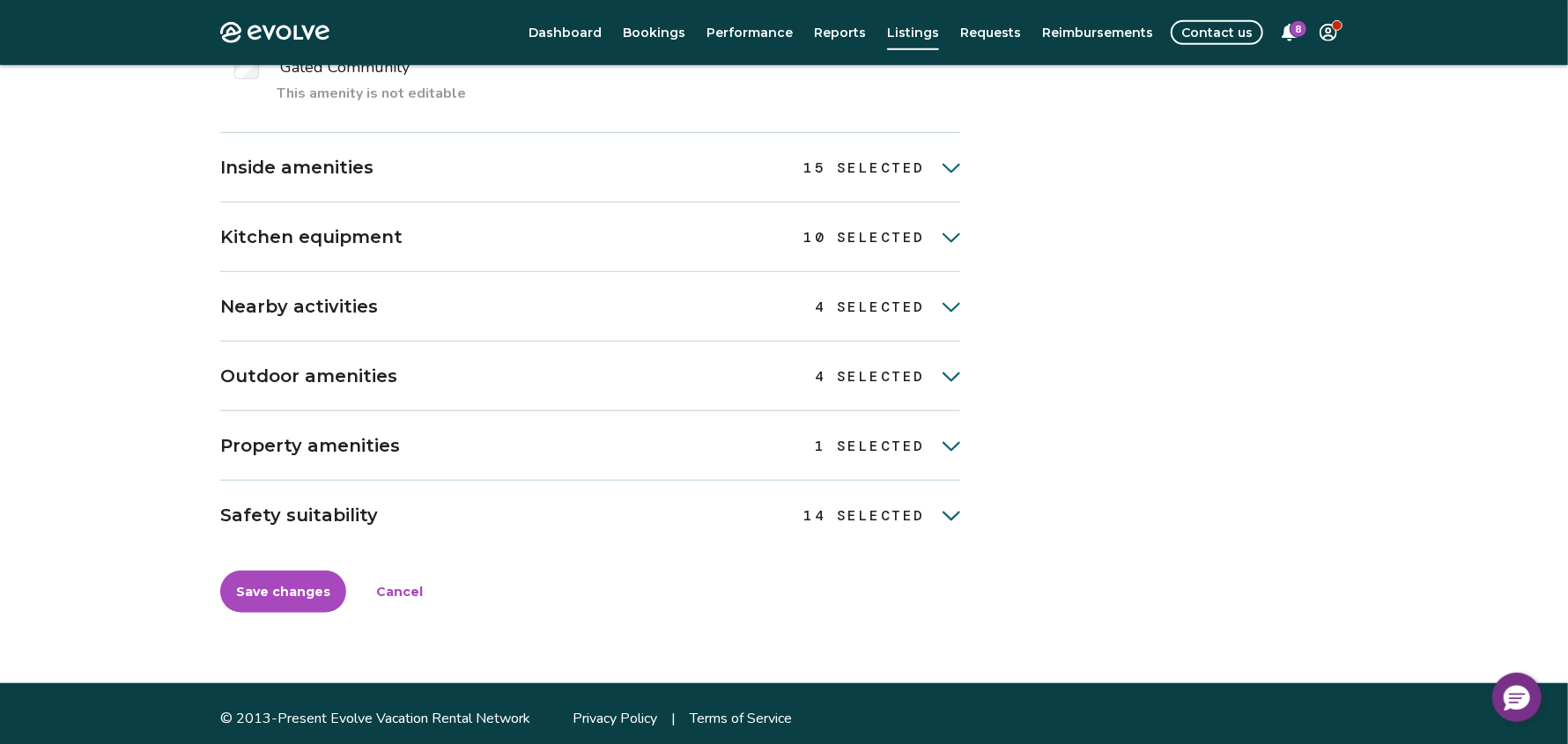 scroll, scrollTop: 651, scrollLeft: 0, axis: vertical 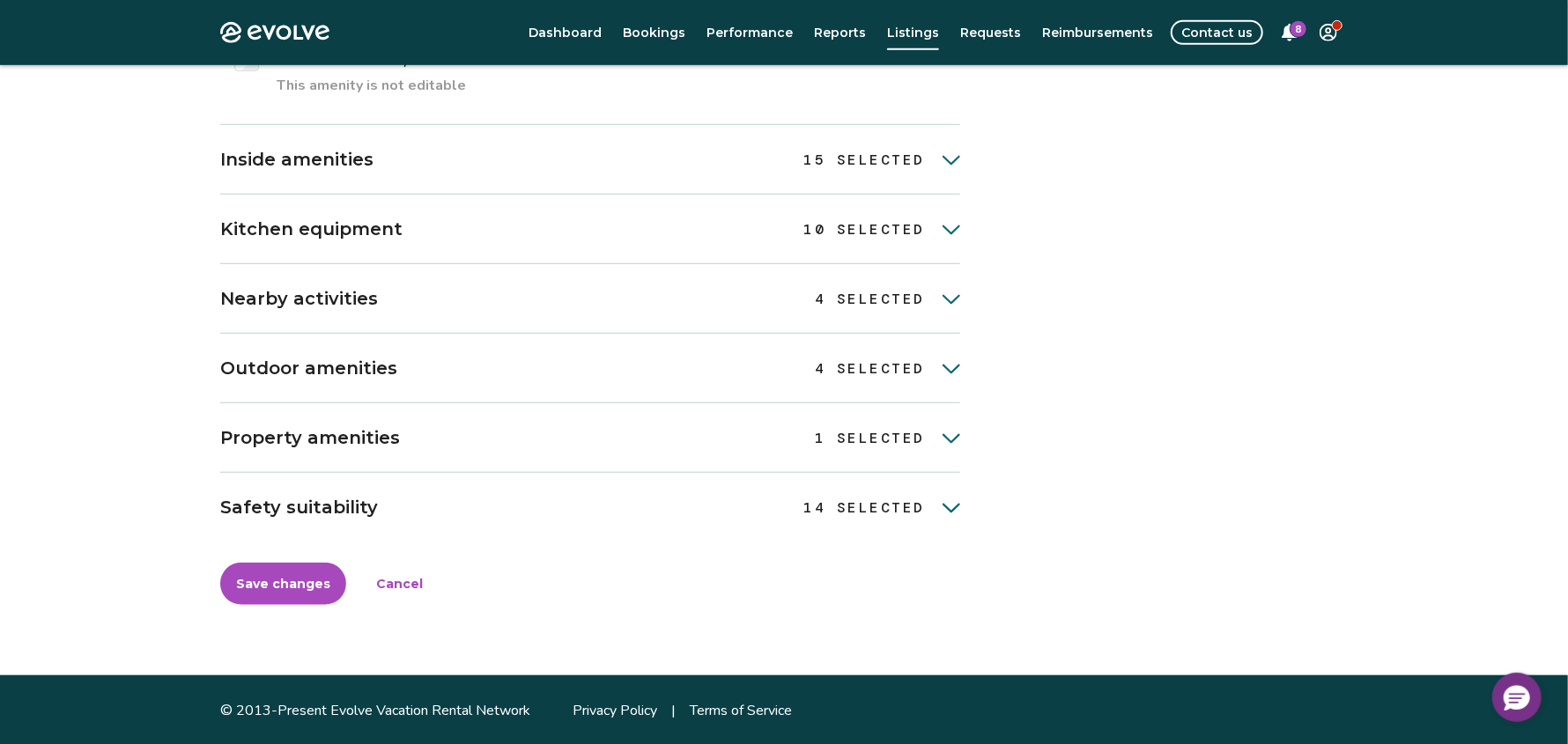 click on "10 SELECTED" at bounding box center (883, 228) 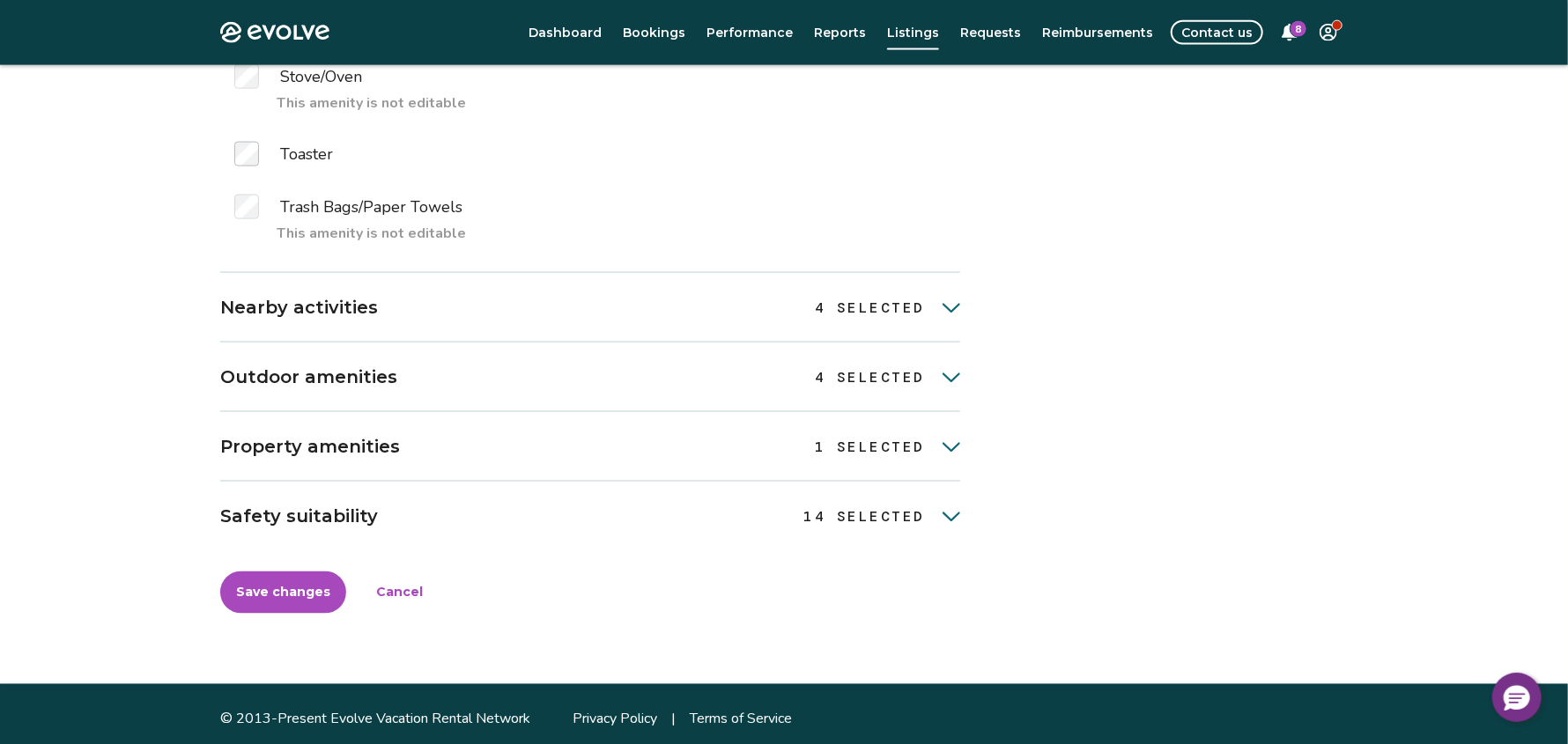 scroll, scrollTop: 1556, scrollLeft: 0, axis: vertical 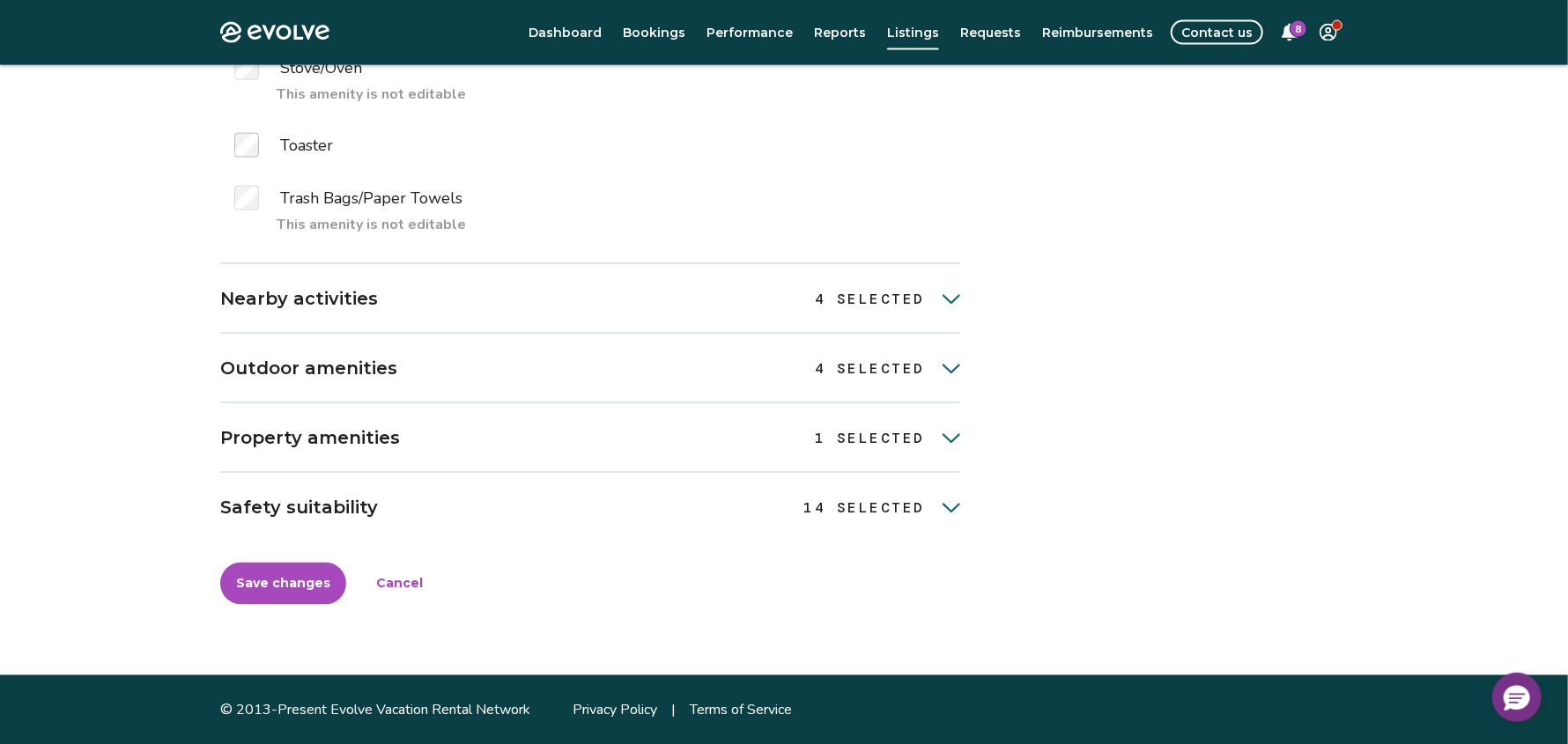 click 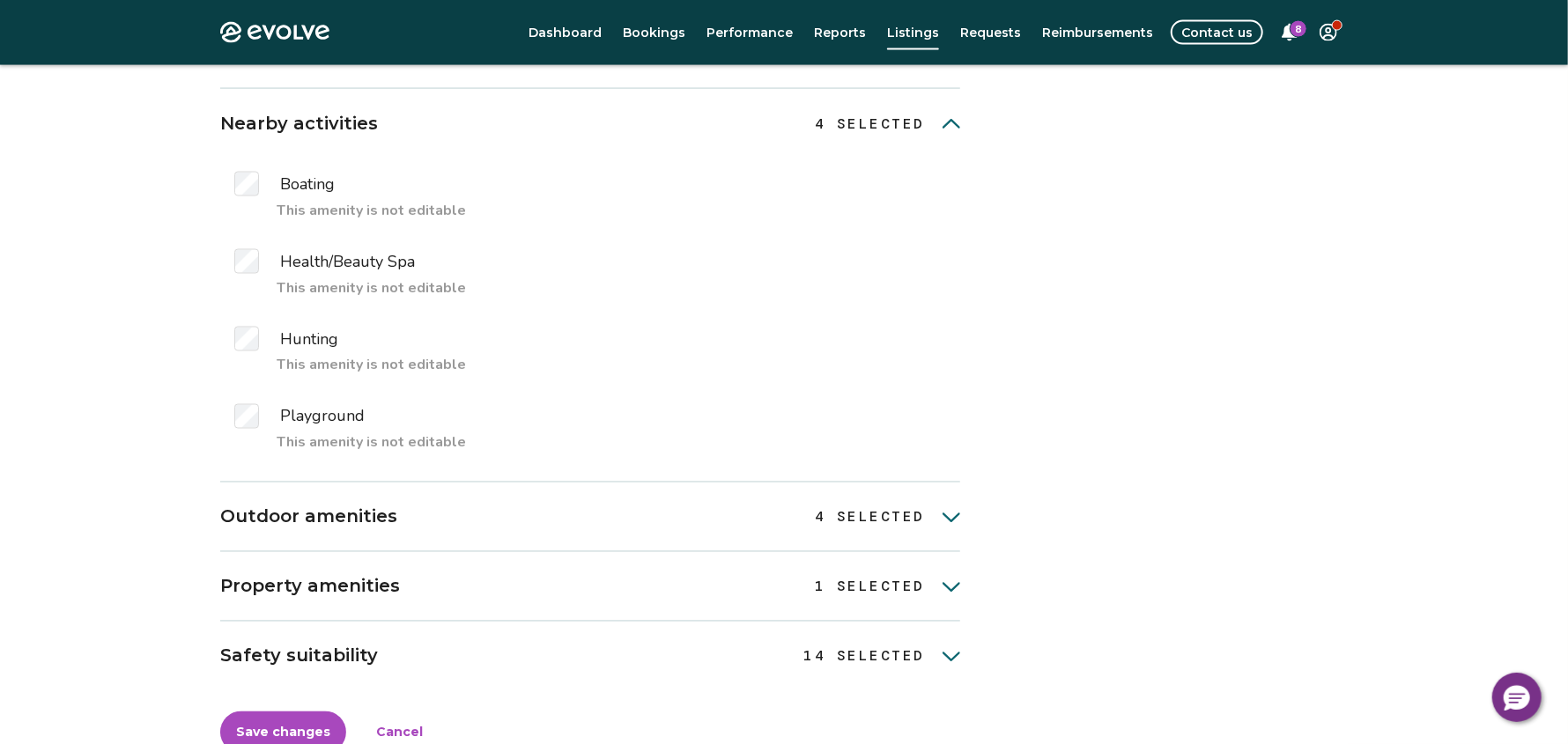 scroll, scrollTop: 1732, scrollLeft: 0, axis: vertical 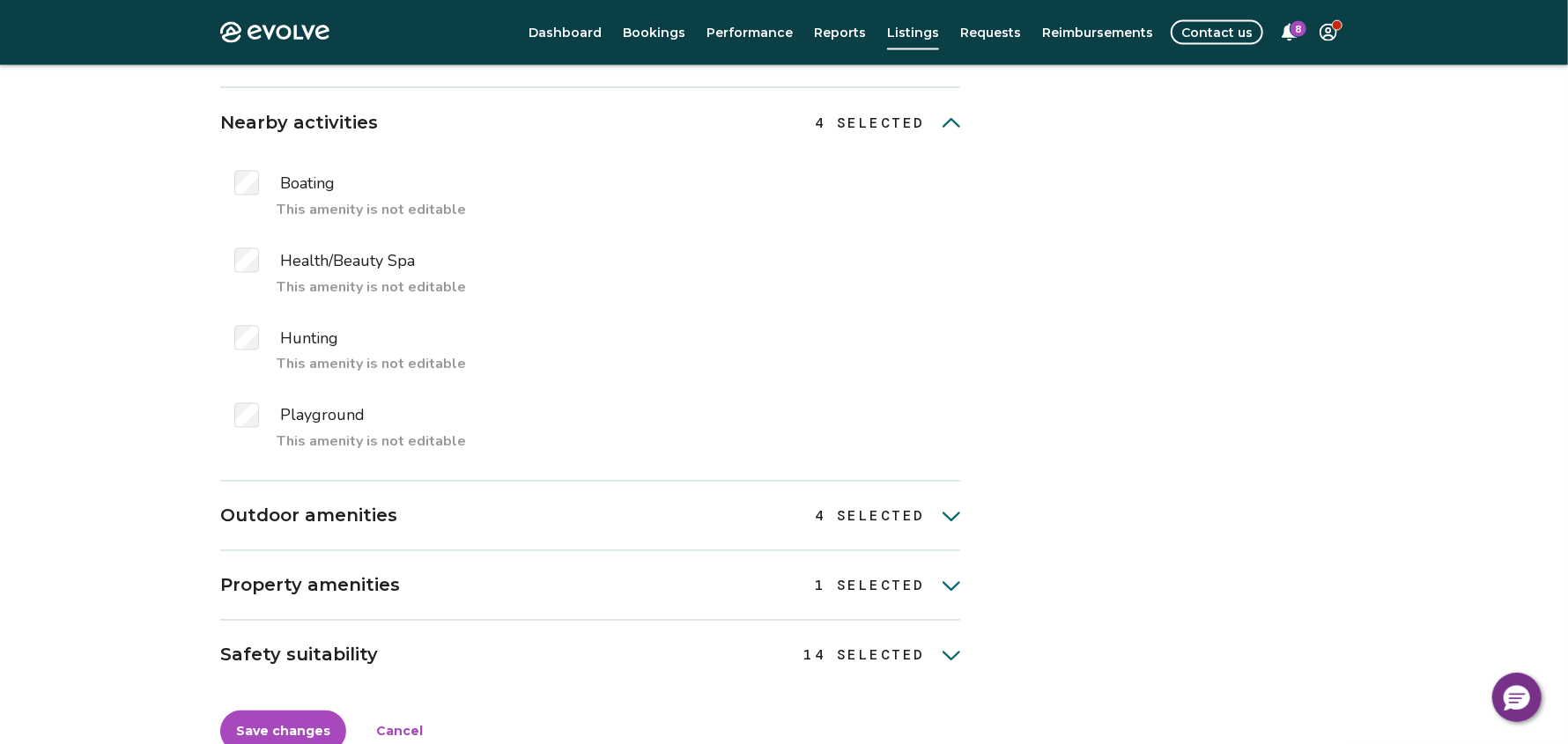 click on "4 SELECTED" at bounding box center [887, 515] 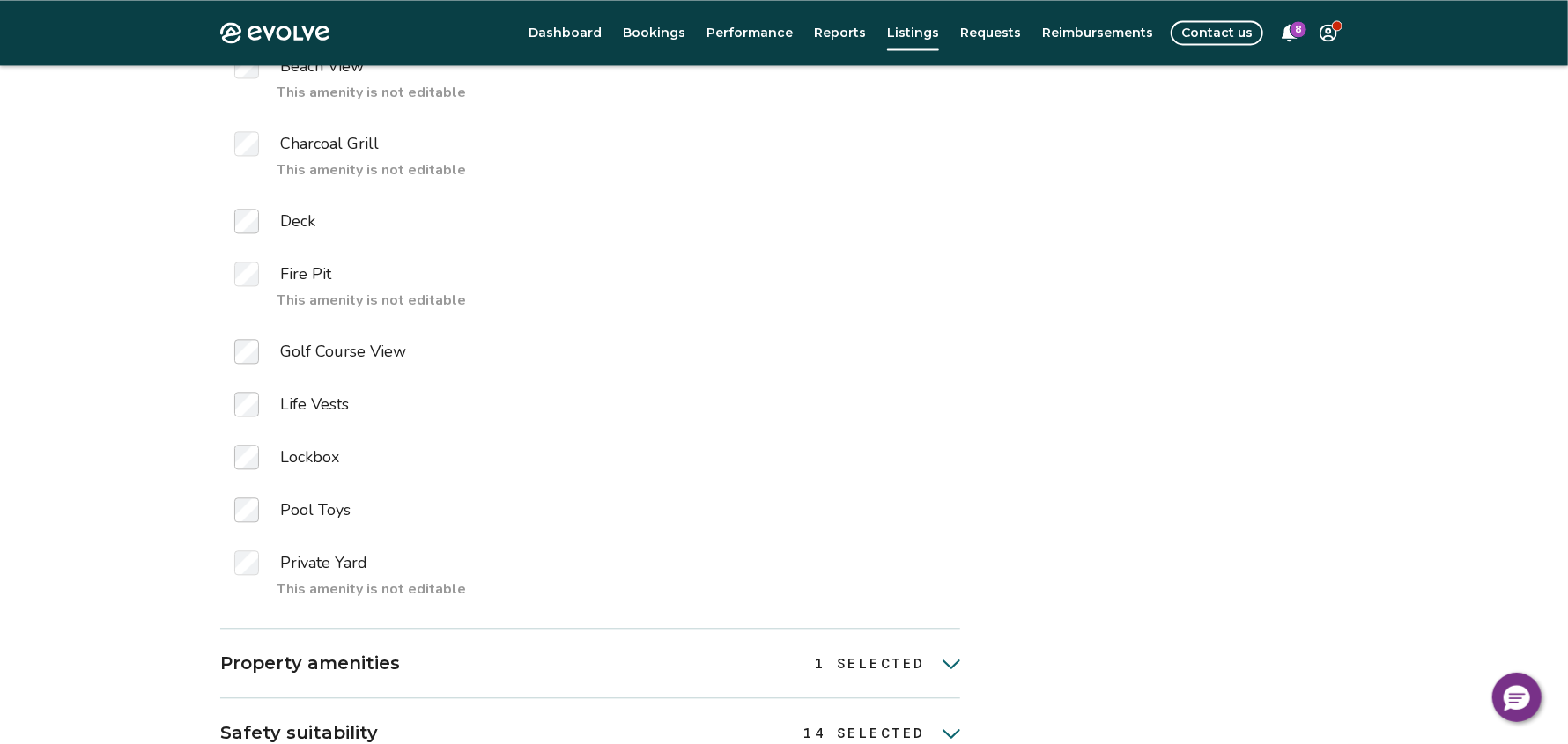 scroll, scrollTop: 2436, scrollLeft: 0, axis: vertical 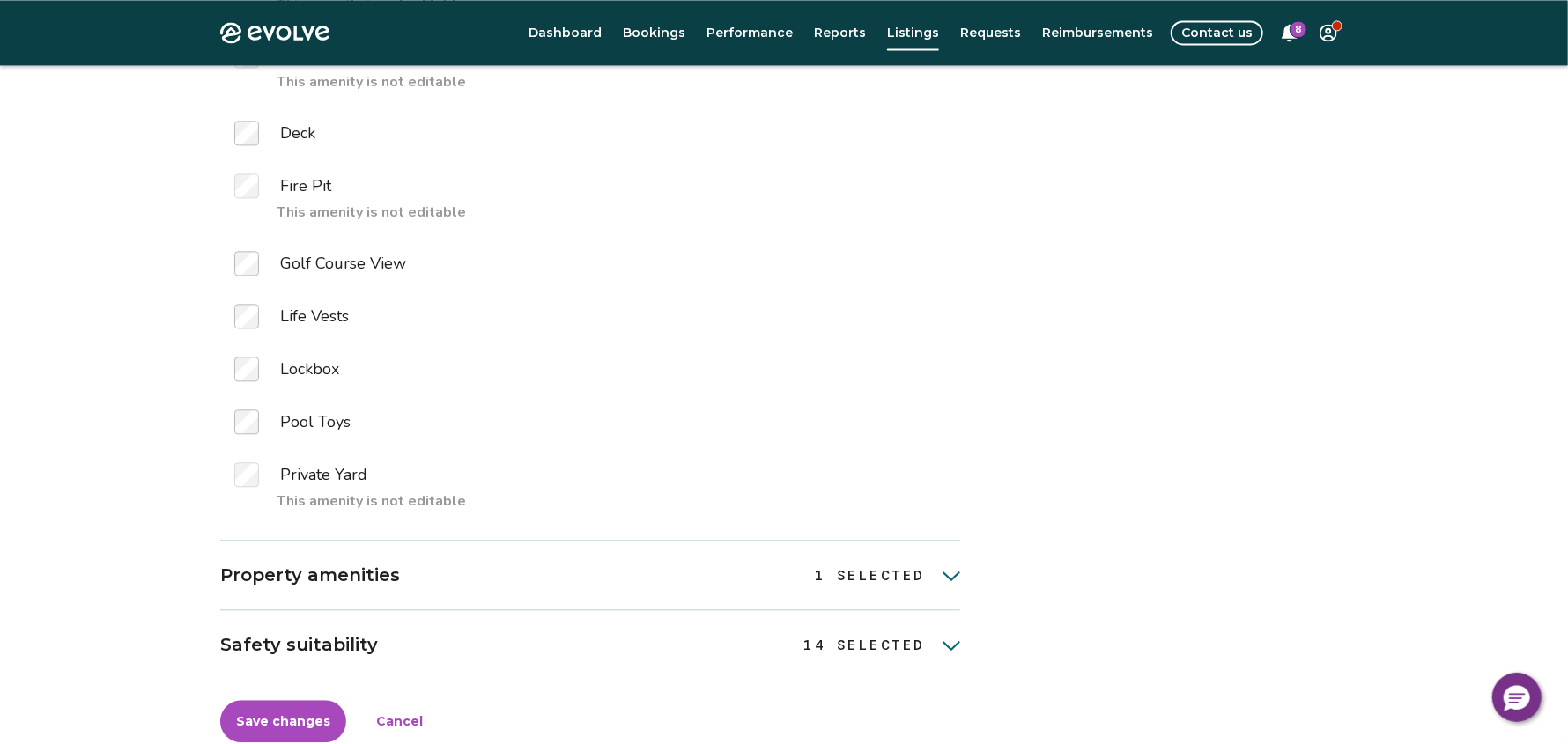 click on "1 SELECTED" at bounding box center (869, 576) 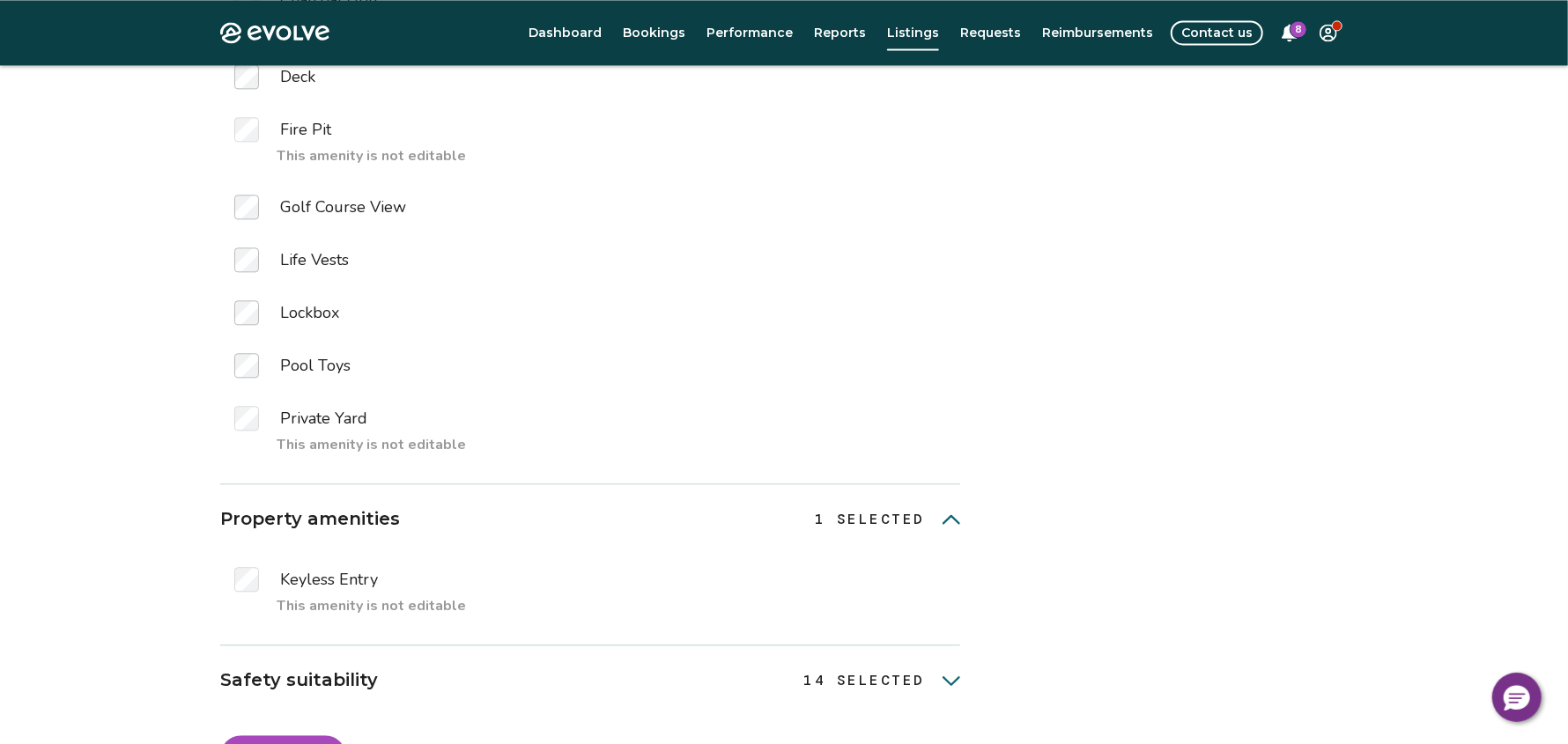 scroll, scrollTop: 2524, scrollLeft: 0, axis: vertical 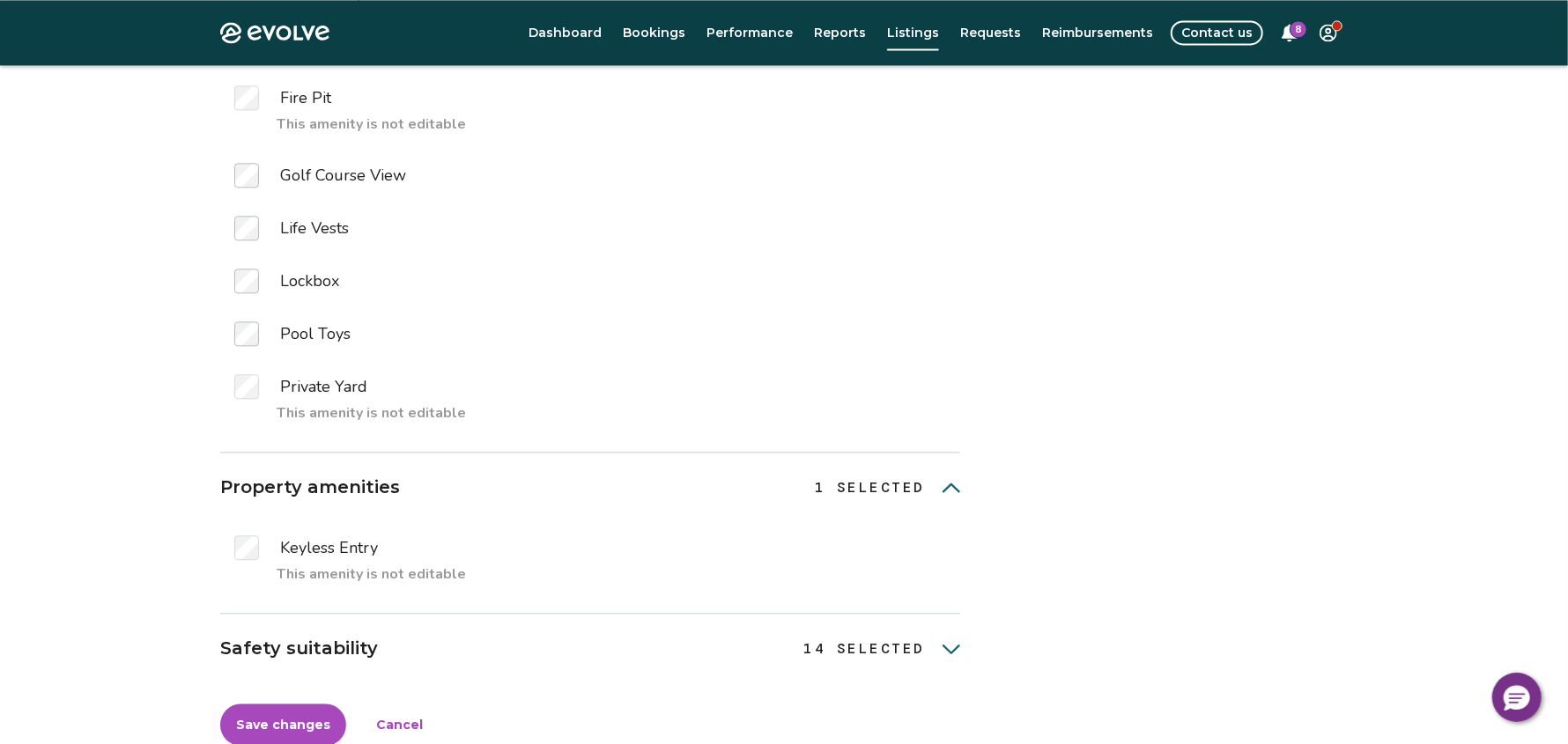 click on "14 SELECTED" at bounding box center (865, 649) 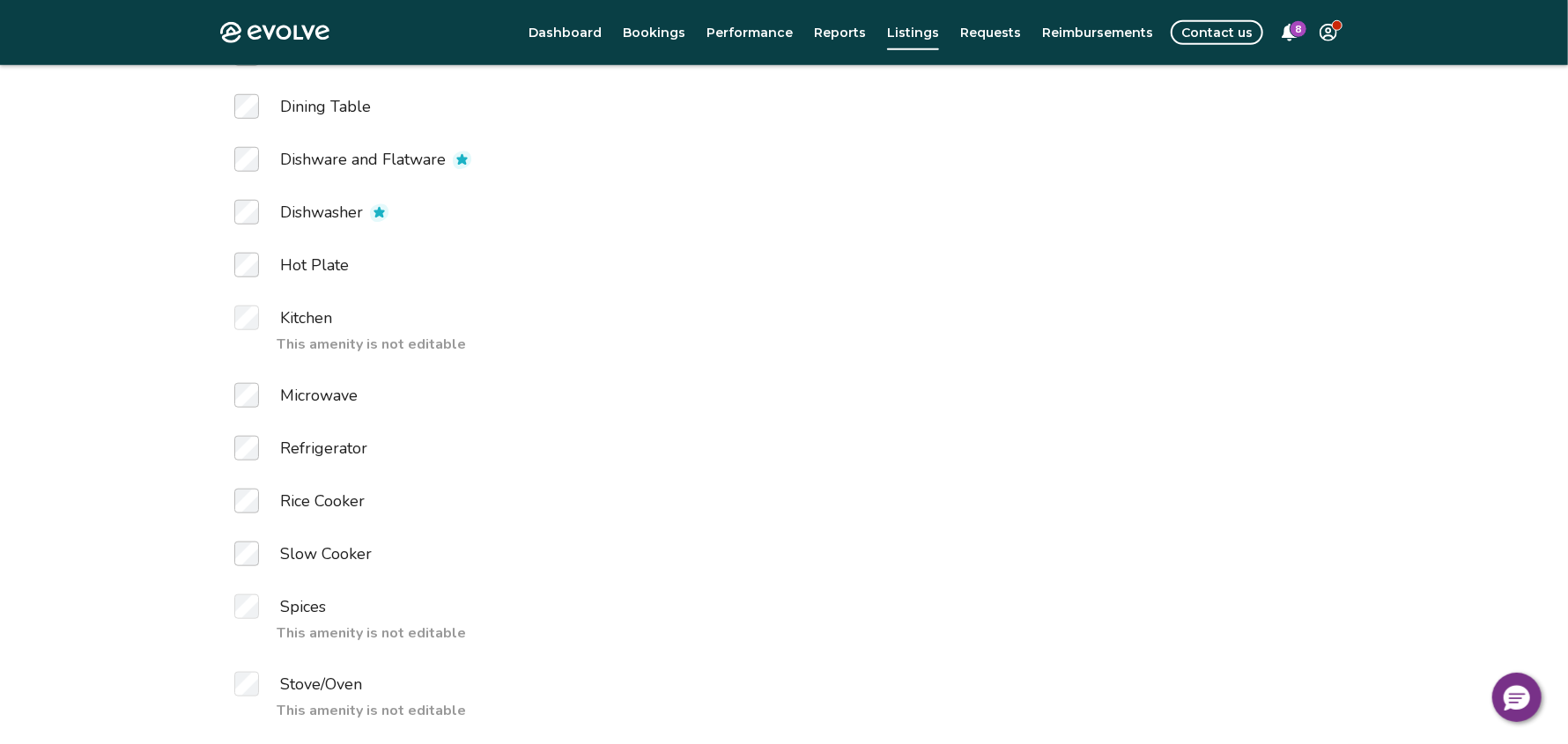 scroll, scrollTop: 323, scrollLeft: 0, axis: vertical 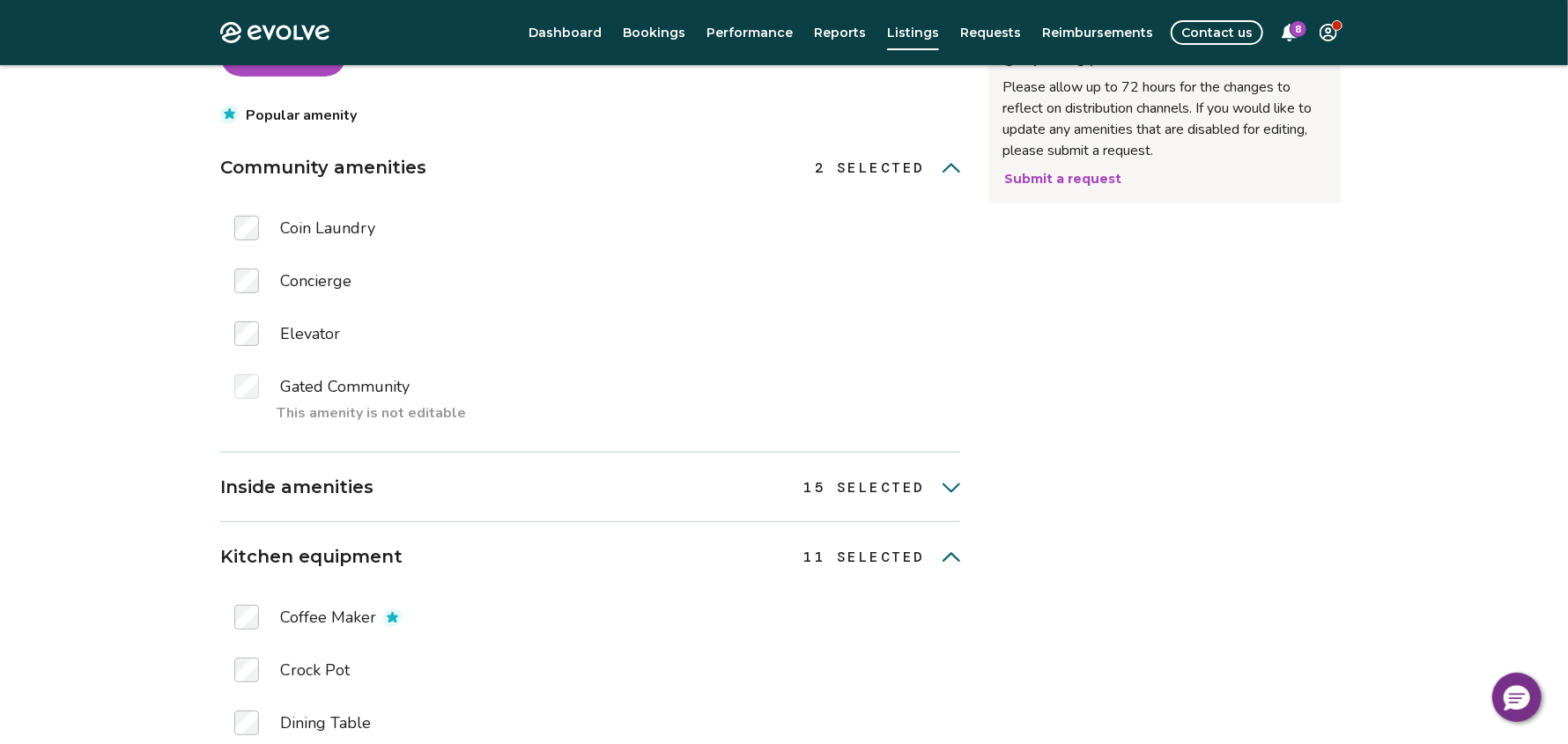 click on "15 SELECTED" at bounding box center (883, 486) 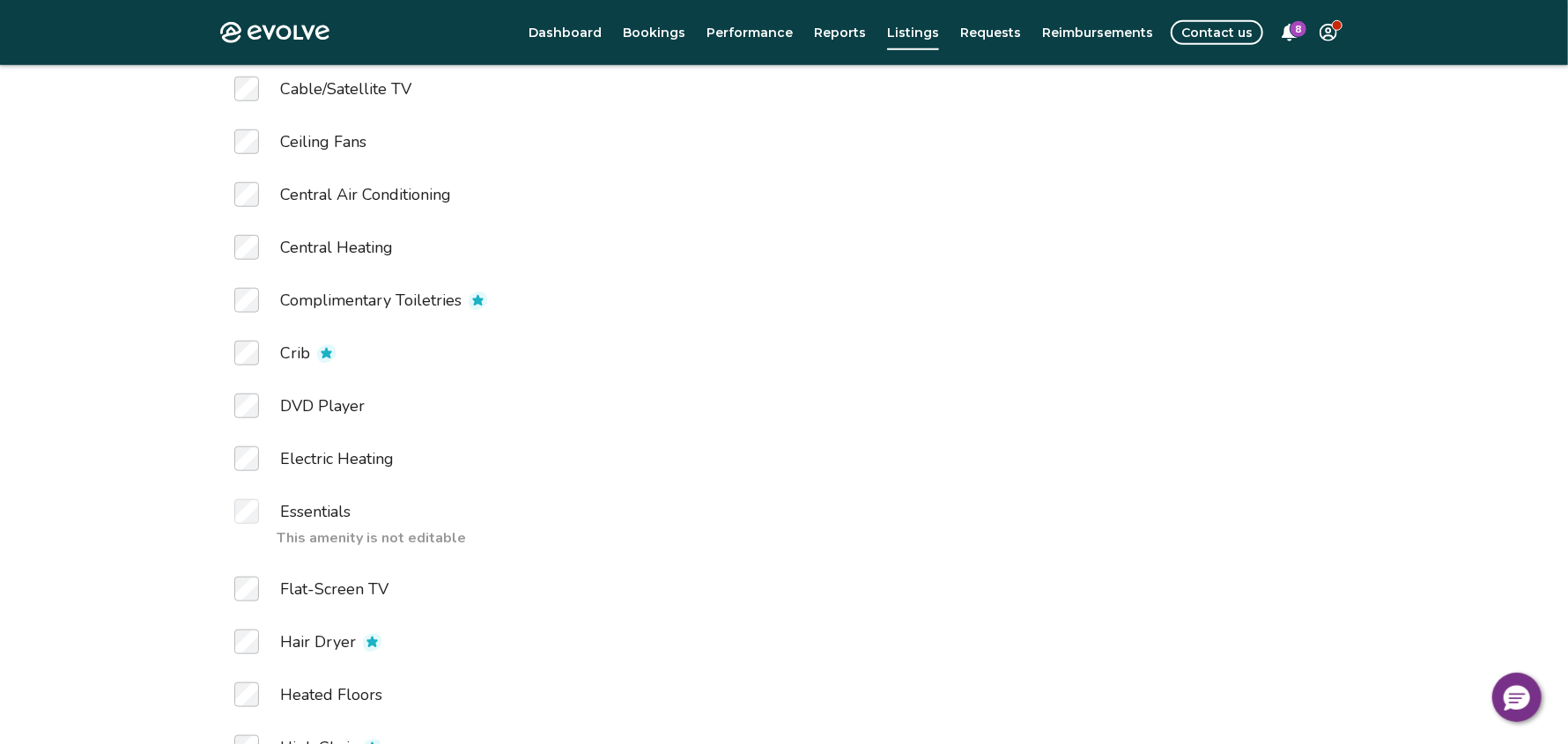 scroll, scrollTop: 939, scrollLeft: 0, axis: vertical 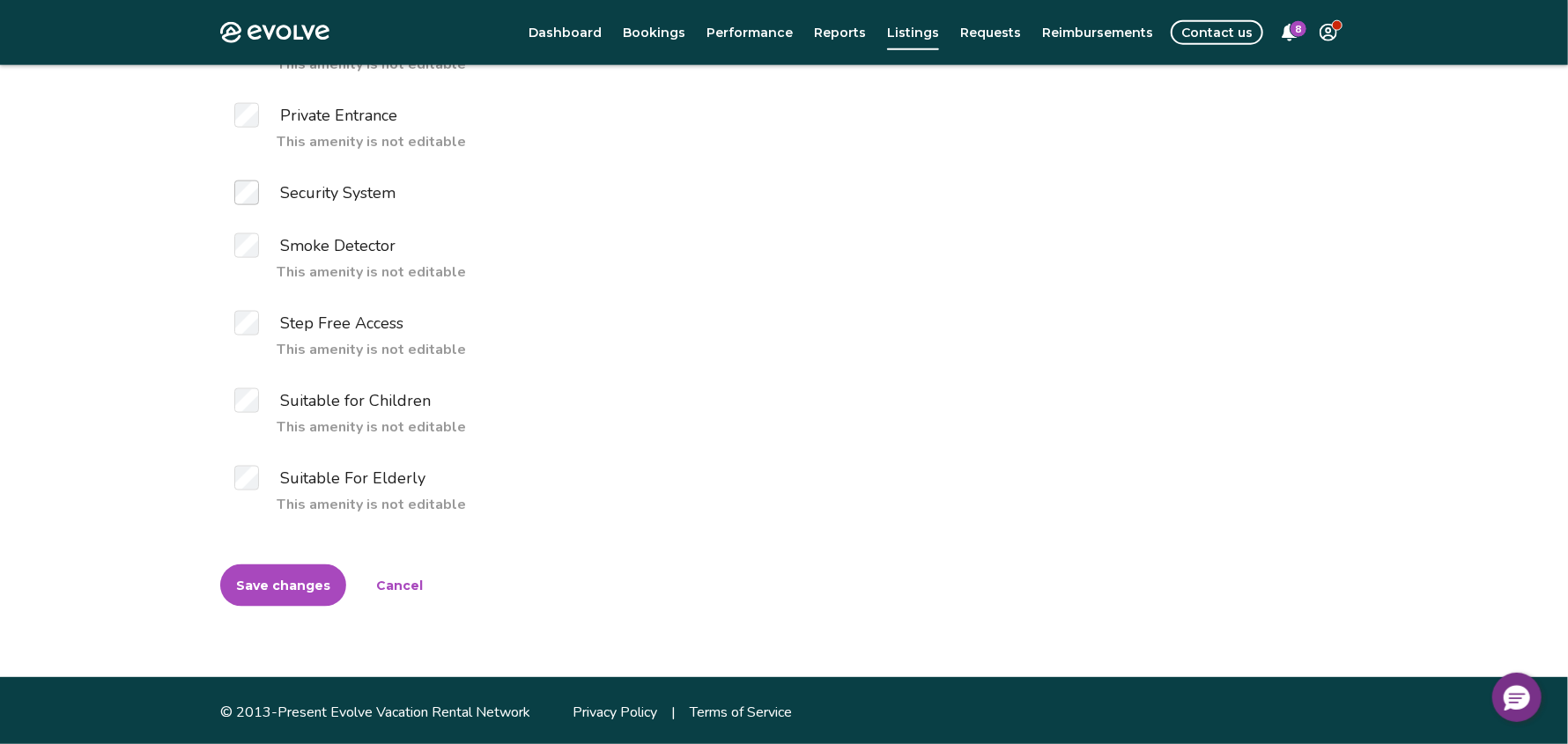 click on "Save changes" at bounding box center [283, 586] 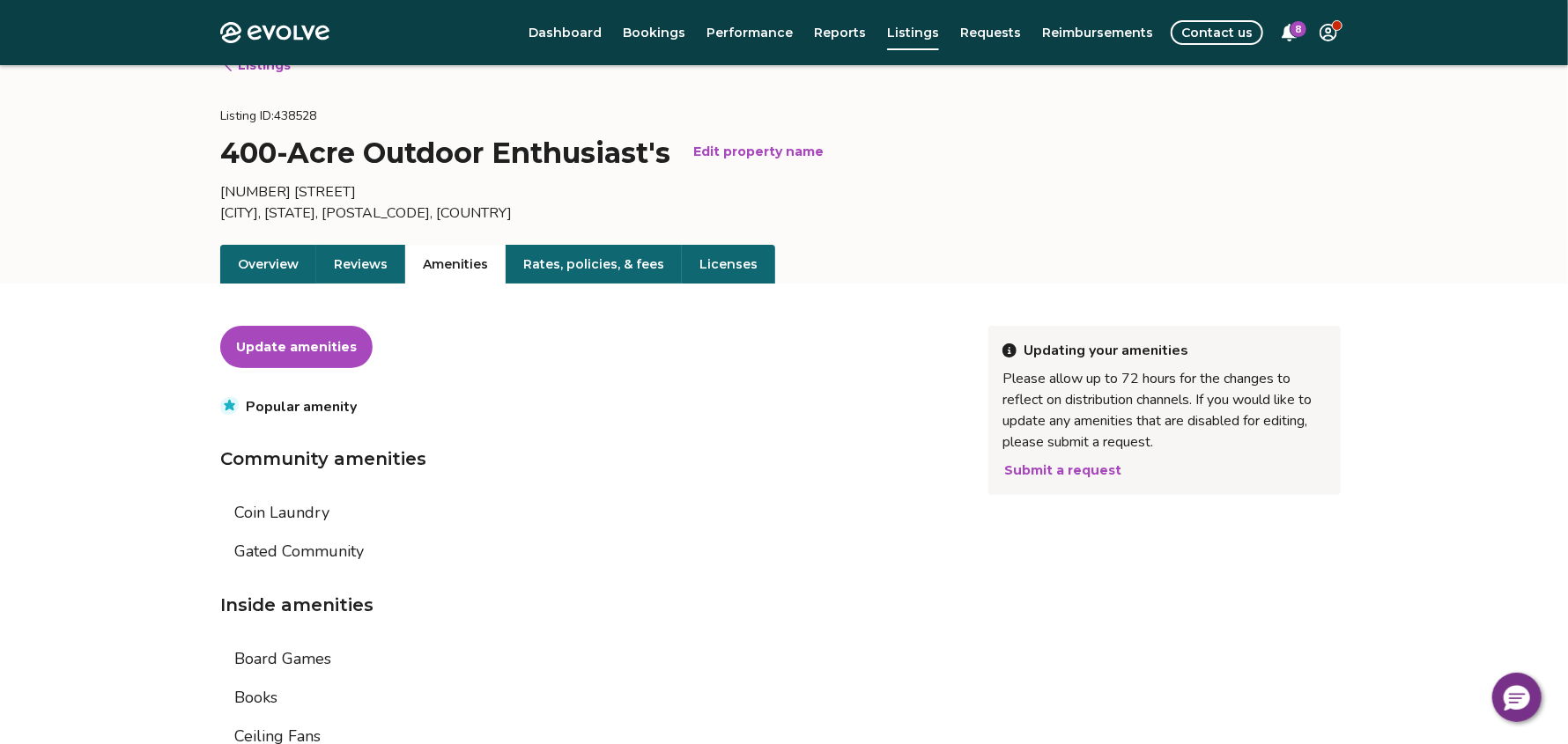 scroll, scrollTop: 0, scrollLeft: 0, axis: both 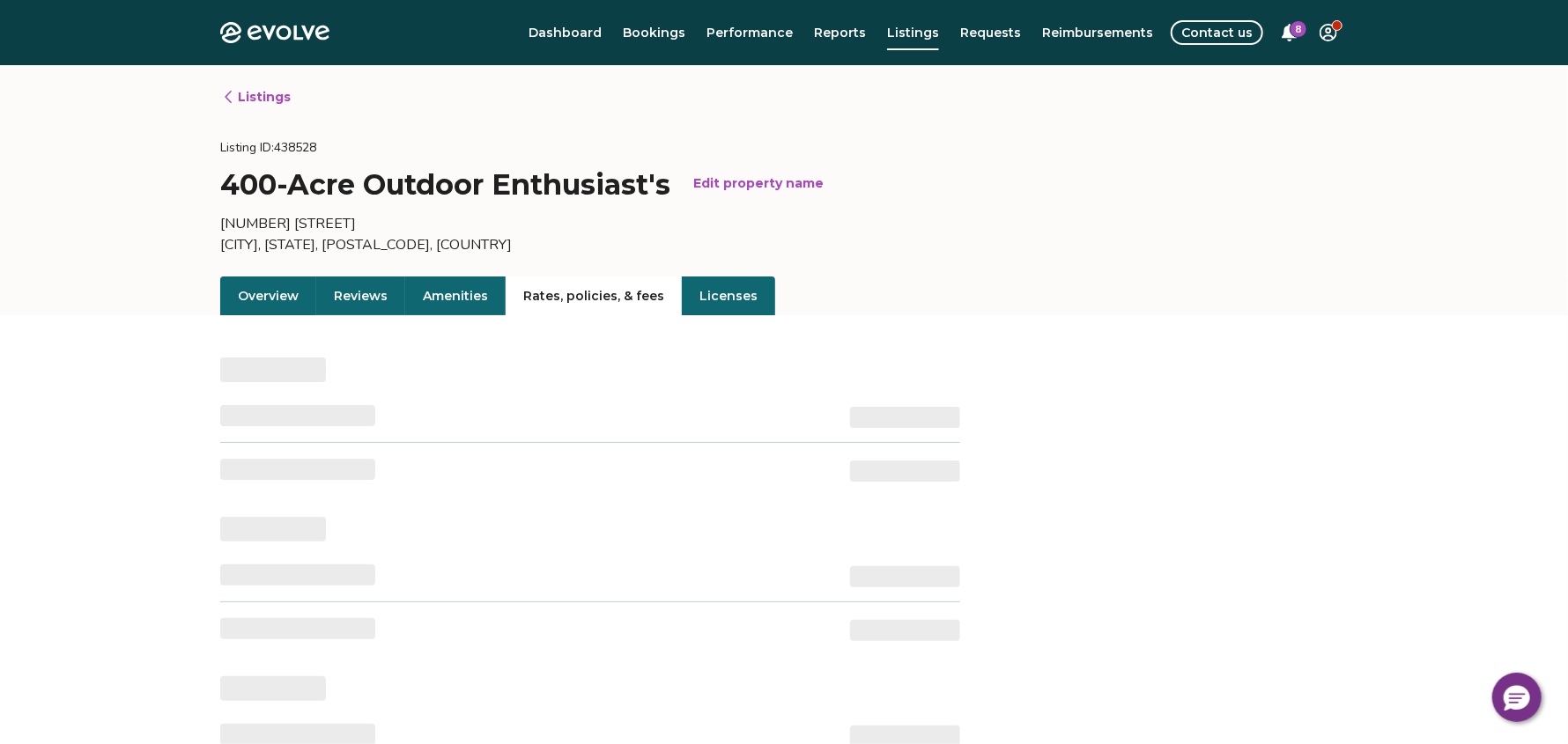 click on "Rates, policies, & fees" at bounding box center (594, 296) 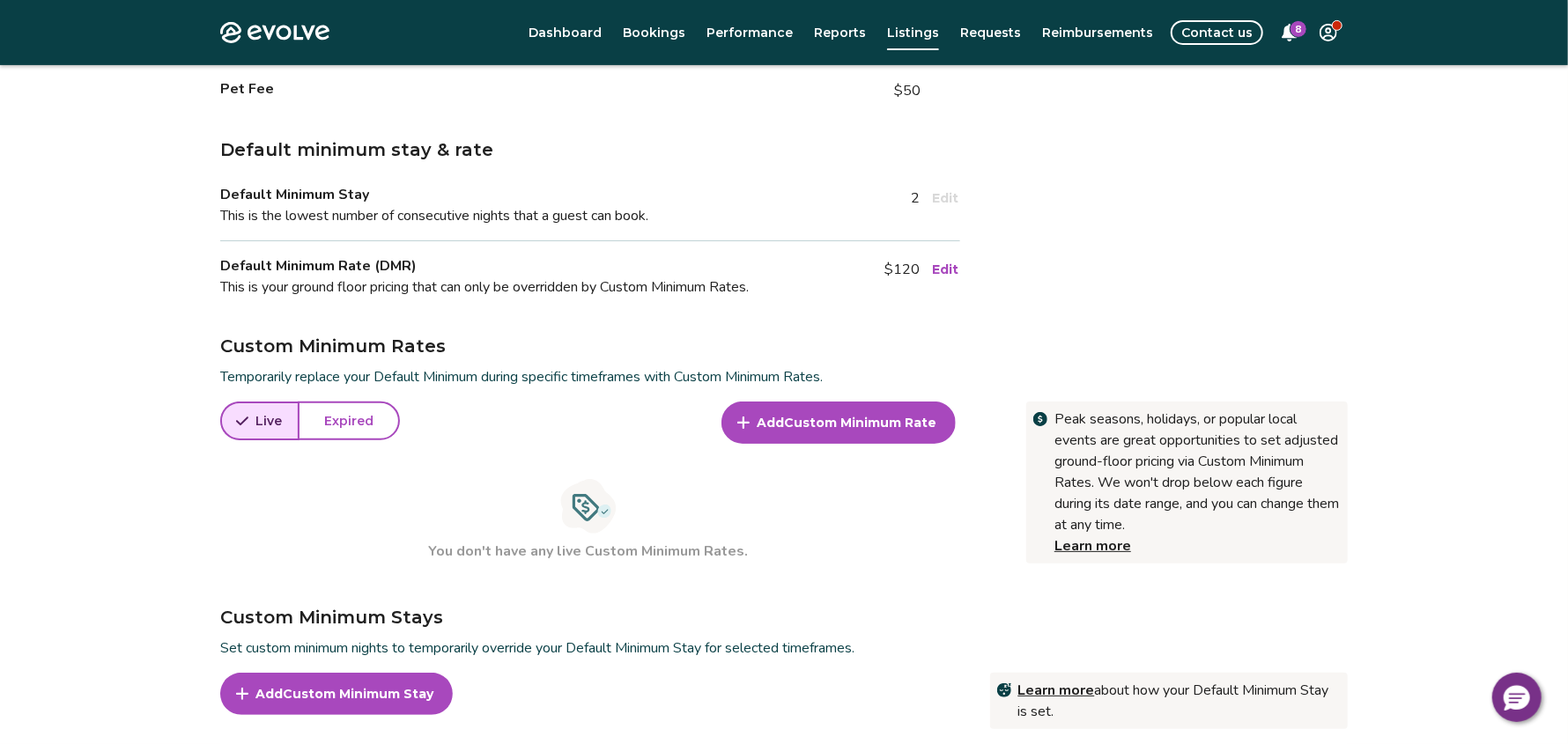 scroll, scrollTop: 0, scrollLeft: 0, axis: both 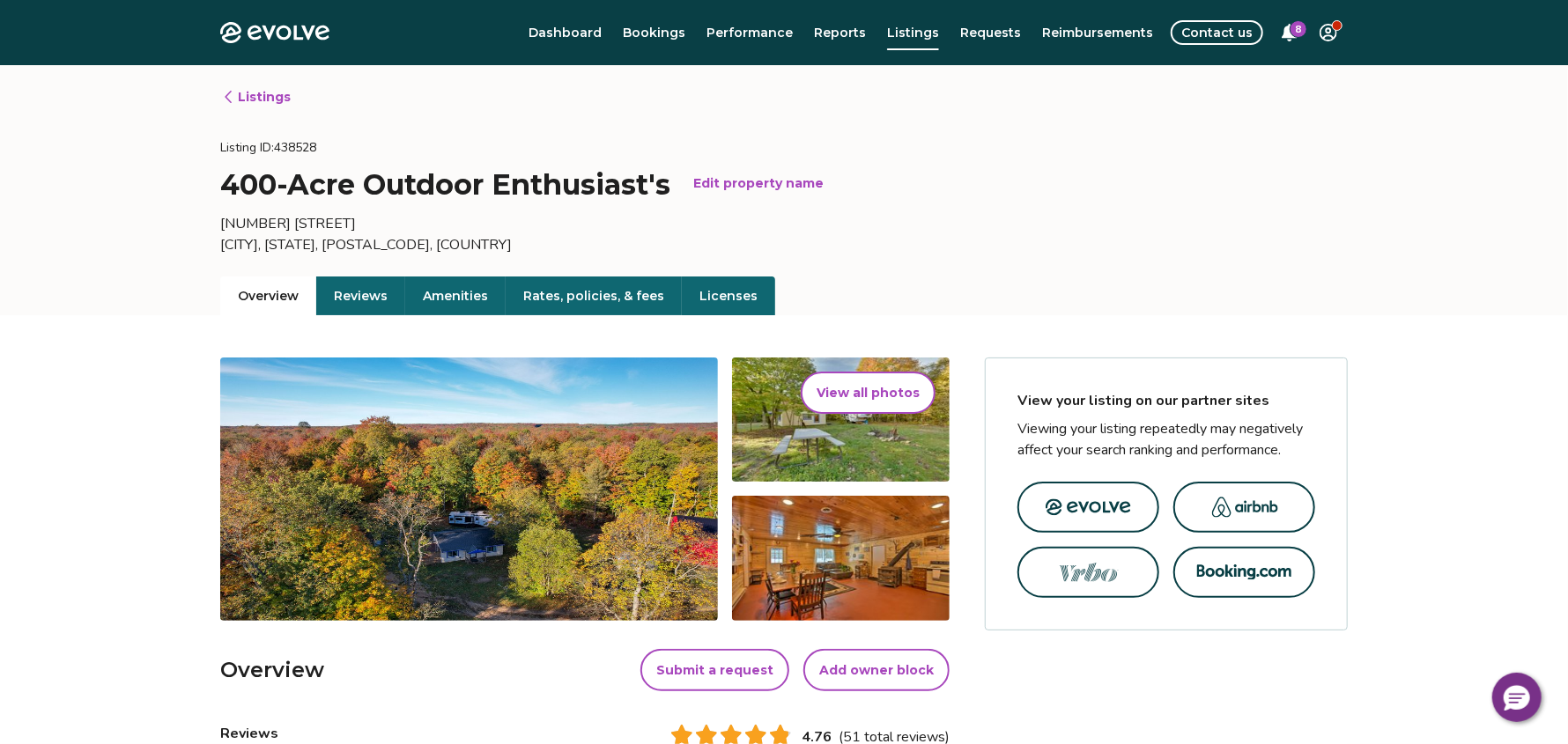 click on "Overview" at bounding box center (268, 296) 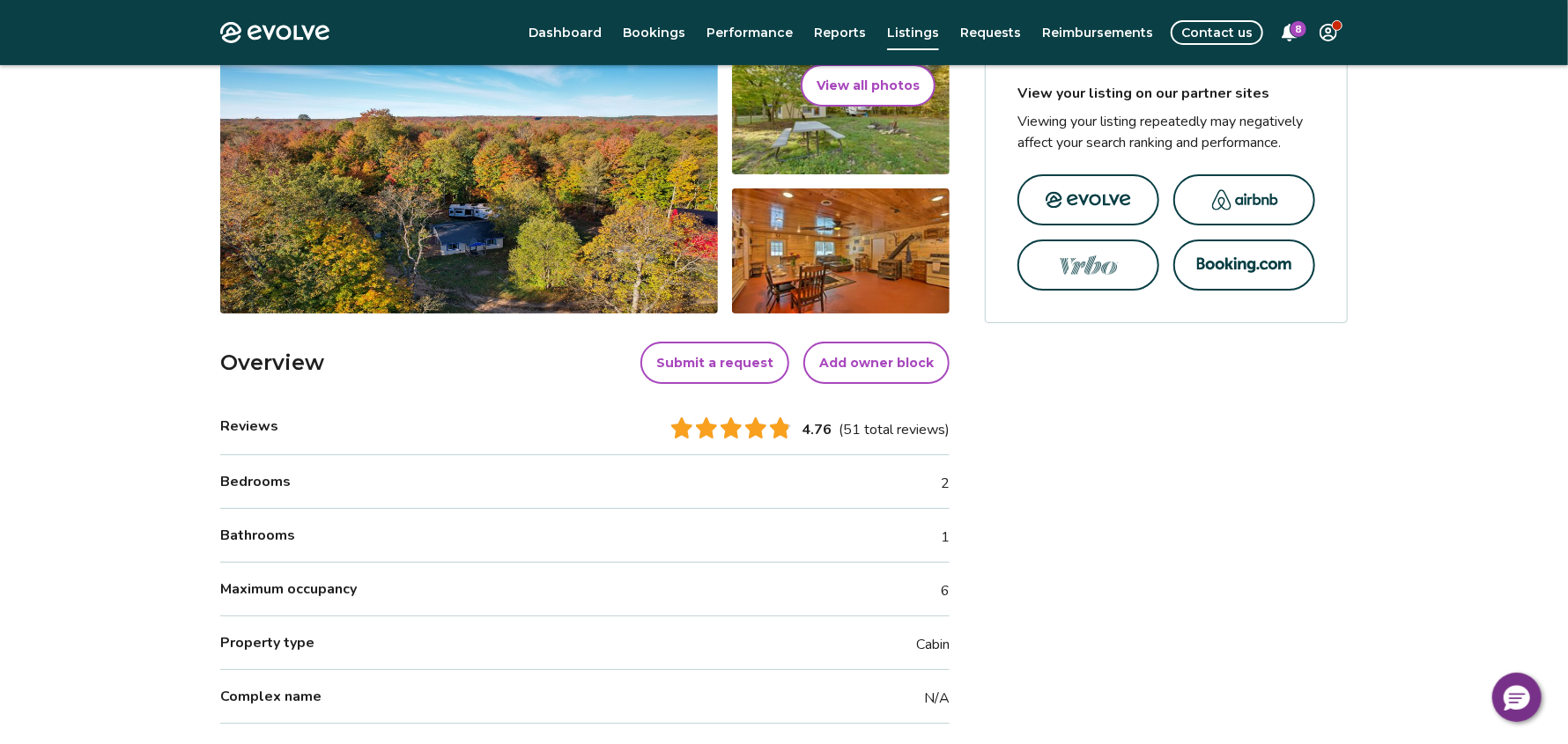 scroll, scrollTop: 264, scrollLeft: 0, axis: vertical 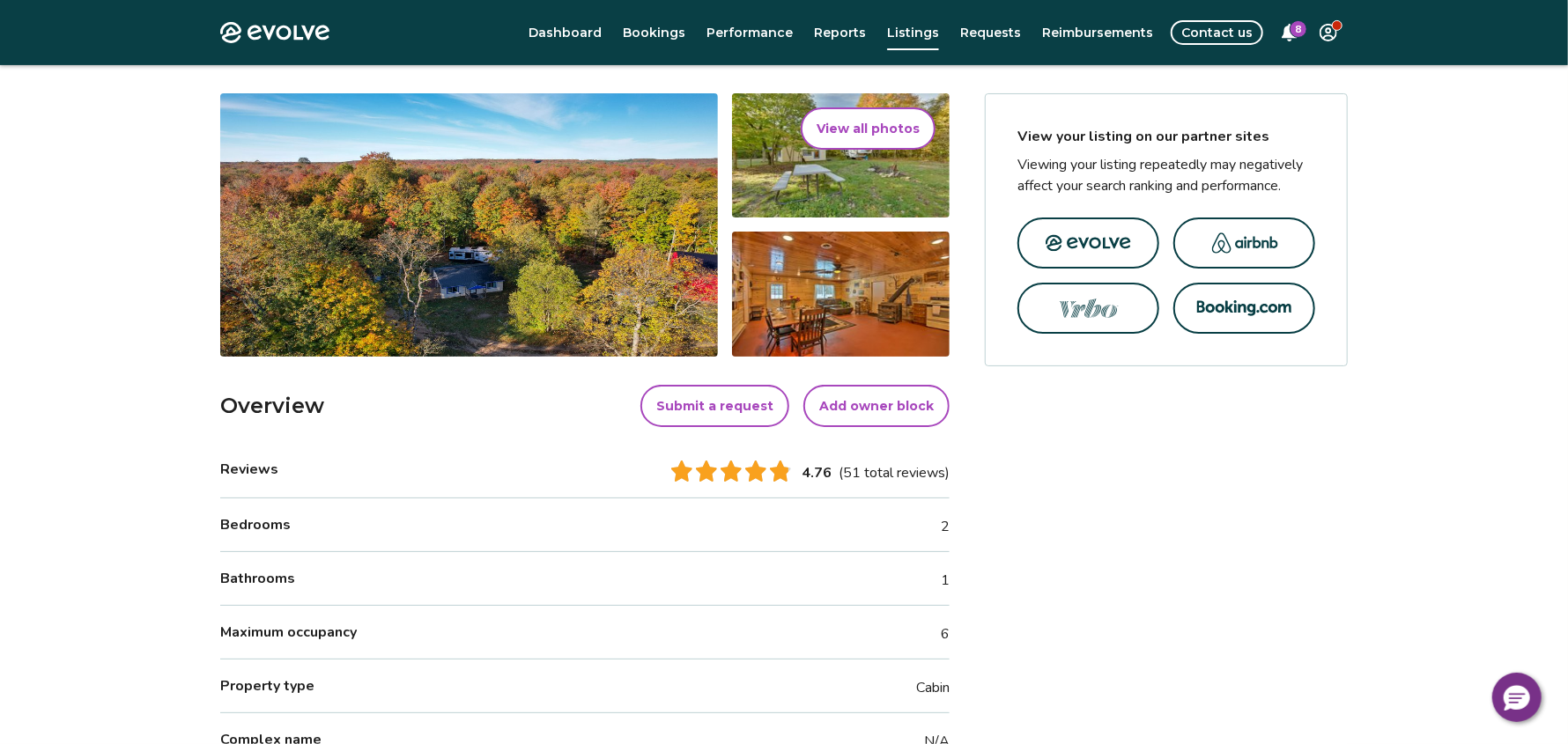 click at bounding box center (1245, 243) 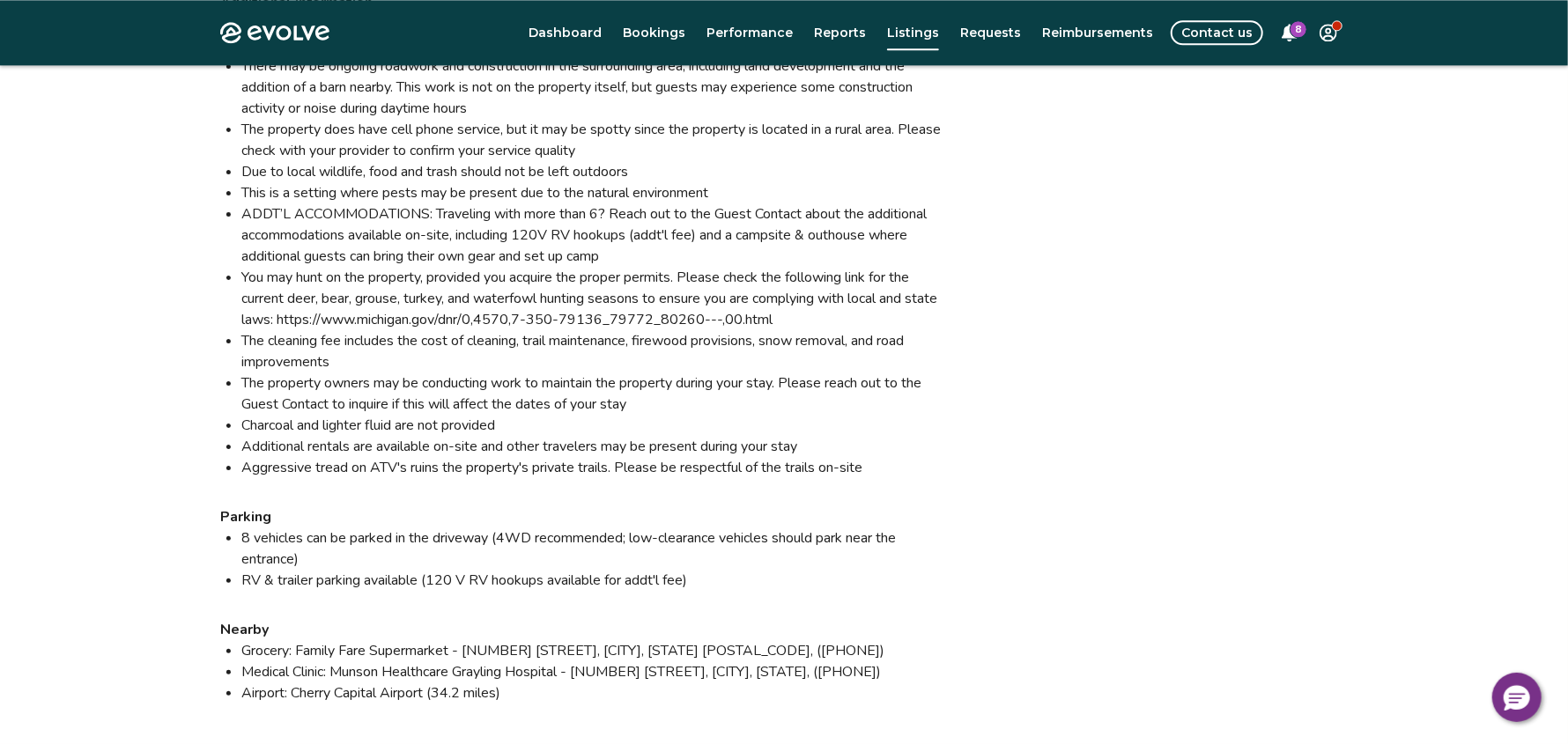 scroll, scrollTop: 2817, scrollLeft: 0, axis: vertical 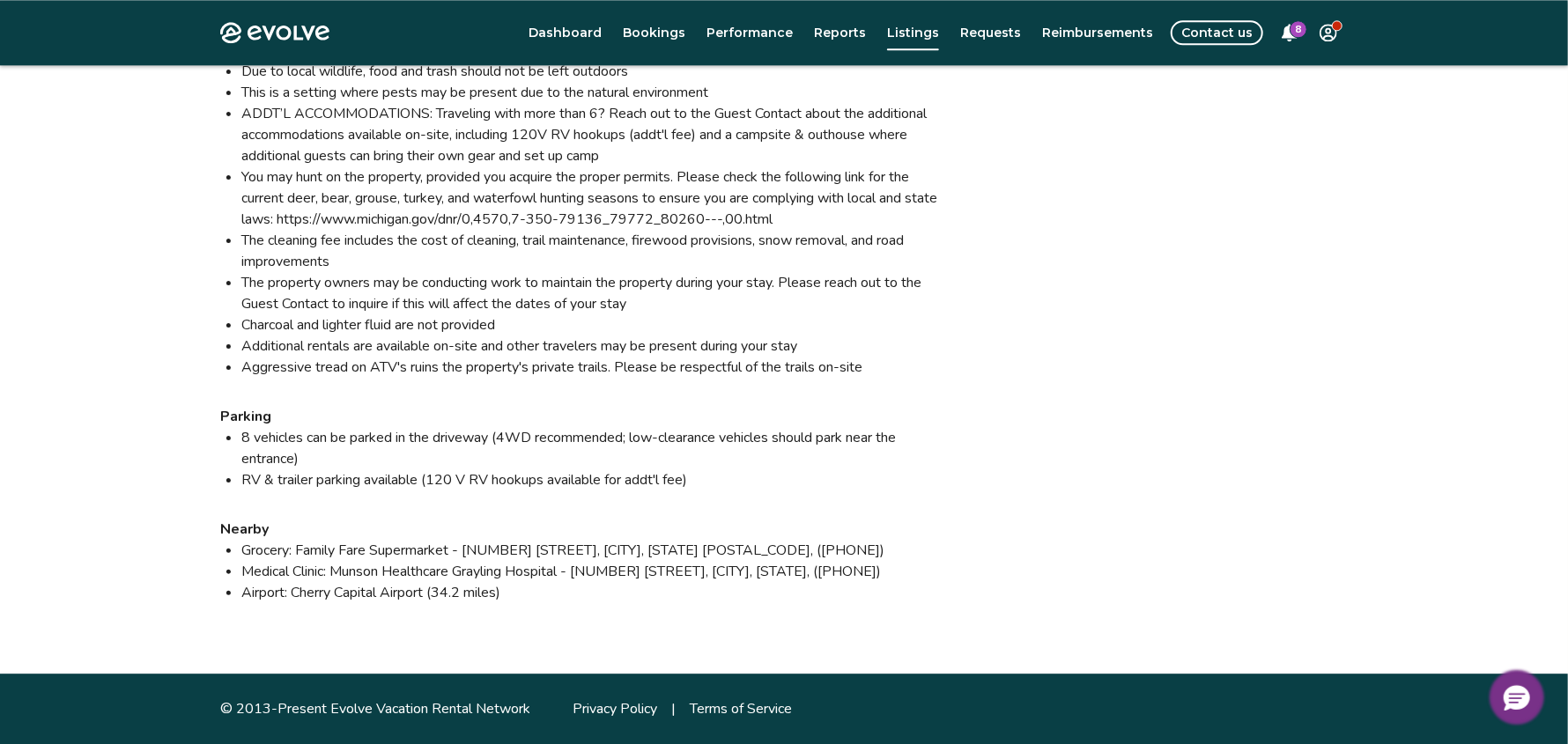 click 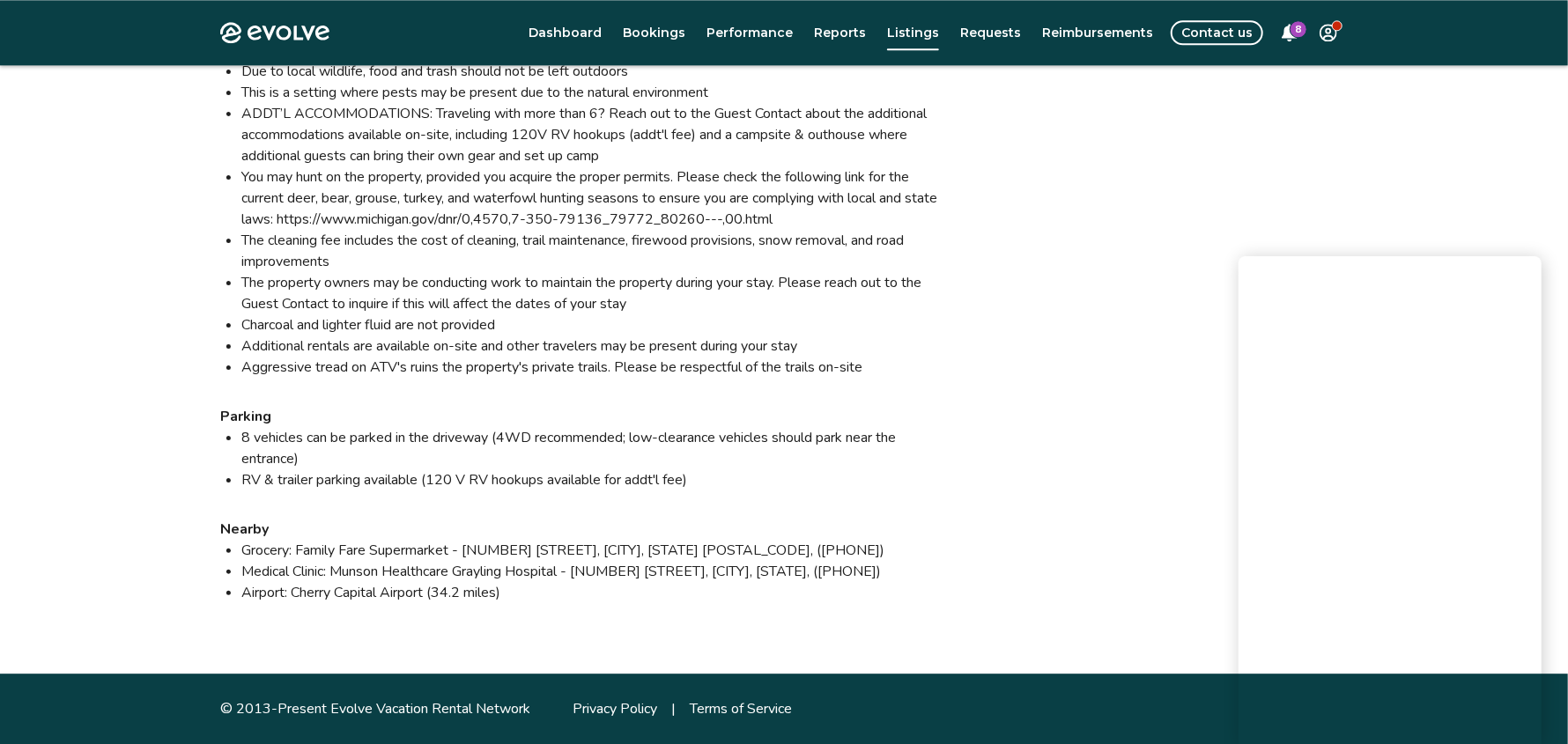 click on "View your listing on our partner sites Viewing your listing repeatedly may negatively affect your search ranking and performance." at bounding box center [1166, -908] 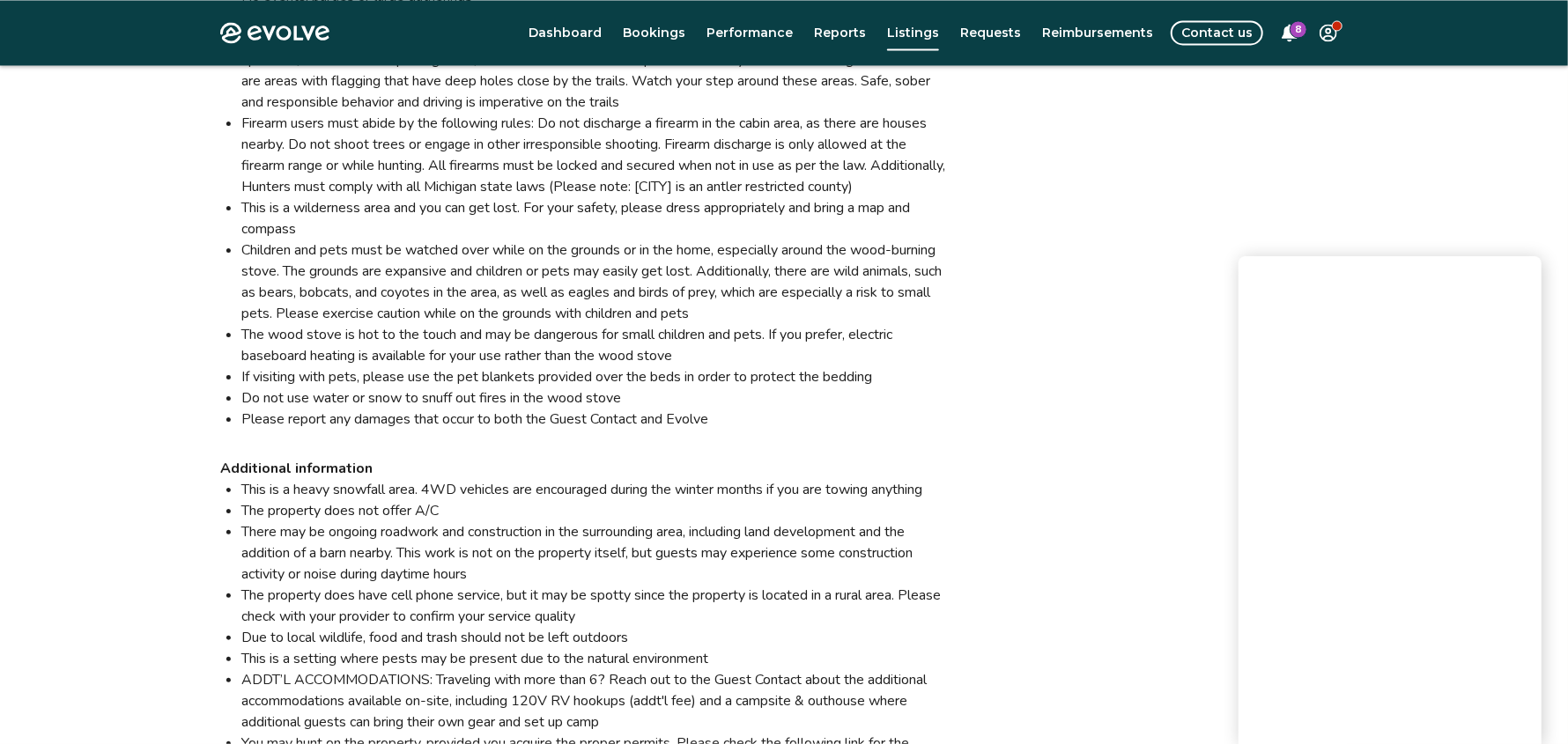scroll, scrollTop: 2200, scrollLeft: 0, axis: vertical 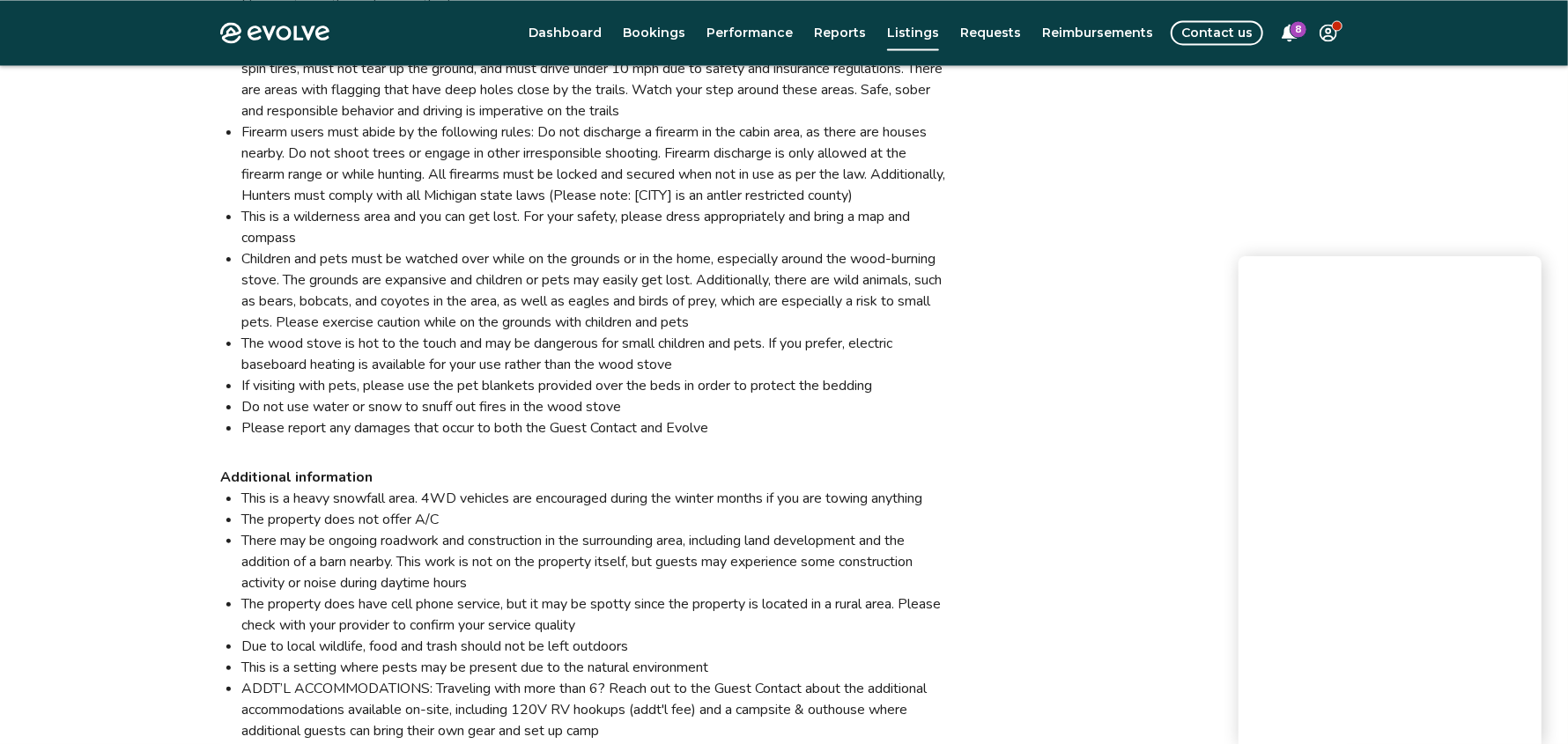 click on "Contact us" at bounding box center [1217, 33] 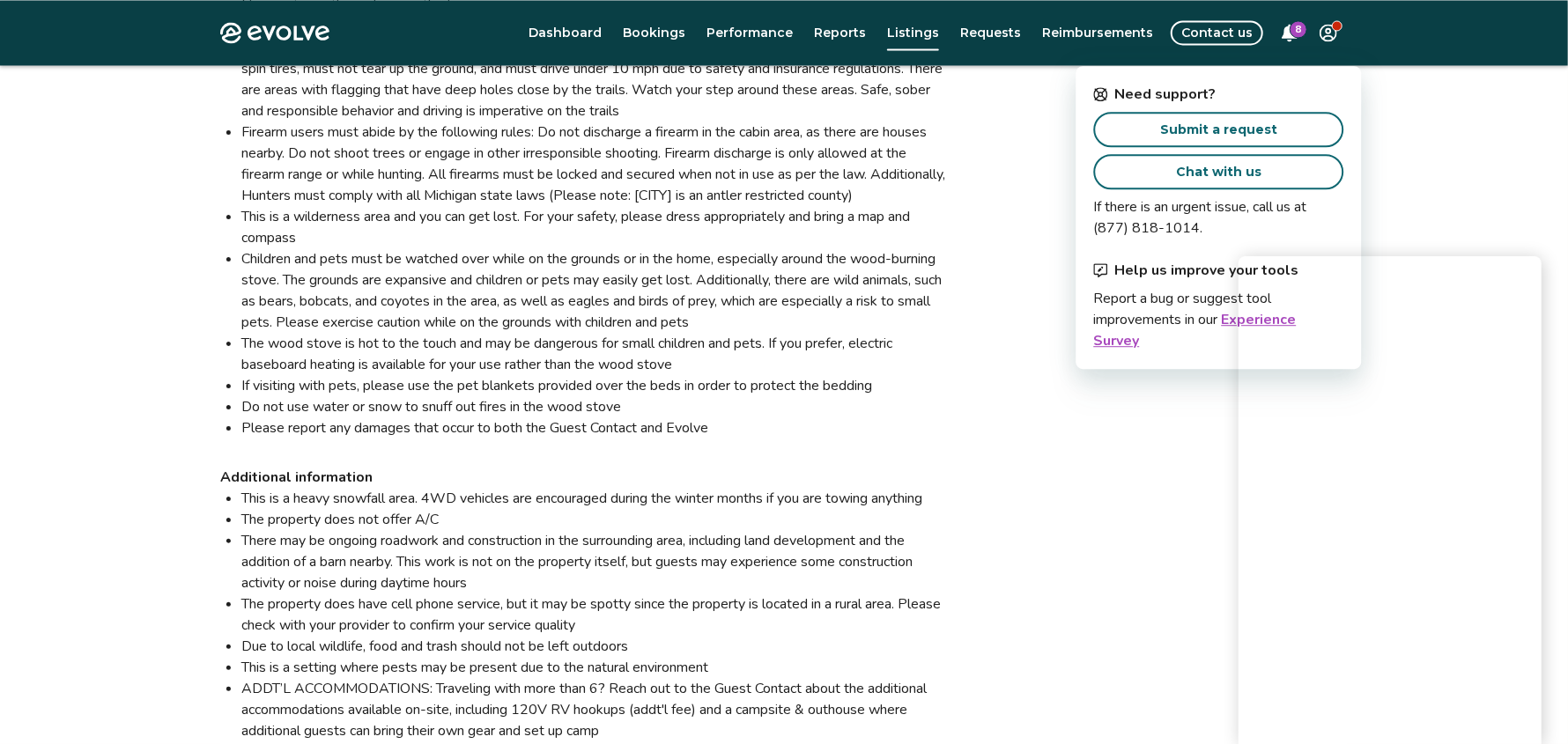 click on "Submit a request" at bounding box center [1218, 129] 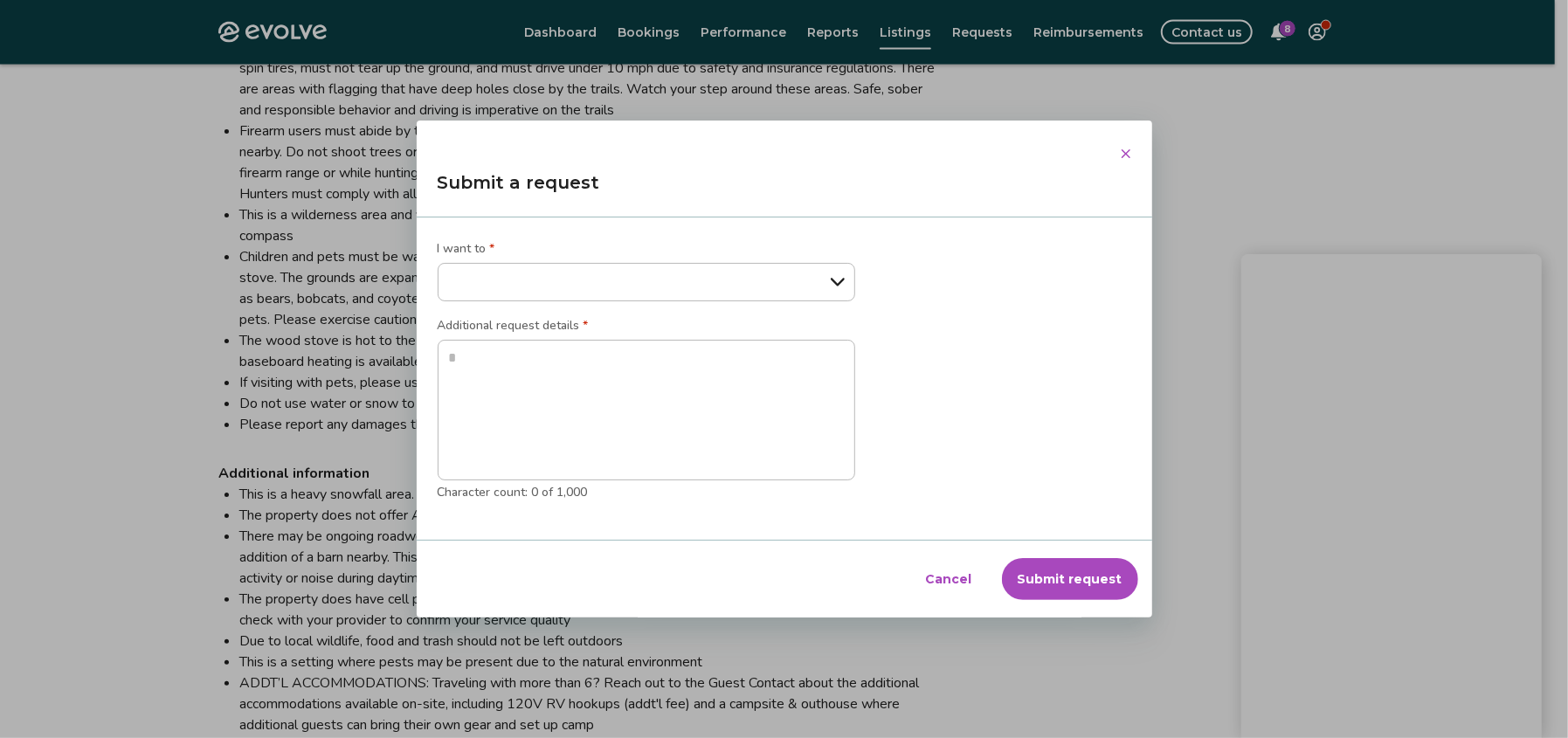click on "**********" at bounding box center [646, 282] 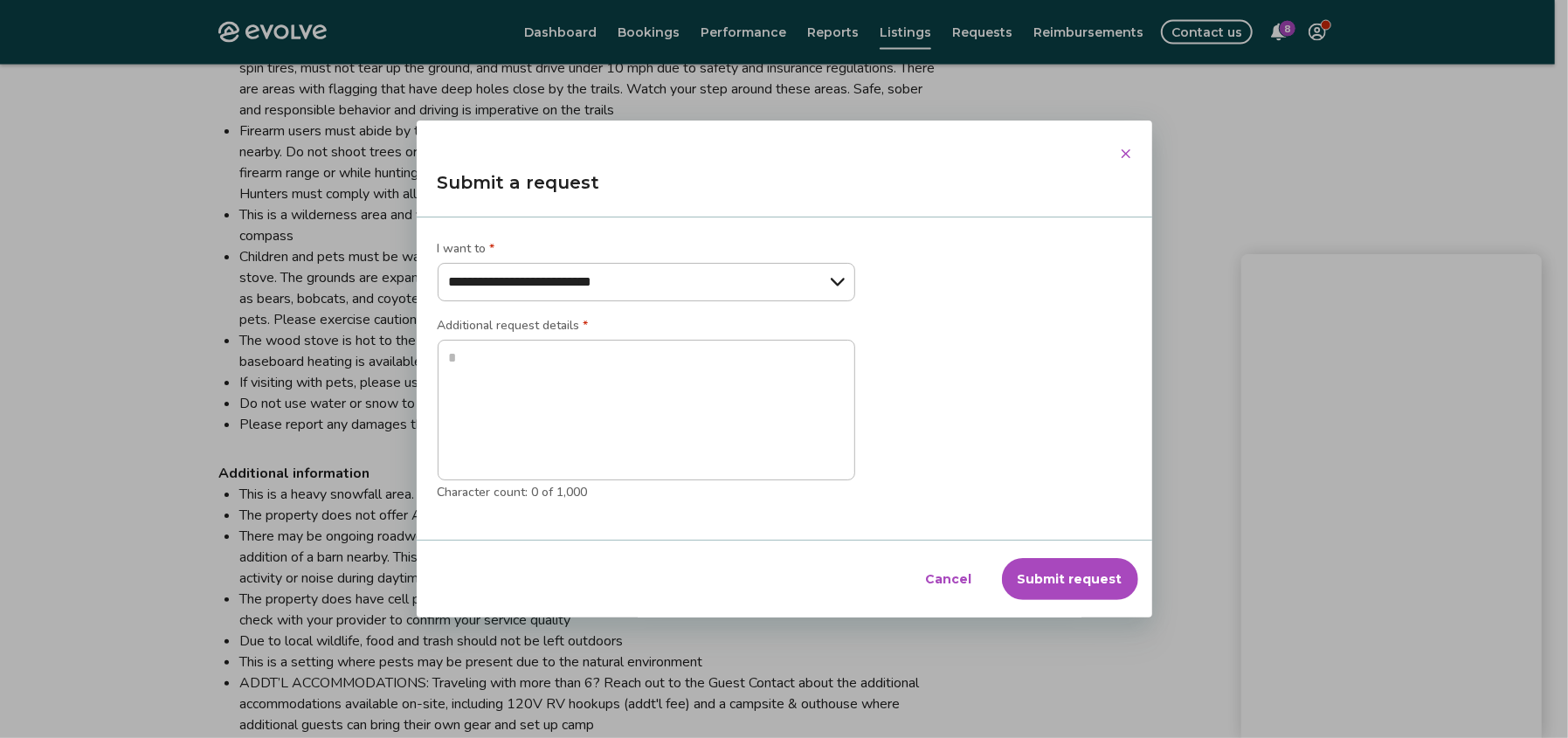 click on "**********" at bounding box center [646, 282] 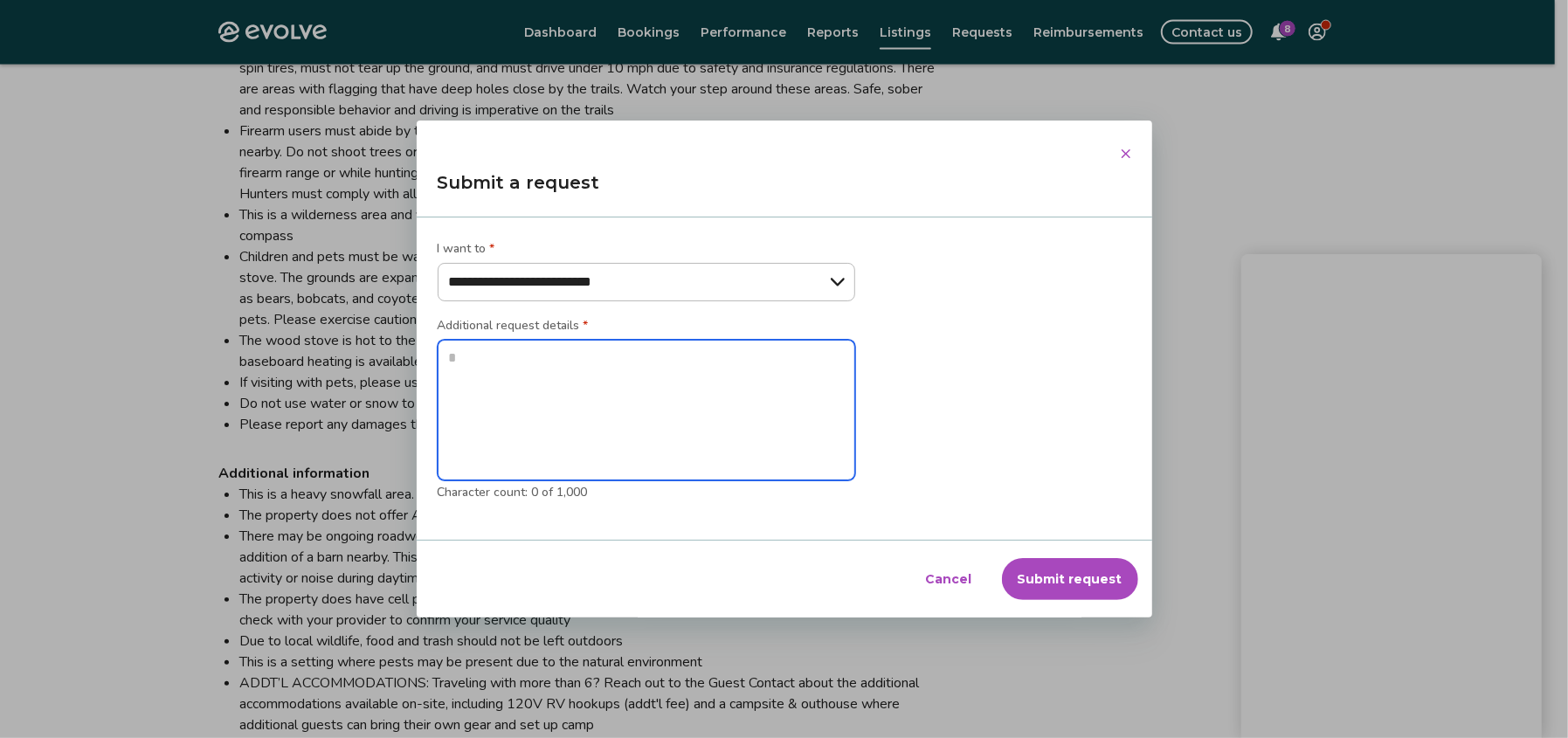 click at bounding box center [646, 410] 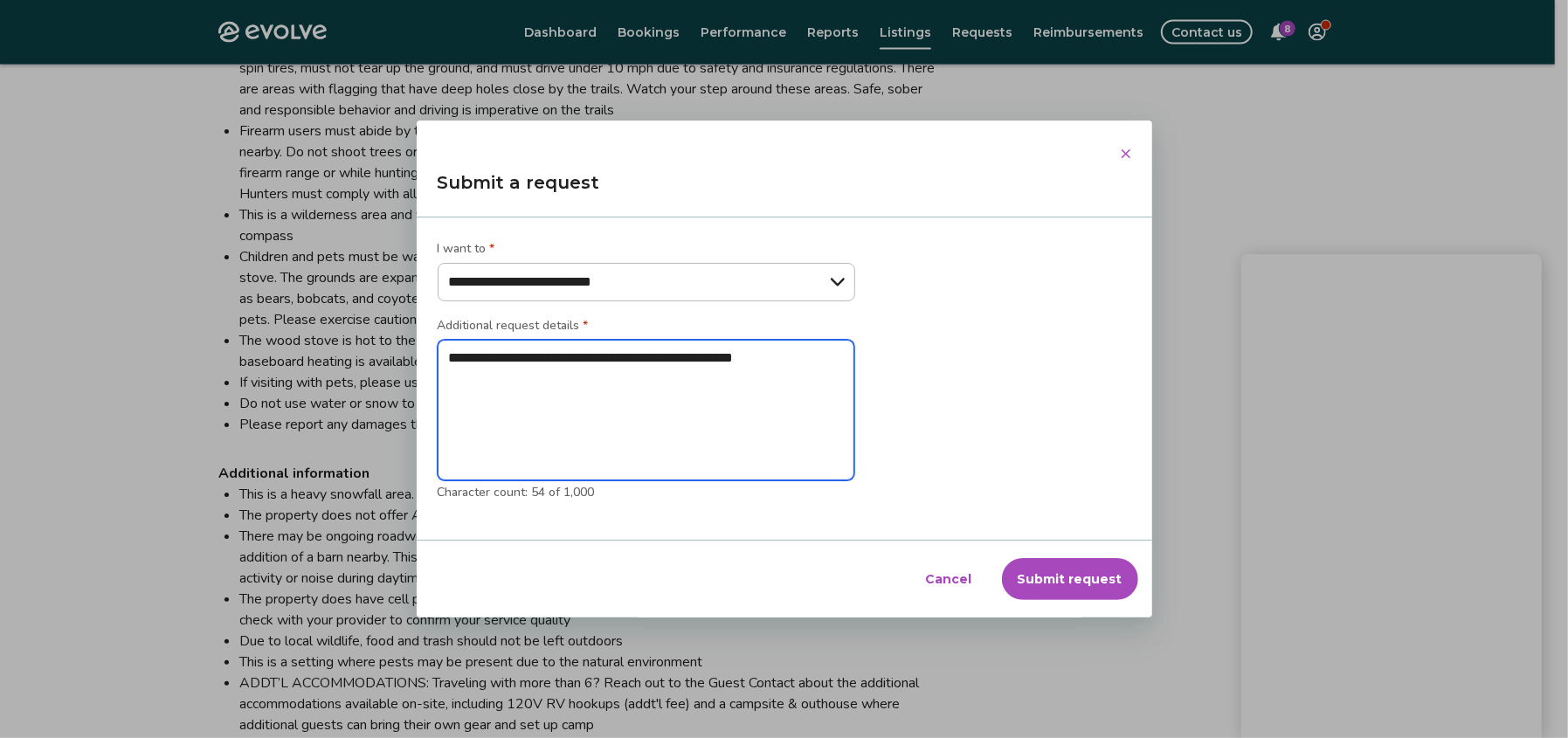 click on "**********" at bounding box center (646, 410) 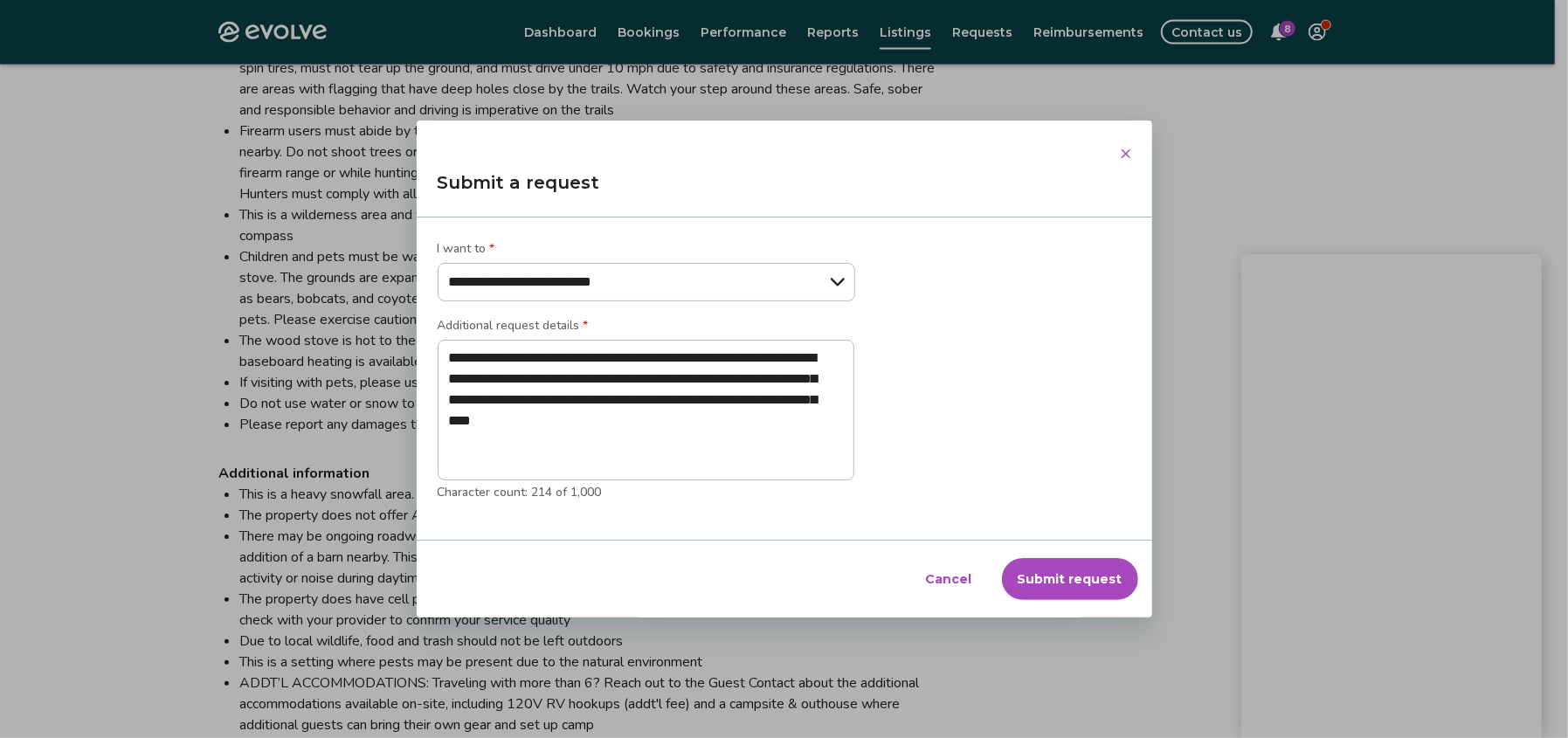 click on "Submit request" at bounding box center (1070, 579) 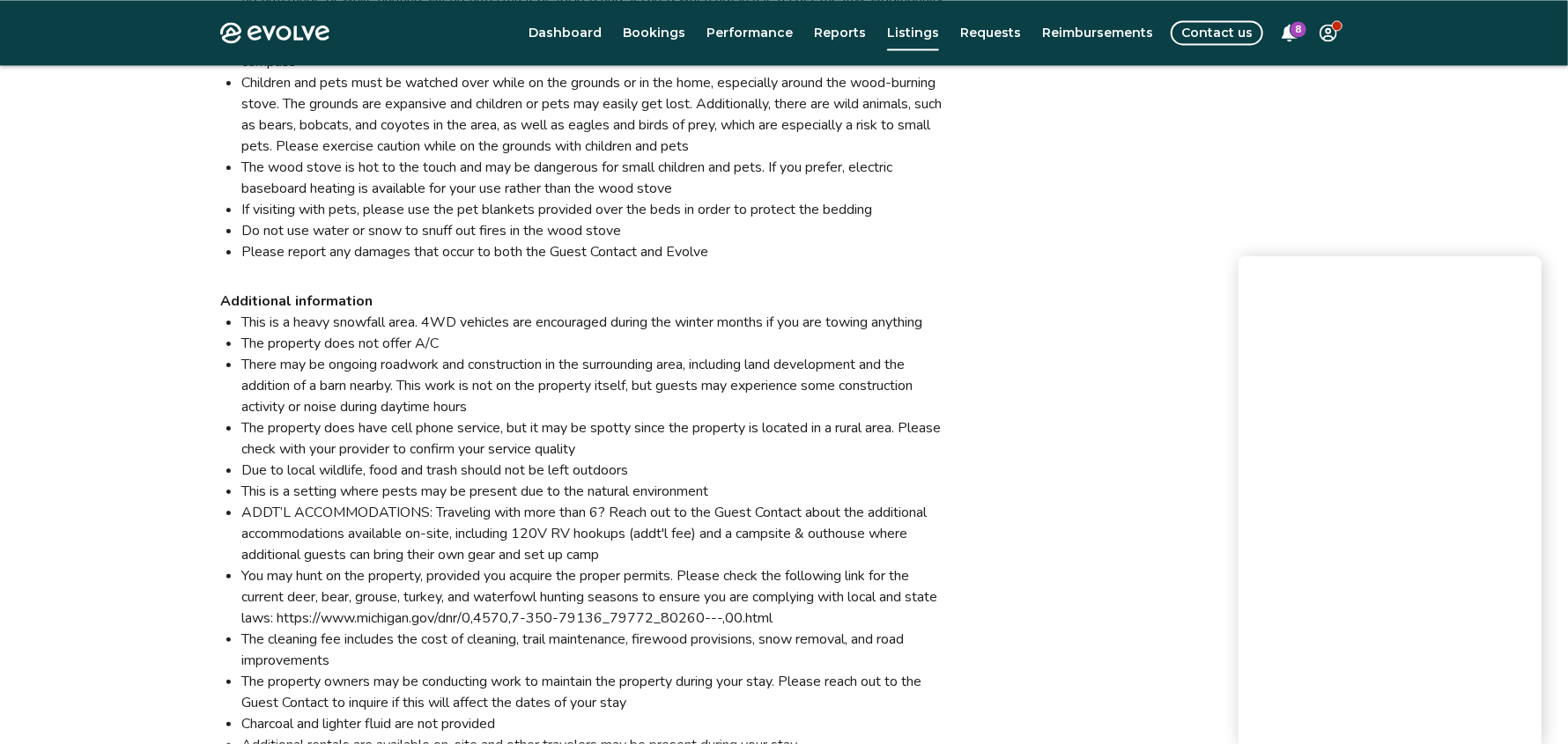 scroll, scrollTop: 2112, scrollLeft: 0, axis: vertical 